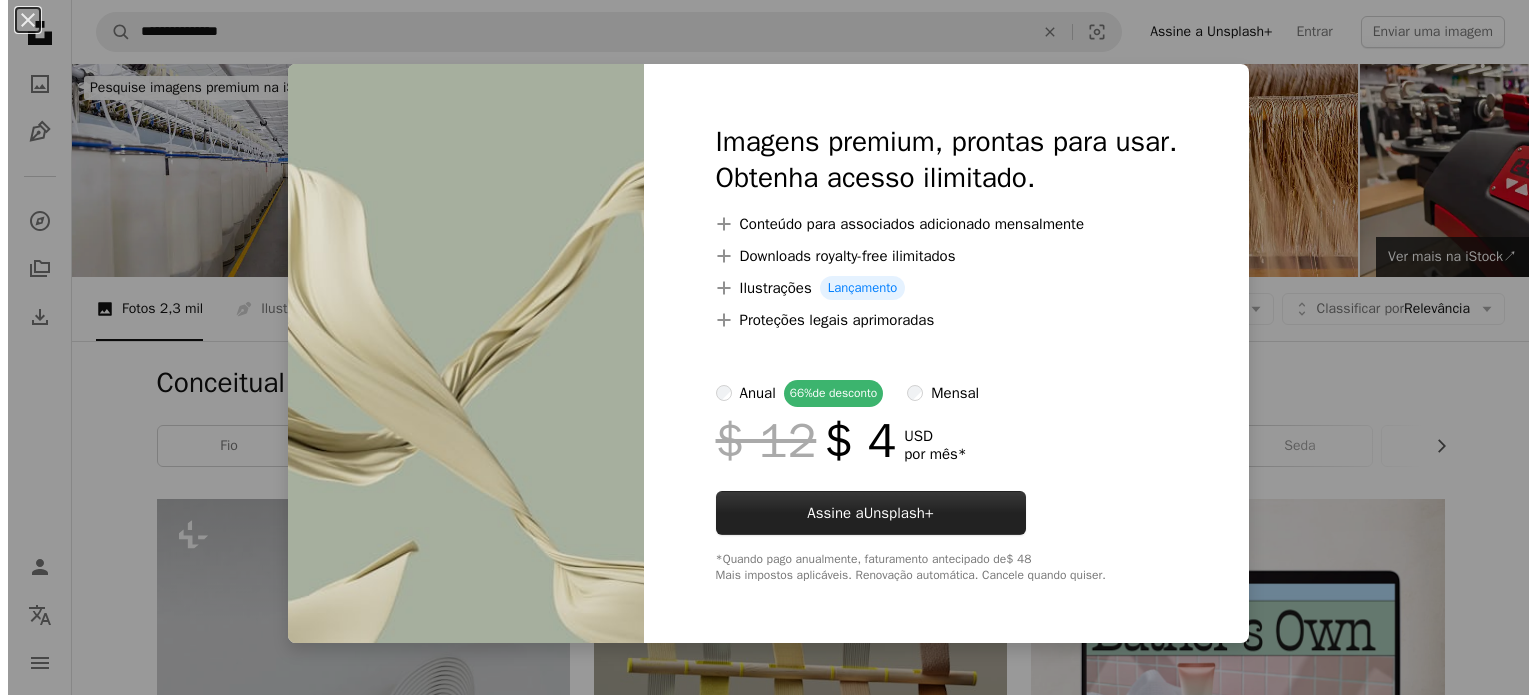 scroll, scrollTop: 1200, scrollLeft: 0, axis: vertical 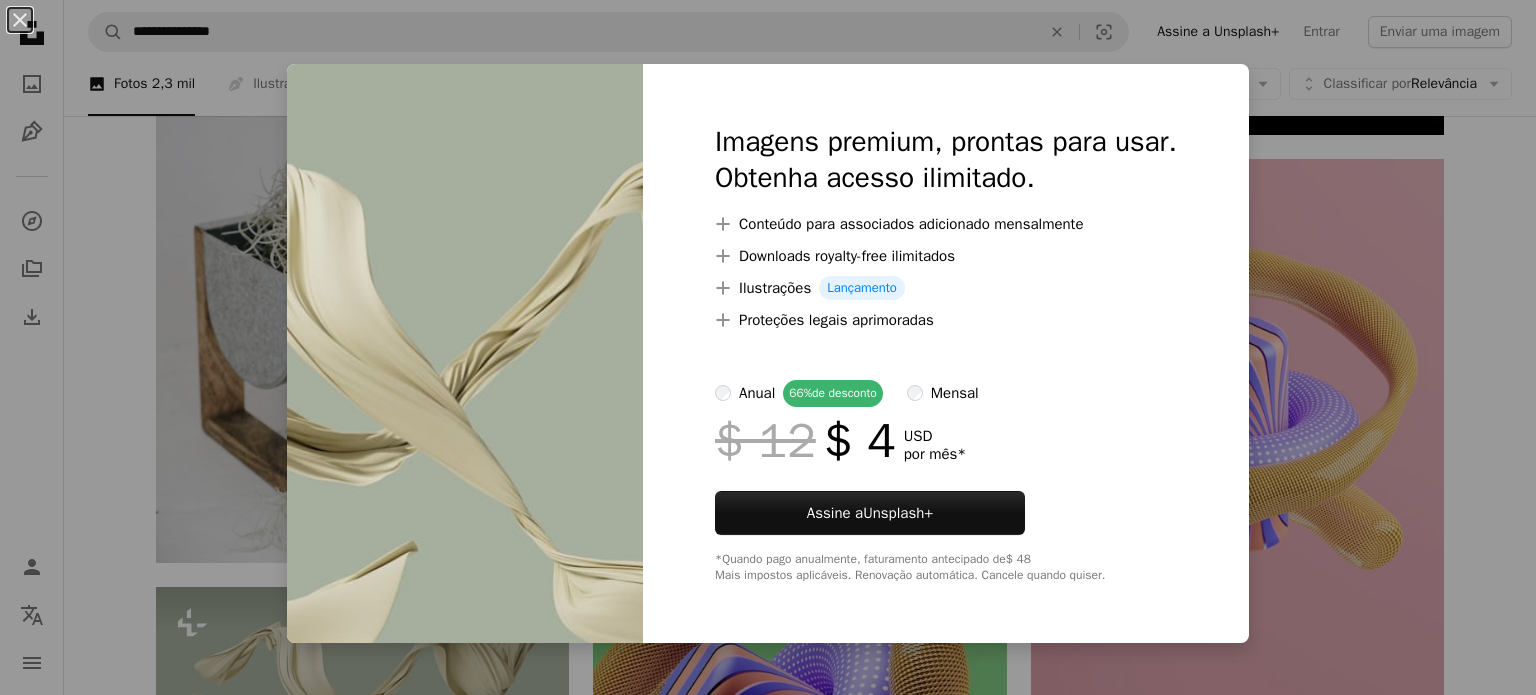 click on "An X shape Imagens premium, prontas para usar. Obtenha acesso ilimitado. A plus sign Conteúdo para associados adicionado mensalmente A plus sign Downloads royalty-free ilimitados A plus sign Ilustrações  Lançamento A plus sign Proteções legais aprimoradas anual 66%  de desconto mensal $ 12   $ 4 USD por mês * Assine a  Unsplash+ *Quando pago anualmente, faturamento antecipado de  $ 48 Mais impostos aplicáveis. Renovação automática. Cancele quando quiser." at bounding box center (768, 347) 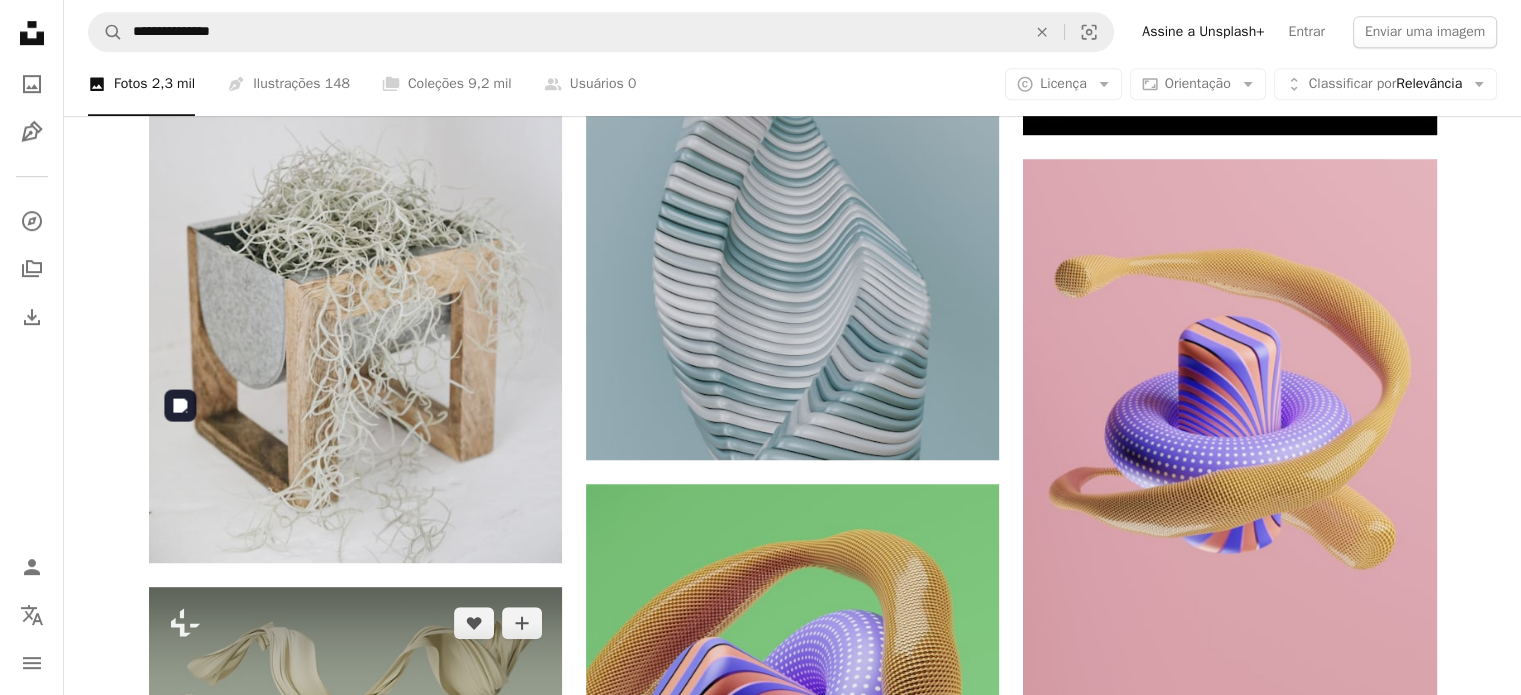 click at bounding box center [355, 703] 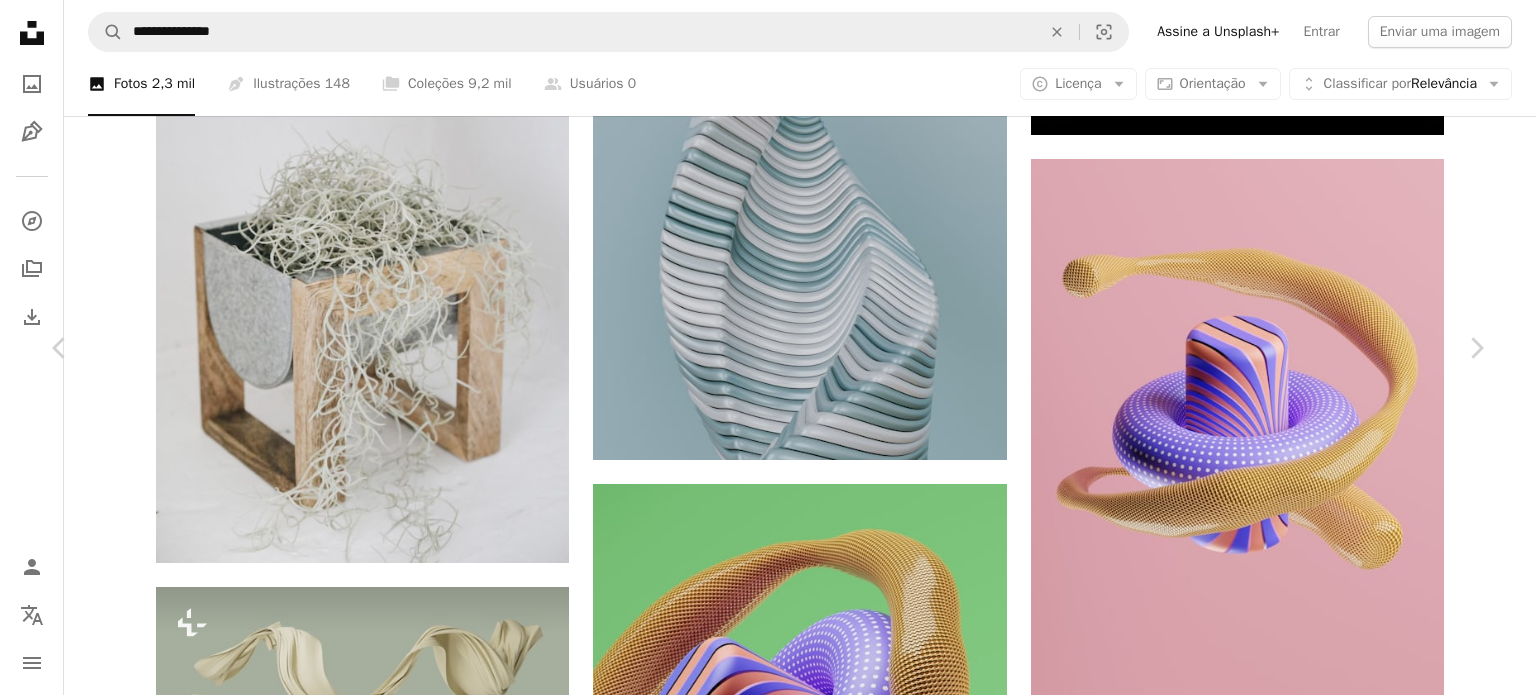 scroll, scrollTop: 0, scrollLeft: 0, axis: both 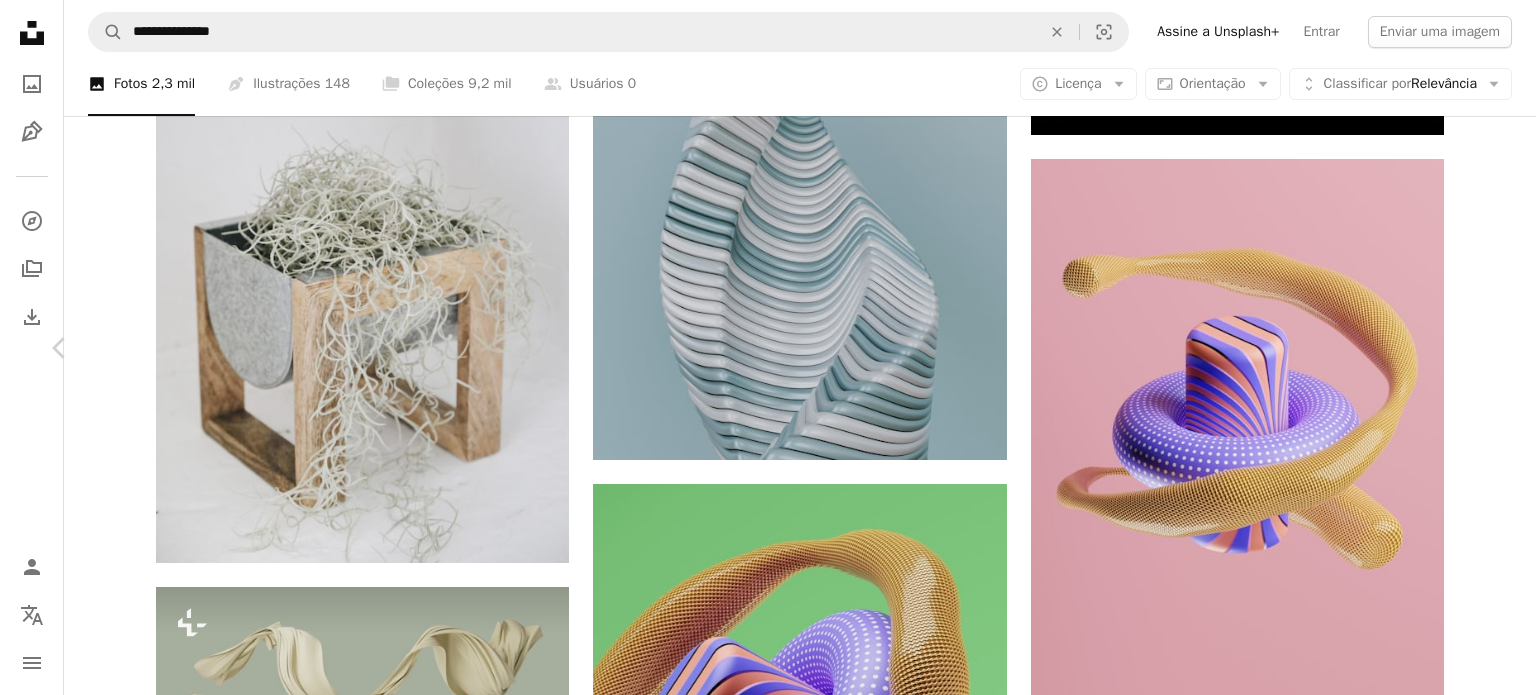 click on "Chevron right" 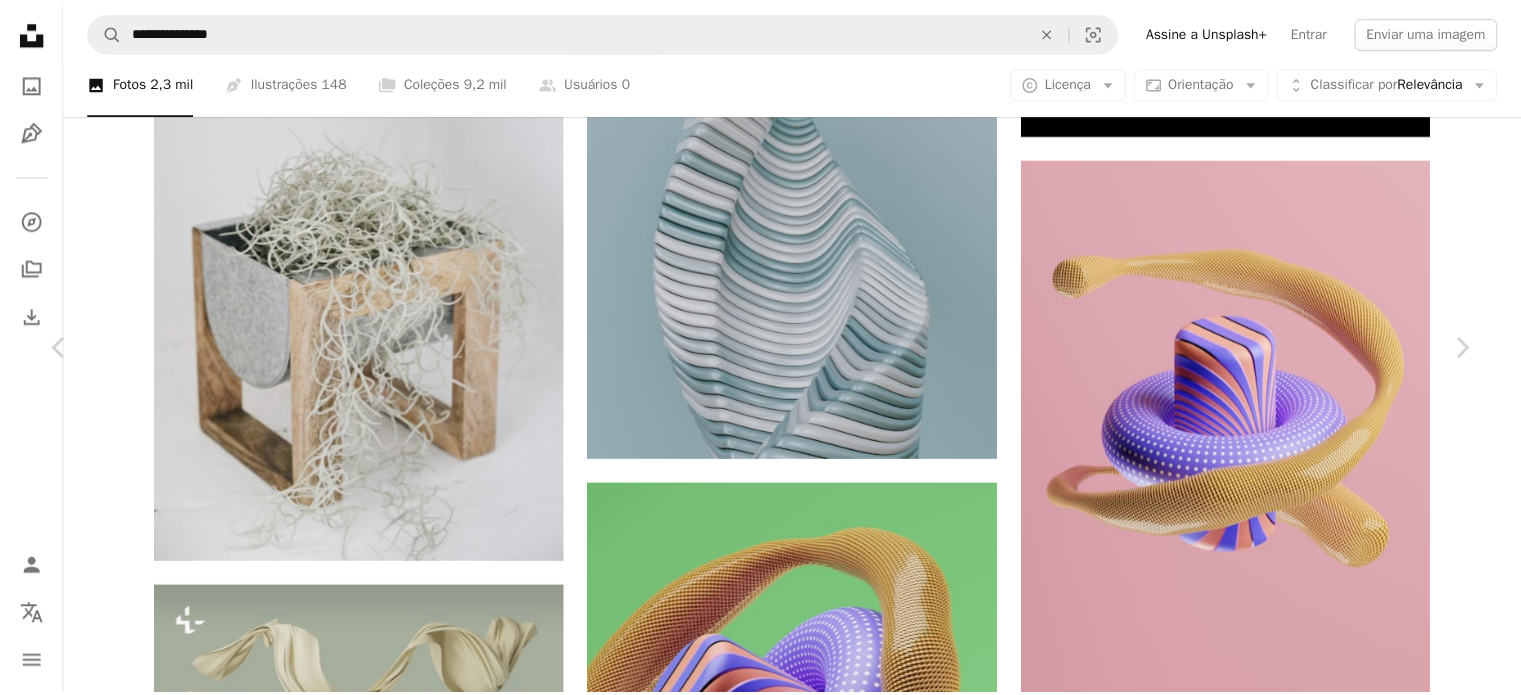 scroll, scrollTop: 0, scrollLeft: 0, axis: both 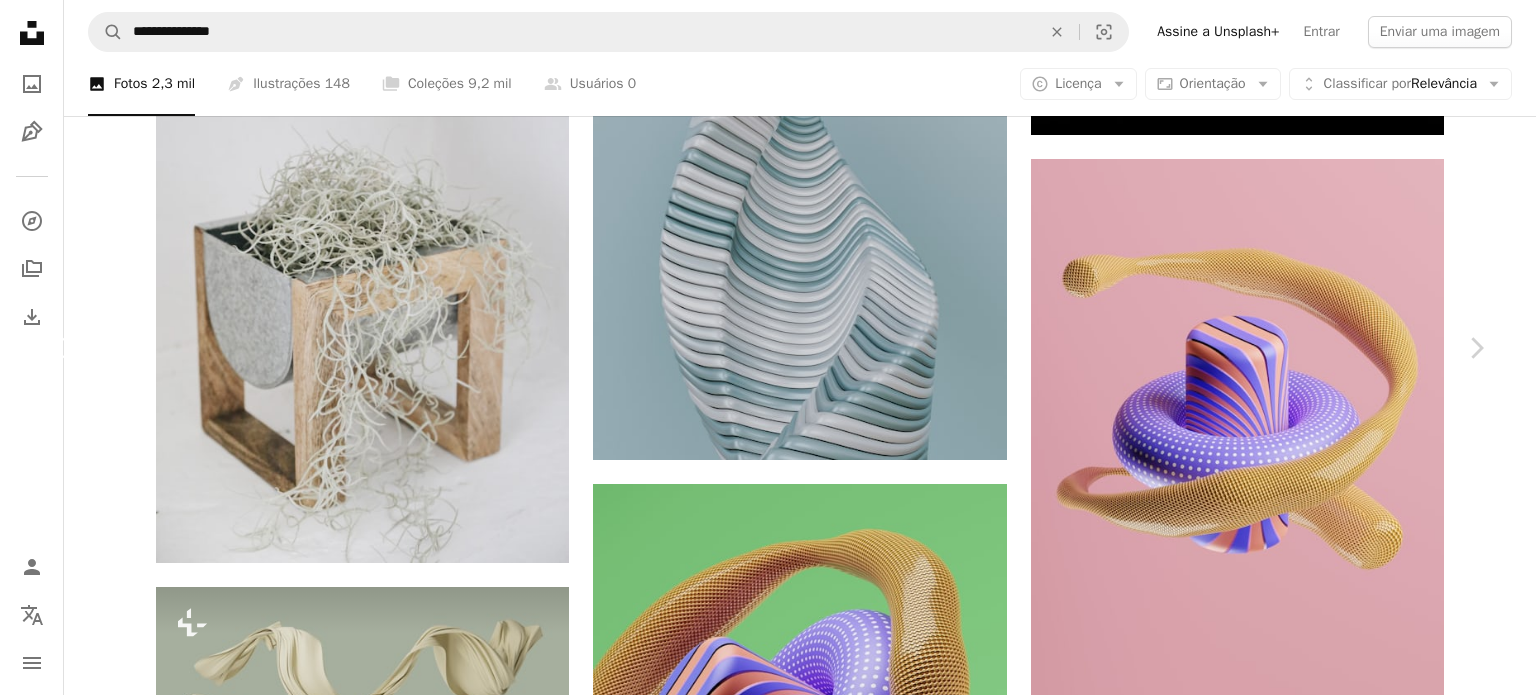 click on "Chevron left" 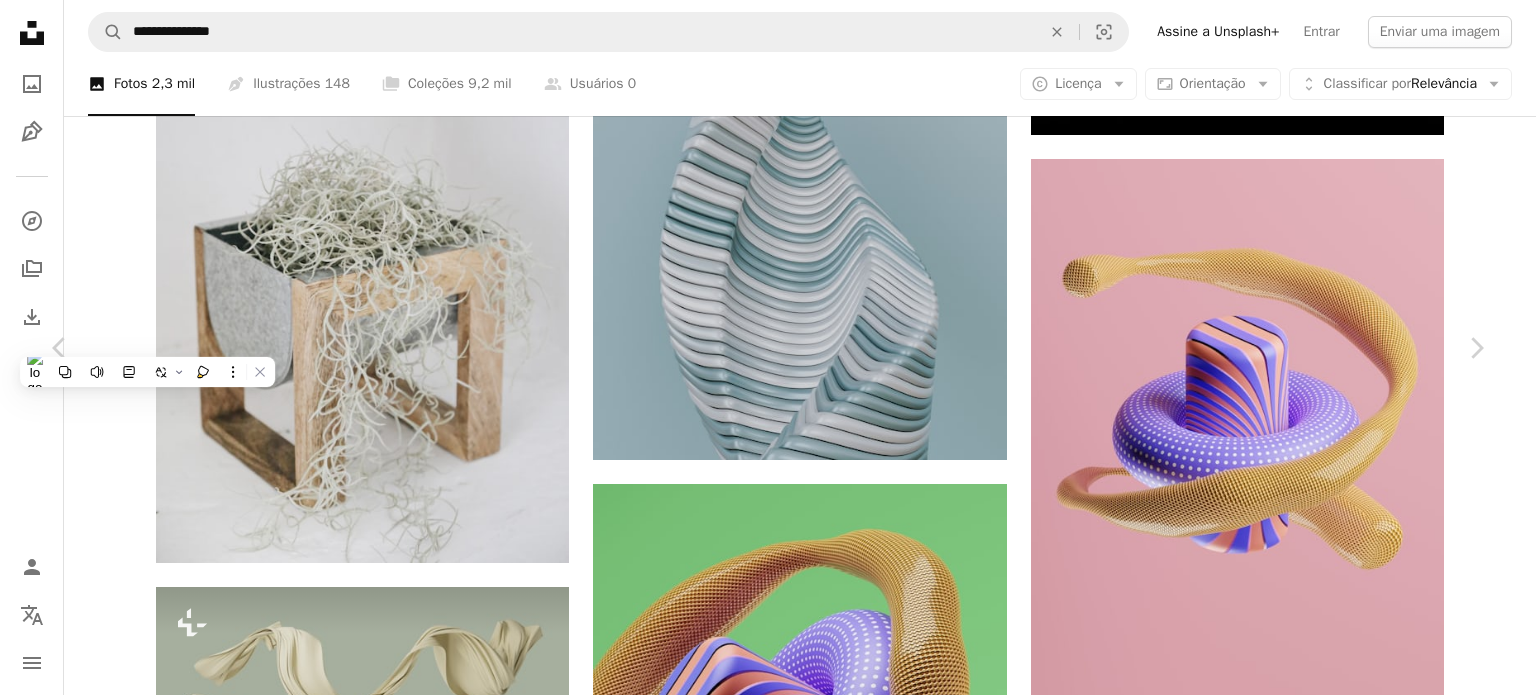 click on "An X shape Chevron left Chevron right Kamran Abdullayev Para Unsplash+ A heart A plus sign Editar imagem Plus sign for Unsplash+ A lock Baixar Zoom in Destaque em Fotos , Wallpapers A forward-right arrow Compartilhar More Actions Calendar outlined Publicada em 11 de novembro de 2023 Safety Com a Licença da Unsplash+ papel de parede fundo minimalista papel de parede mínimo tecido Renderização 3D Wallpapers prestar Fundos fundo mínimo cor neutra fundo calmante cores silenciadas tons neutros tons suaves cor suave paleta de cores neutras tons suaves Planos de fundo Desta série Chevron right Plus sign for Unsplash+ Plus sign for Unsplash+ Plus sign for Unsplash+ Plus sign for Unsplash+ Plus sign for Unsplash+ Imagens relacionadas Plus sign for Unsplash+ A heart A plus sign Kamran Abdullayev Para Unsplash+ A lock Baixar Plus sign for Unsplash+ A heart A plus sign Kamran Abdullayev Para Unsplash+ A lock Baixar Plus sign for Unsplash+ A heart A plus sign Enis Can Ceyhan Para Unsplash+ A lock" at bounding box center (768, 4111) 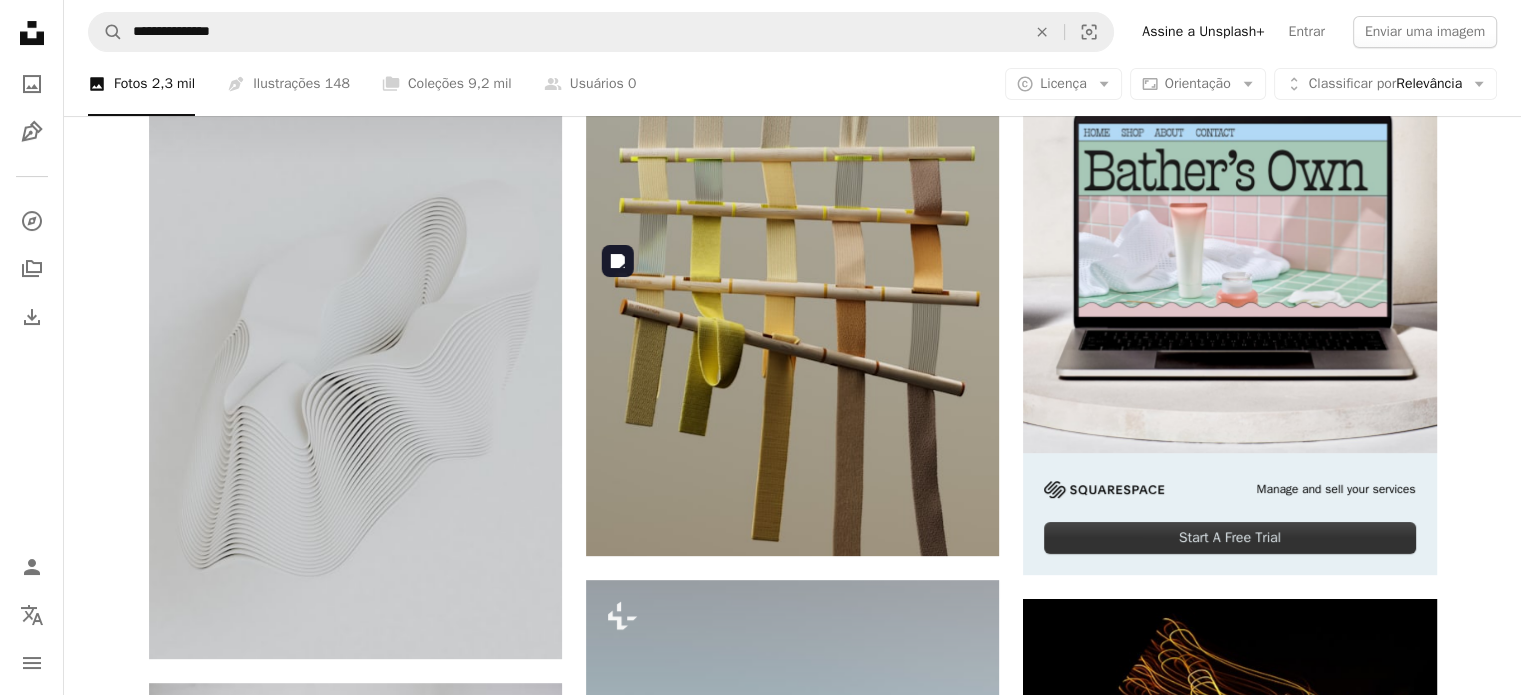 scroll, scrollTop: 200, scrollLeft: 0, axis: vertical 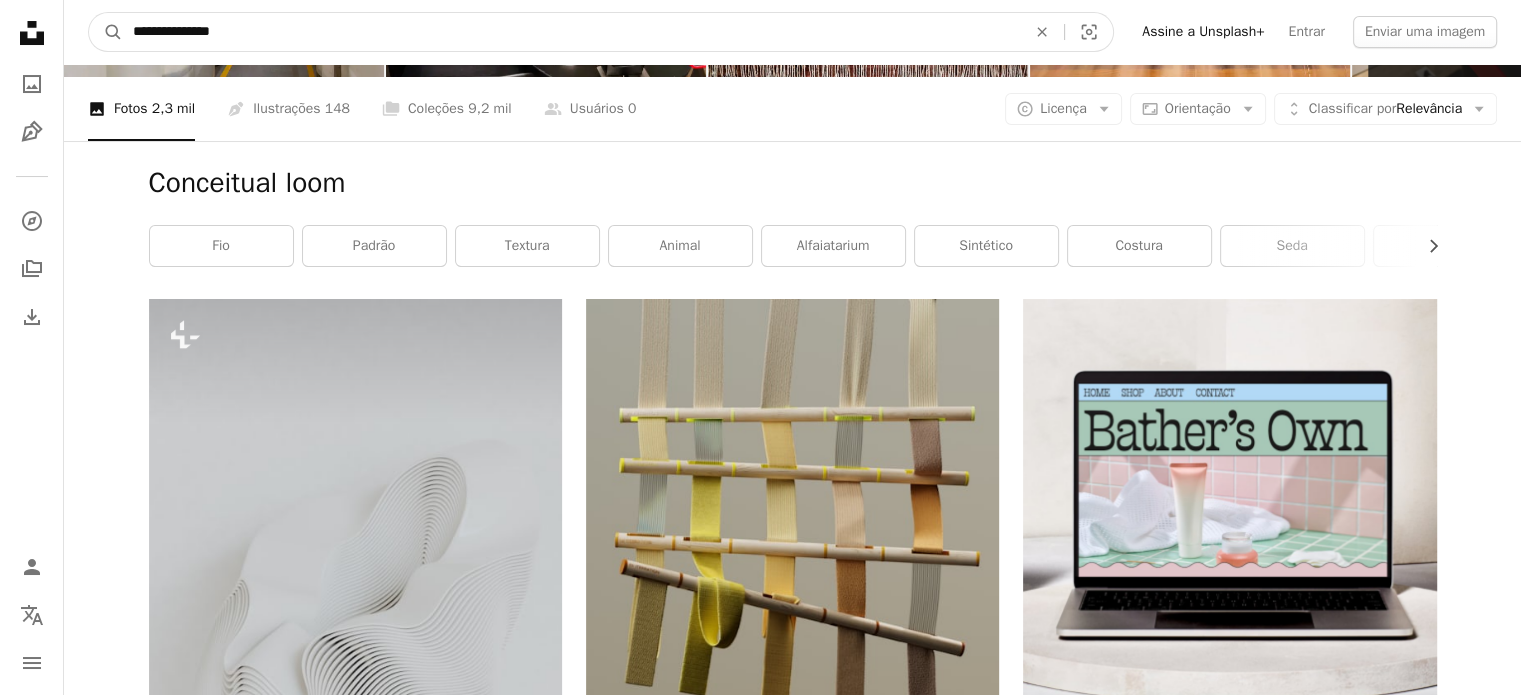click on "**********" at bounding box center [571, 32] 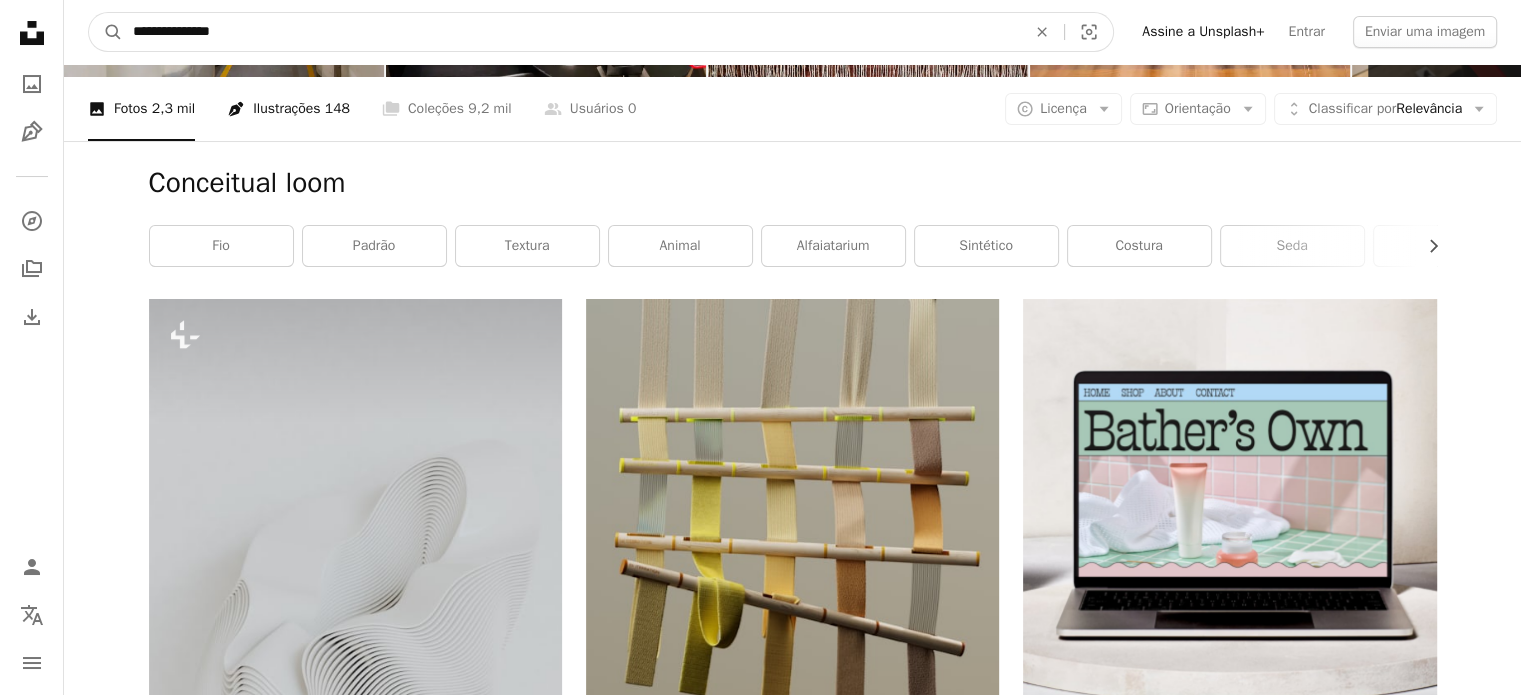 paste on "********" 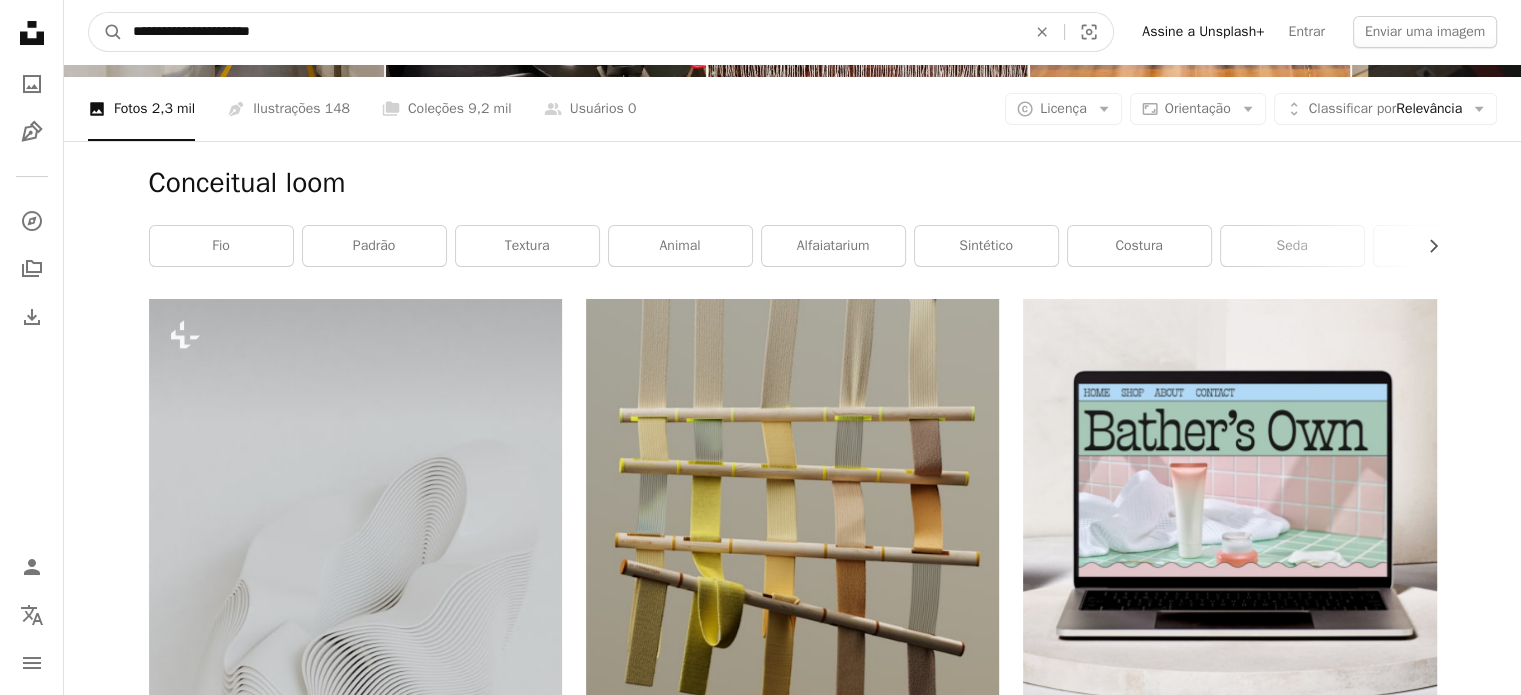 type on "**********" 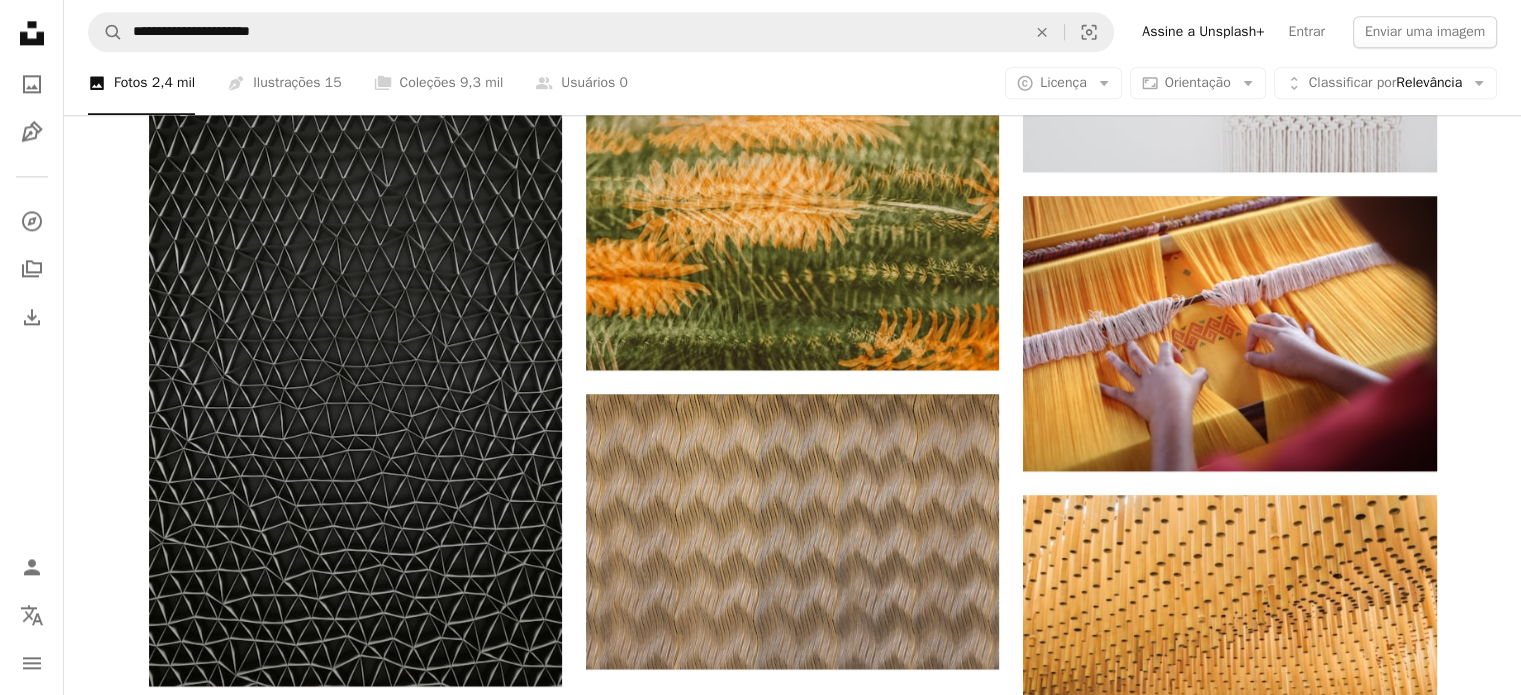 scroll, scrollTop: 2700, scrollLeft: 0, axis: vertical 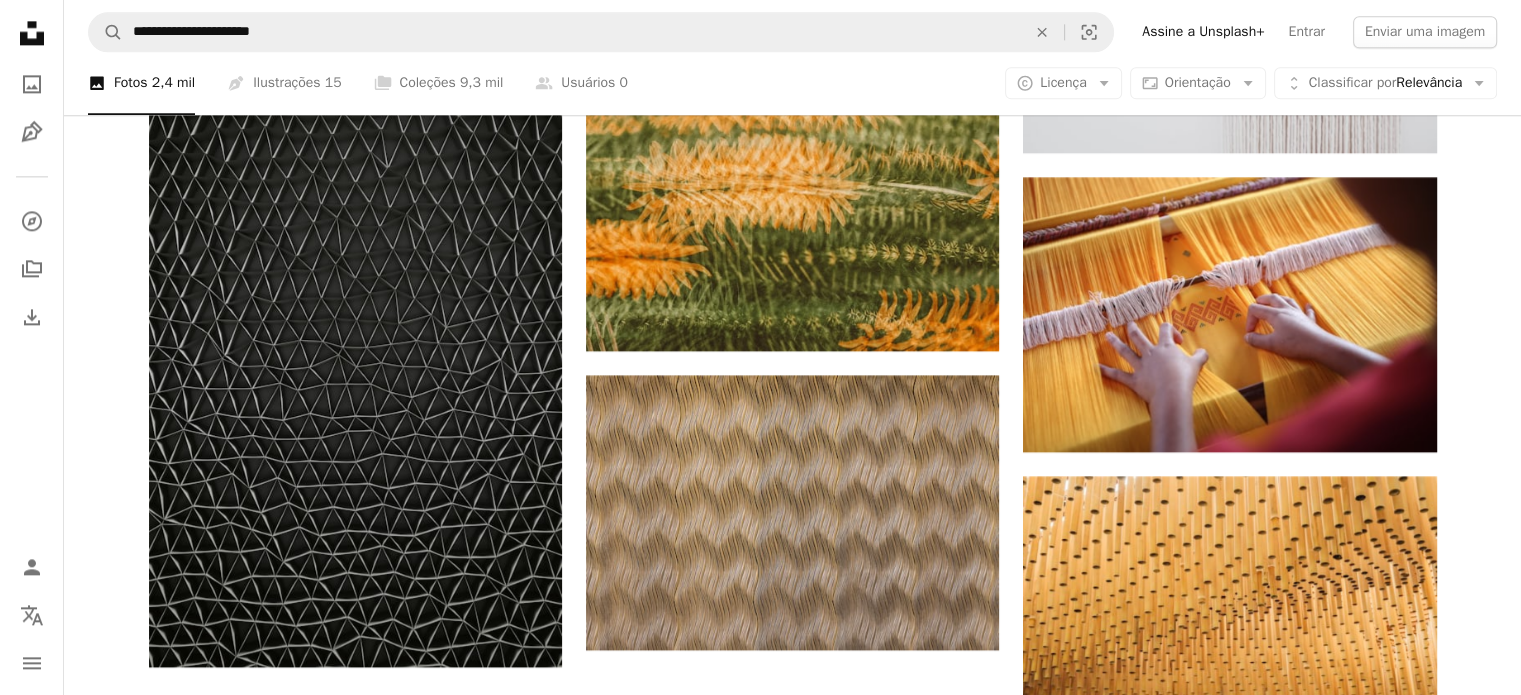 click on "Carregar mais" at bounding box center [793, 1361] 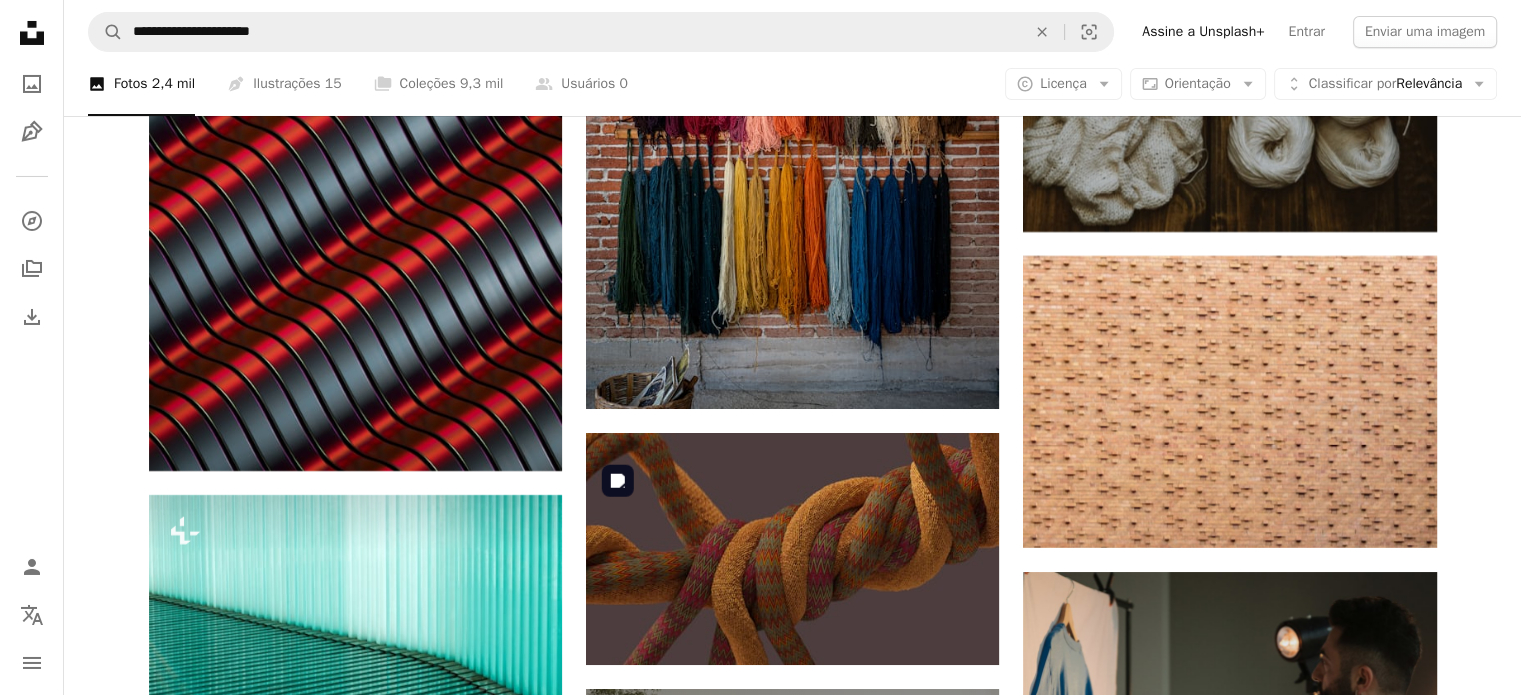 scroll, scrollTop: 7300, scrollLeft: 0, axis: vertical 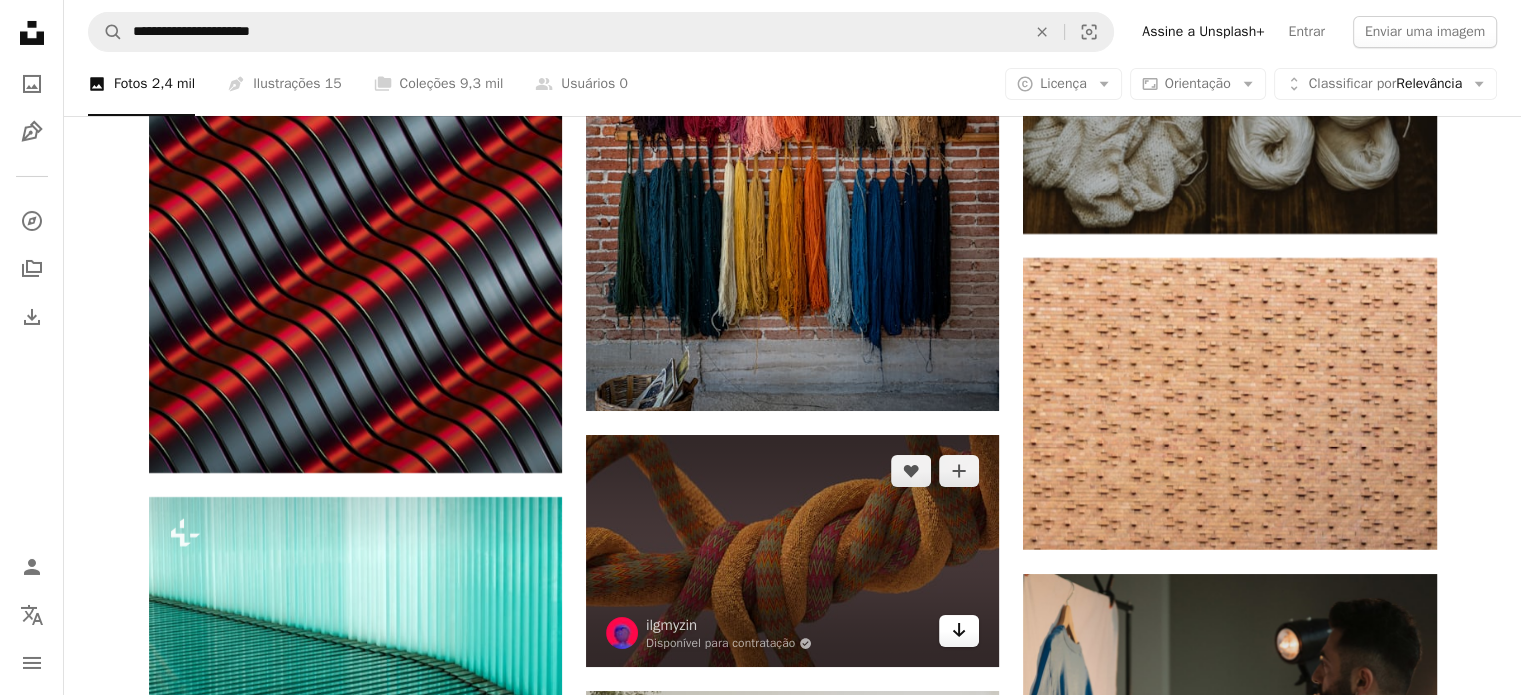 click on "Arrow pointing down" 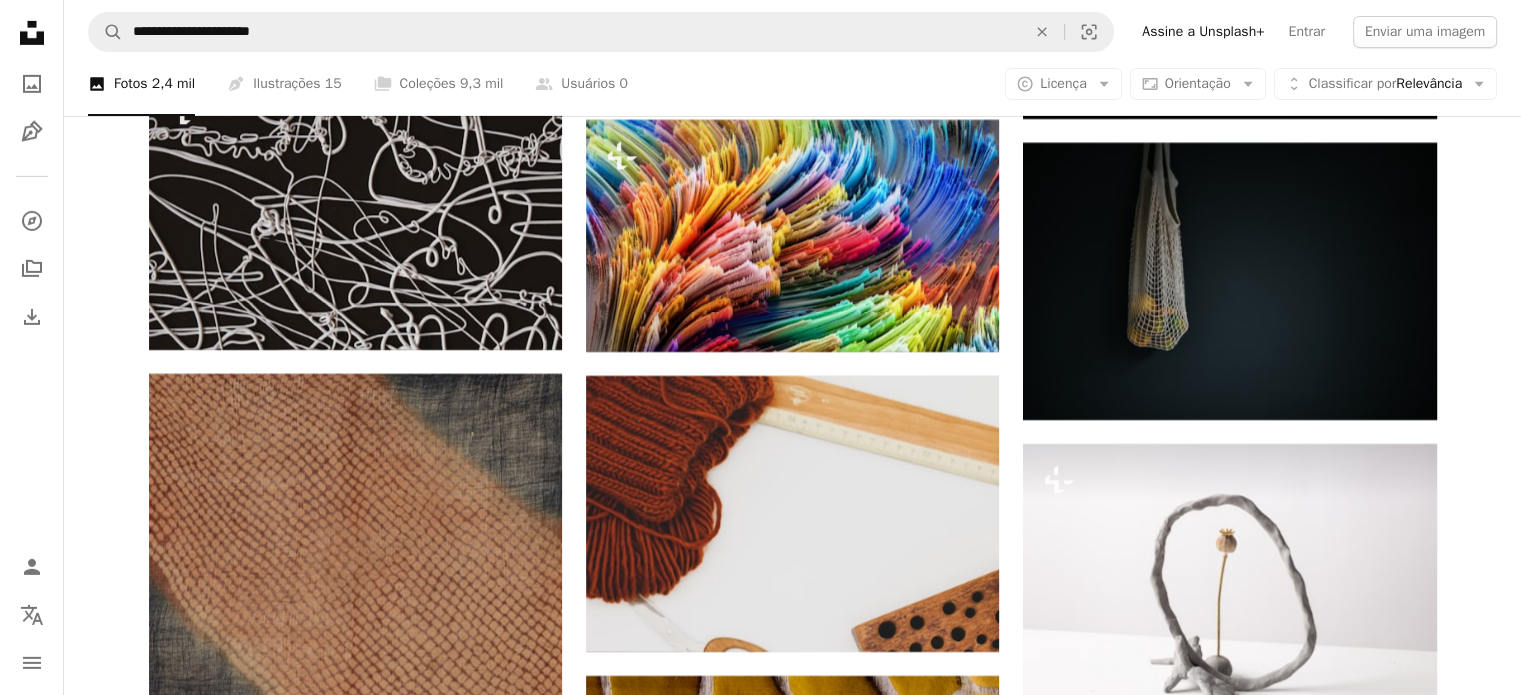 scroll, scrollTop: 22000, scrollLeft: 0, axis: vertical 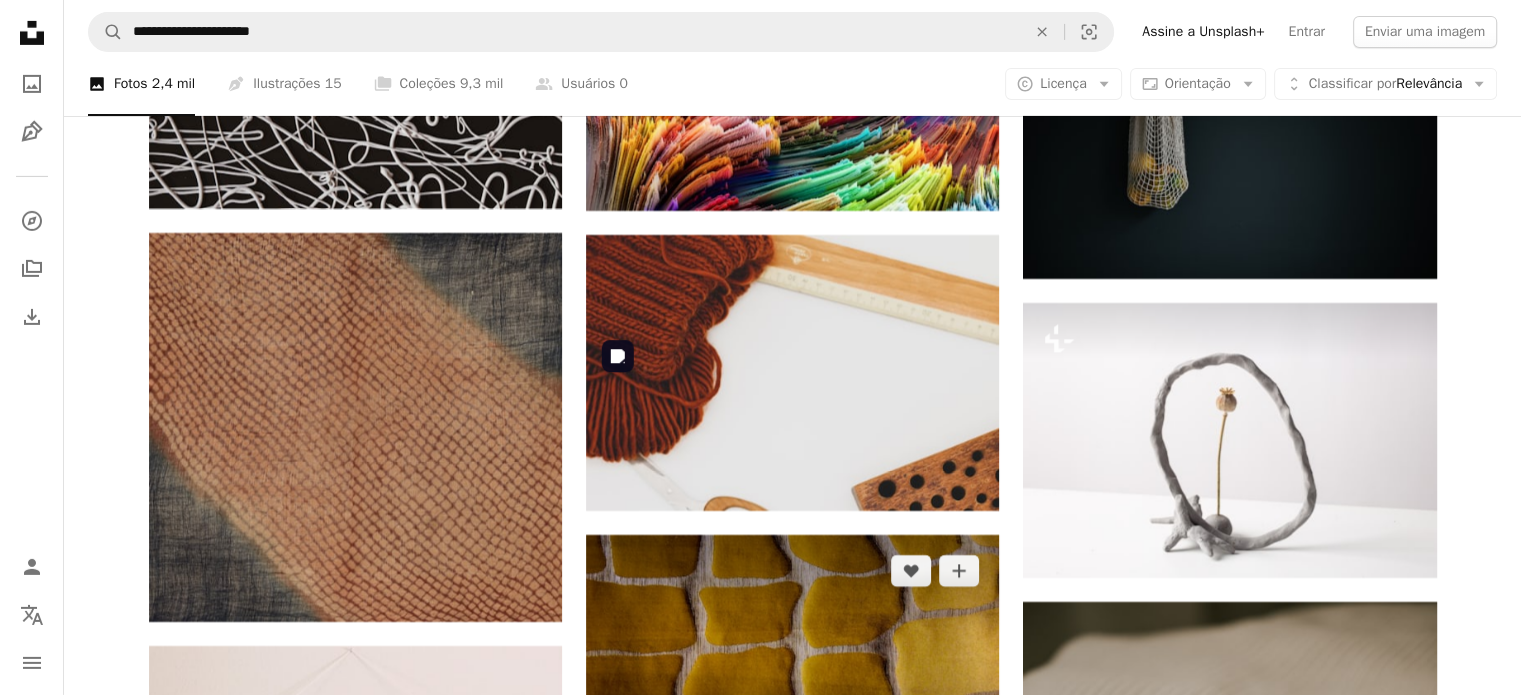 click at bounding box center (792, 651) 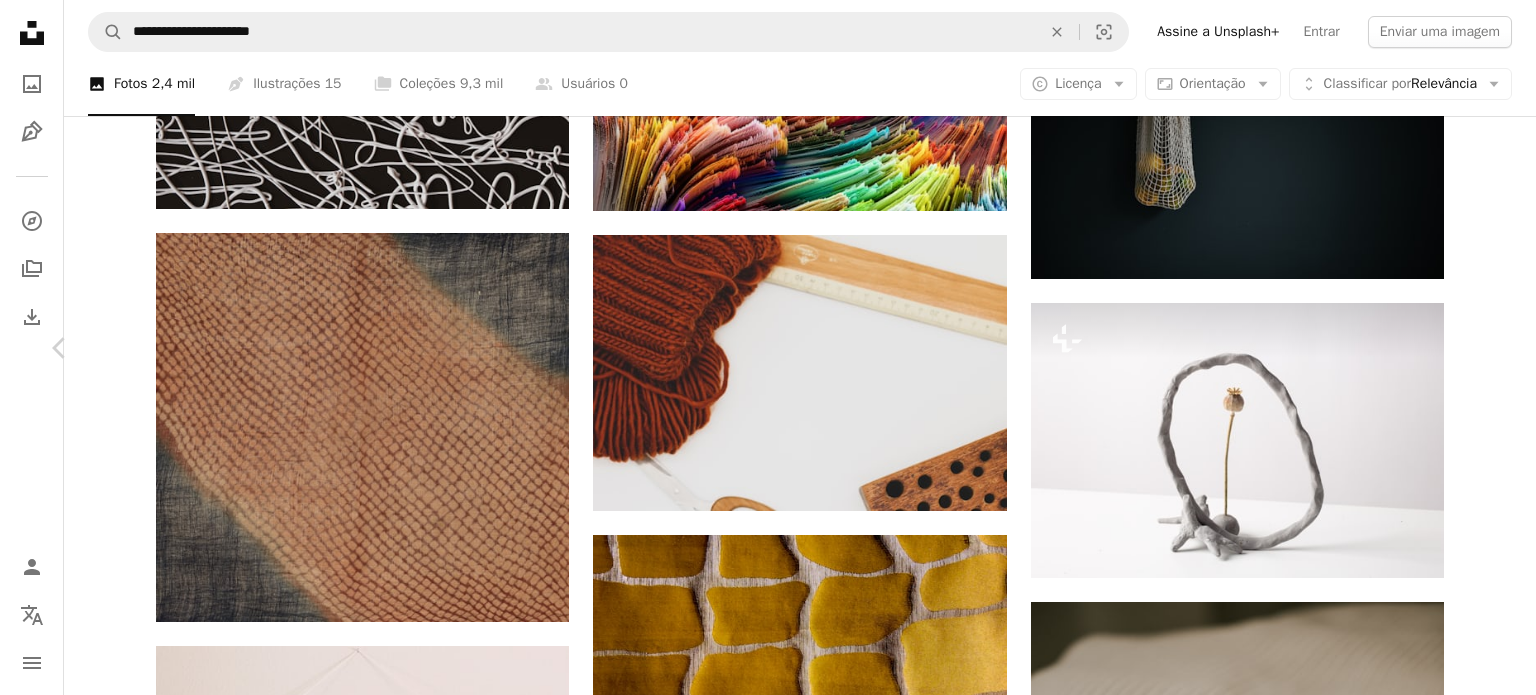 click on "Chevron right" at bounding box center (1476, 348) 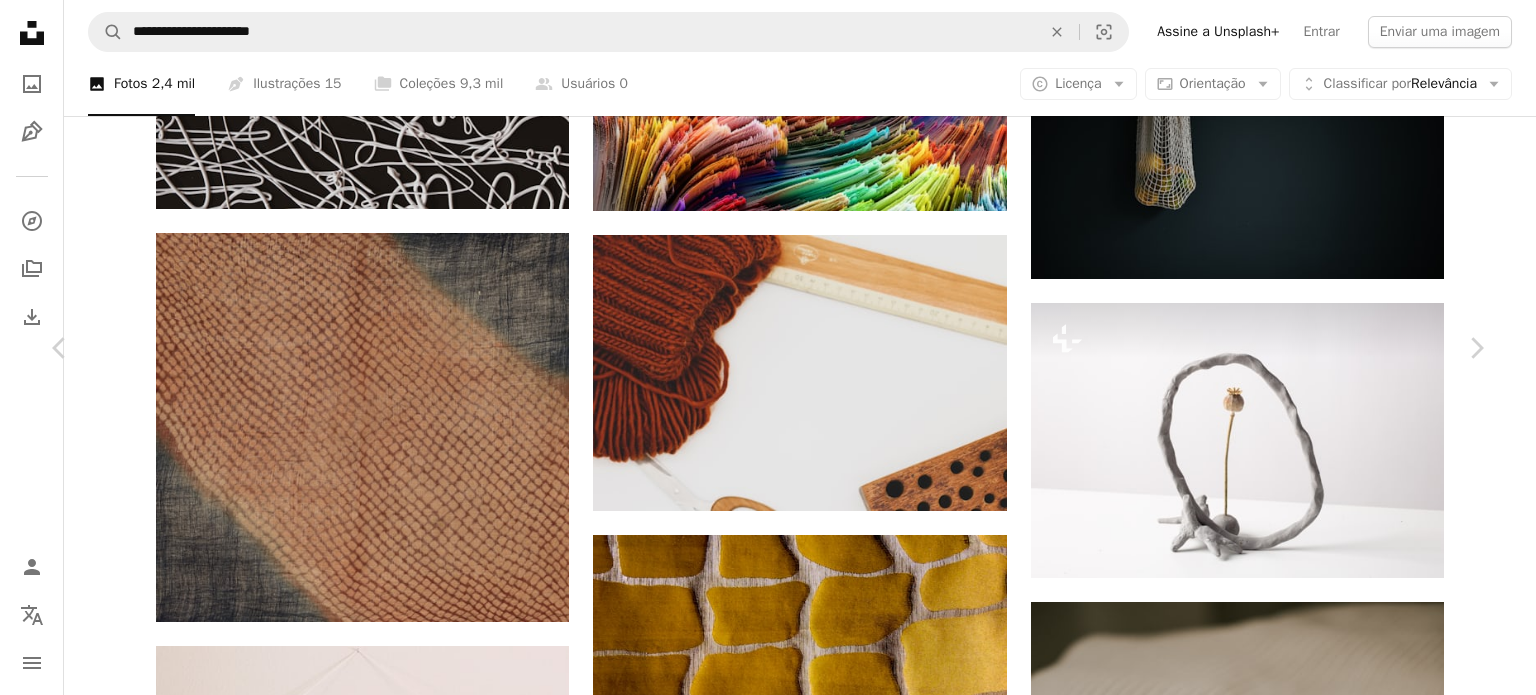 click on "An X shape Chevron left Chevron right [FIRST] [LAST] aboeka A heart A plus sign Editar imagem   Plus sign for Unsplash+ Baixar gratuitamente Chevron down Zoom in Visualizações 2.317.643 Downloads 11.513 Destaque em Fotos A forward-right arrow Compartilhar Info icon Informações More Actions Calendar outlined Publicada em  [DAY] de [MONTH] de [YEAR] Safety Uso gratuito sob a  Licença da Unsplash bokeh borrão linha corda detalhe cinza Imagens Creative Commons Pesquise imagens premium relacionadas na iStock  |  Economize 20% com o código UNSPLASH20 Ver mais na iStock  ↗ Imagens relacionadas A heart A plus sign [FIRST] [LAST] Disponível para contratação A checkmark inside of a circle Arrow pointing down A heart A plus sign [FIRST] [LAST] Disponível para contratação A checkmark inside of a circle Arrow pointing down A heart A plus sign [FIRST] [LAST] | WOLF Λ R T Disponível para contratação A checkmark inside of a circle Arrow pointing down A heart A plus sign [FIRST] [LAST]" at bounding box center [768, 5882] 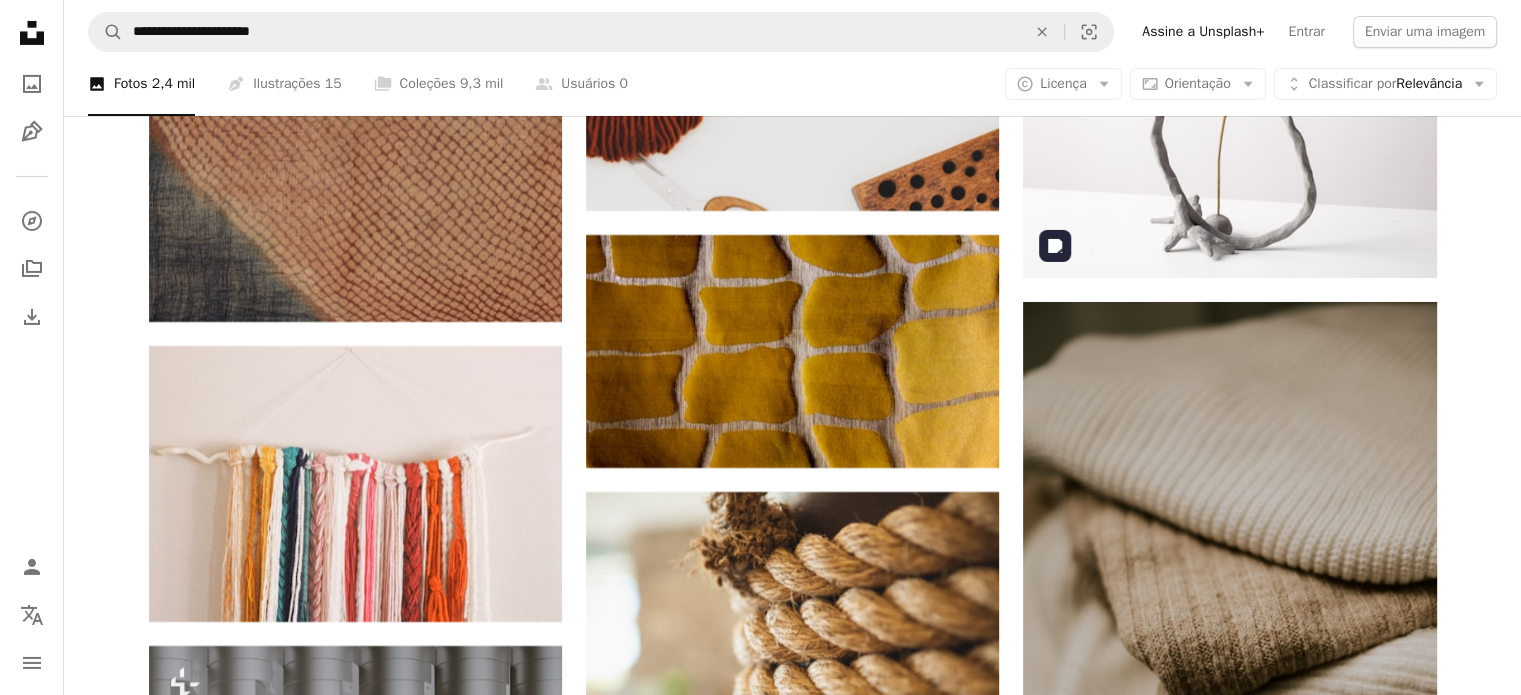 scroll, scrollTop: 22100, scrollLeft: 0, axis: vertical 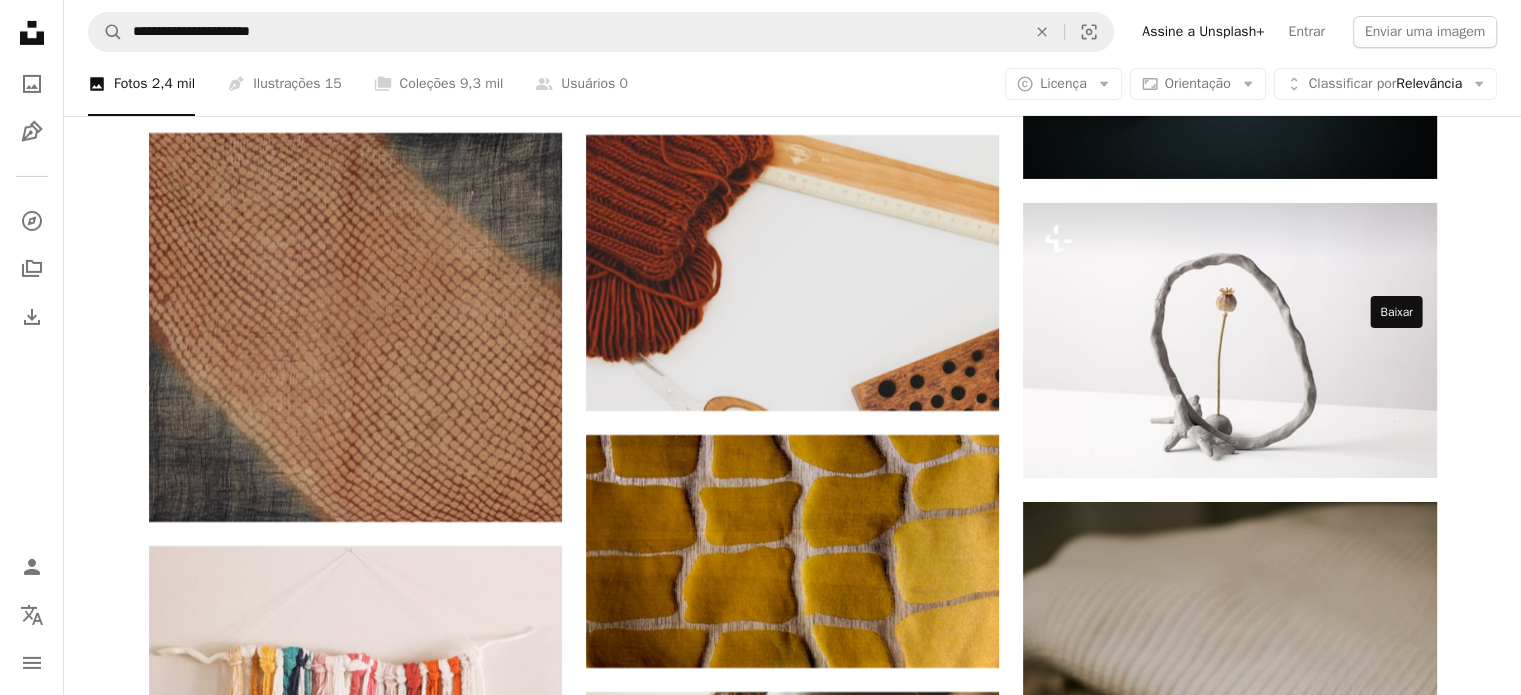 click on "Arrow pointing down" at bounding box center [1397, 1684] 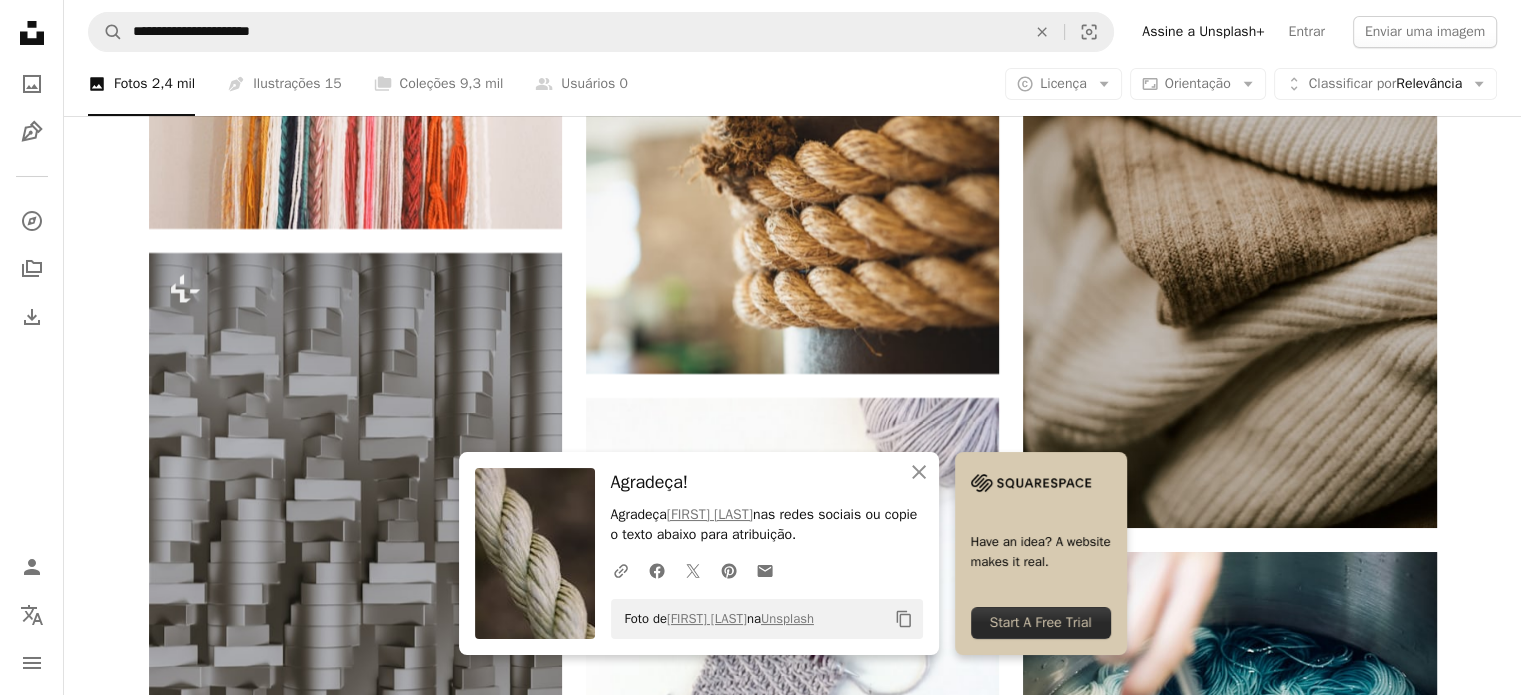 scroll, scrollTop: 22700, scrollLeft: 0, axis: vertical 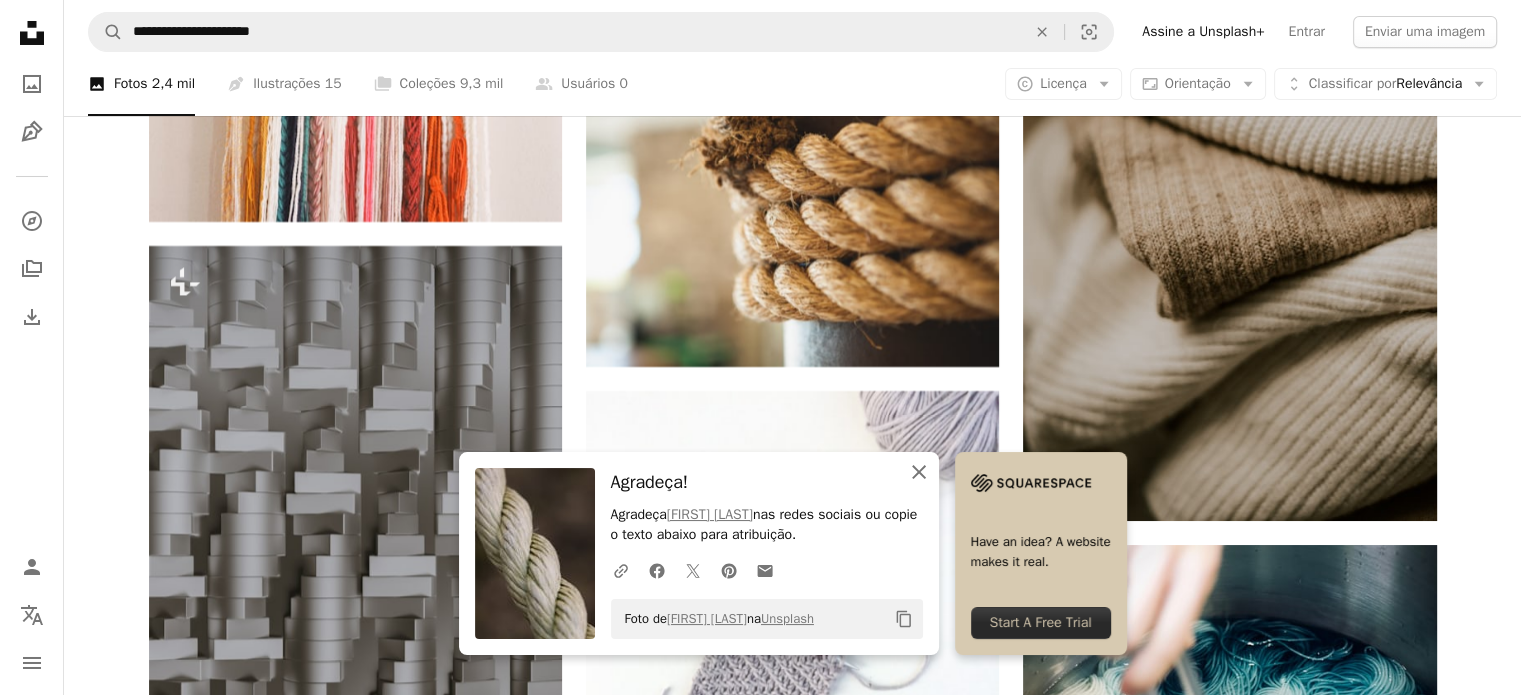 click on "An X shape Fechar" at bounding box center (919, 472) 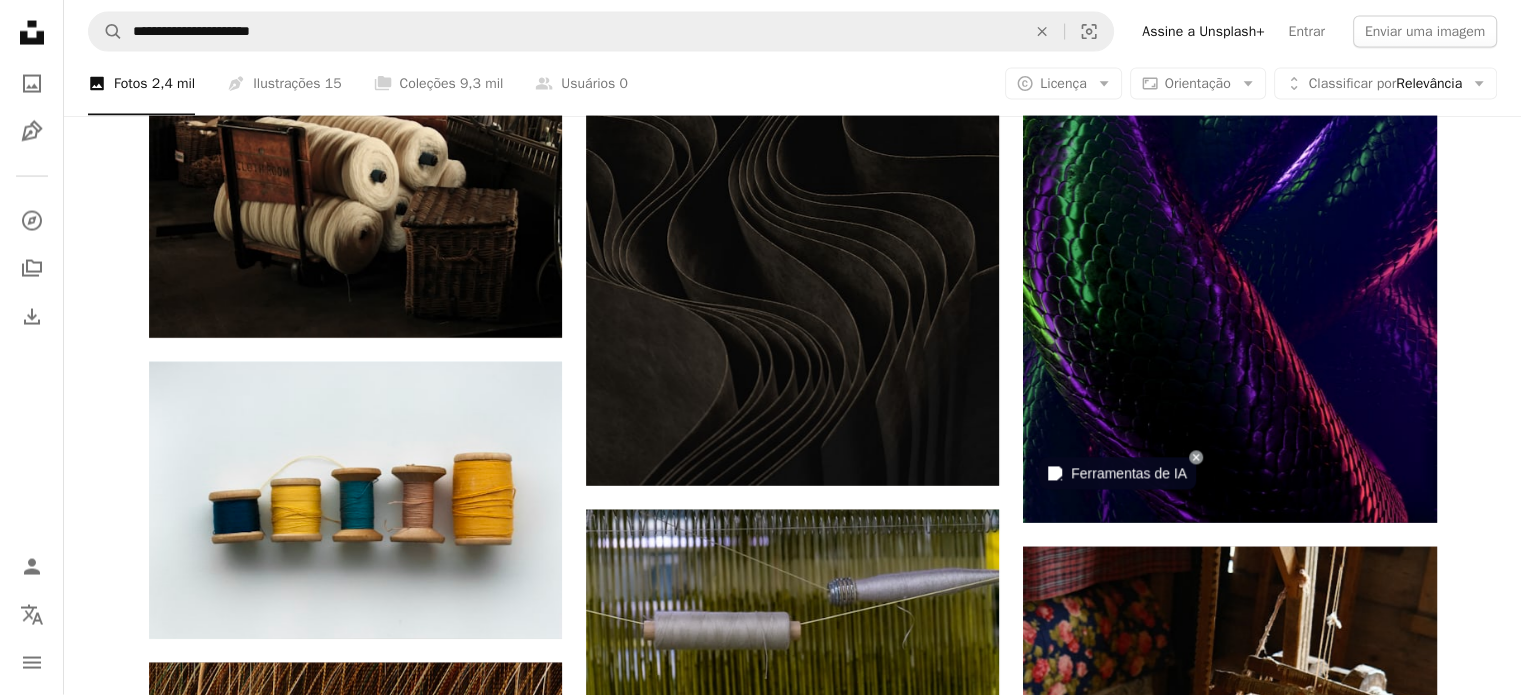 scroll, scrollTop: 27100, scrollLeft: 0, axis: vertical 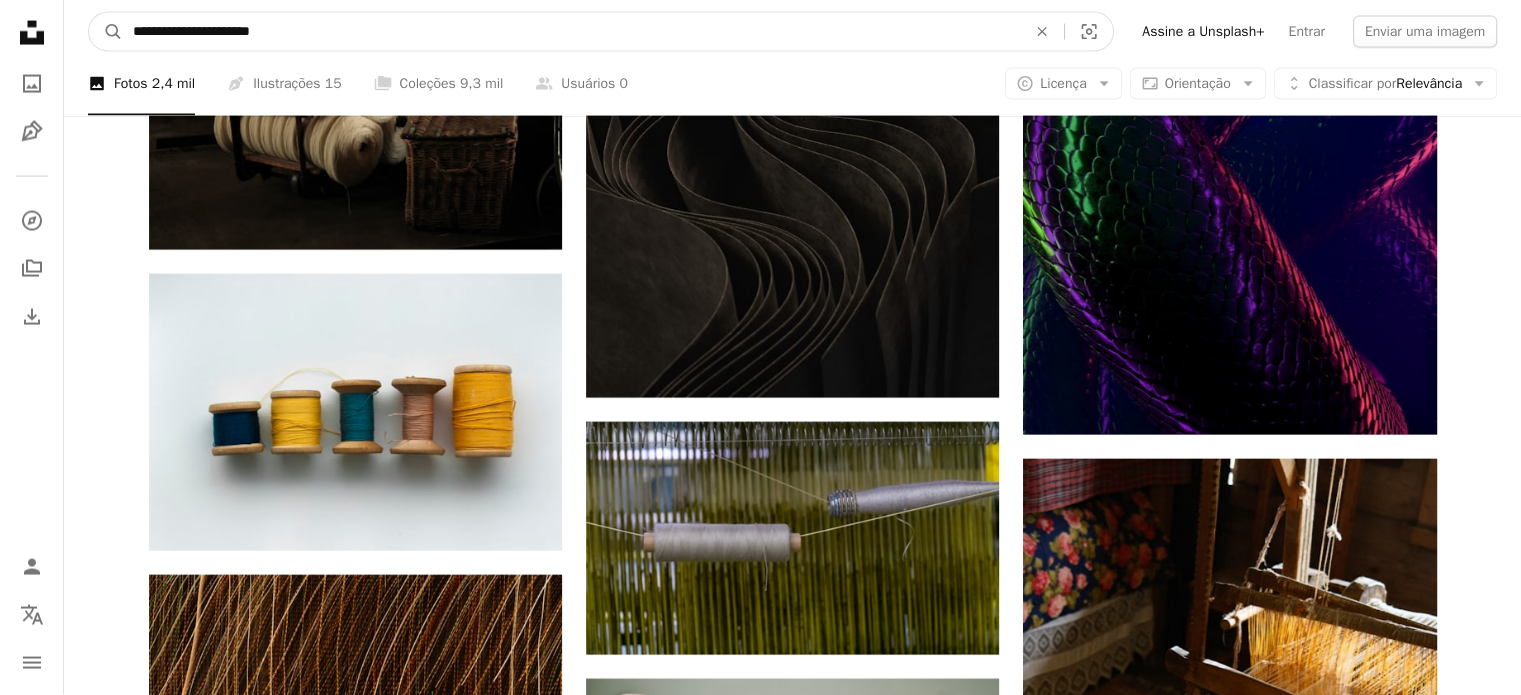 drag, startPoint x: 518, startPoint y: 16, endPoint x: 2, endPoint y: 56, distance: 517.5481 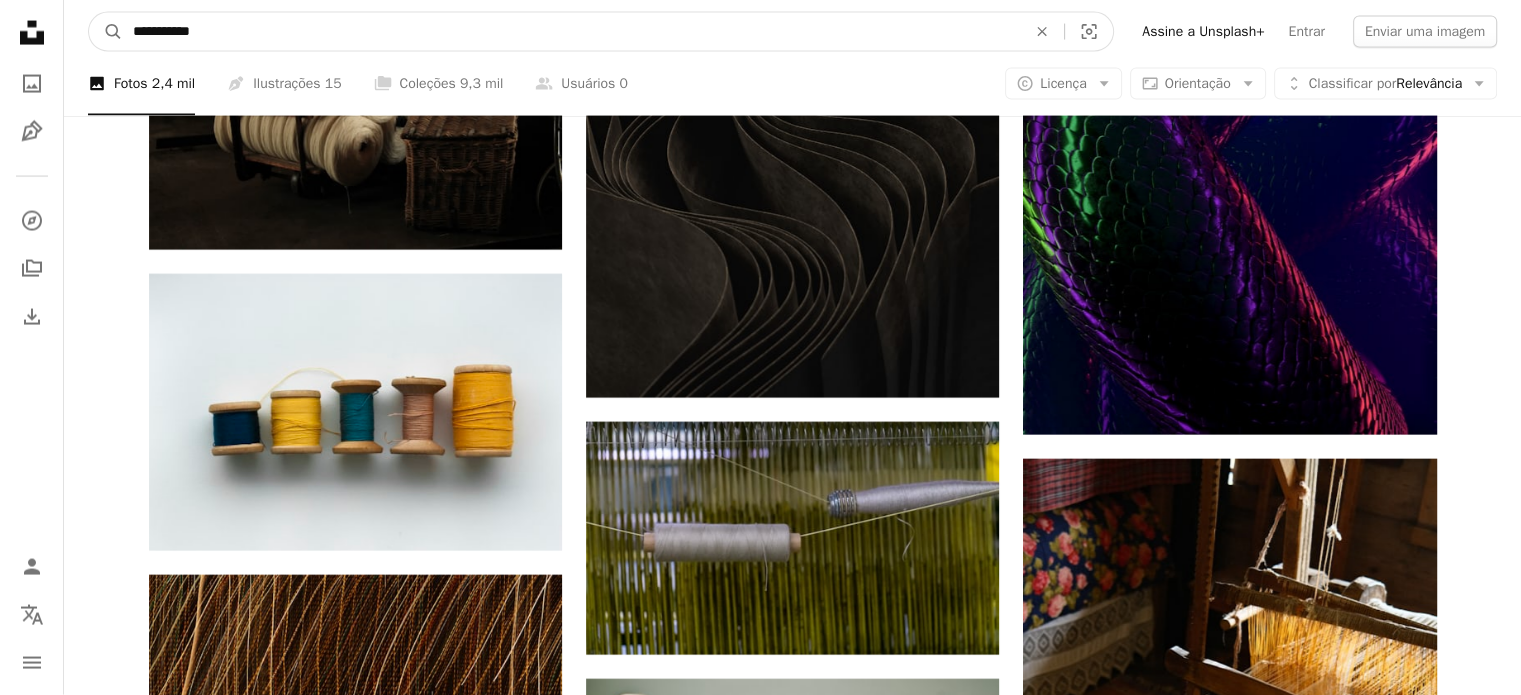 paste on "**********" 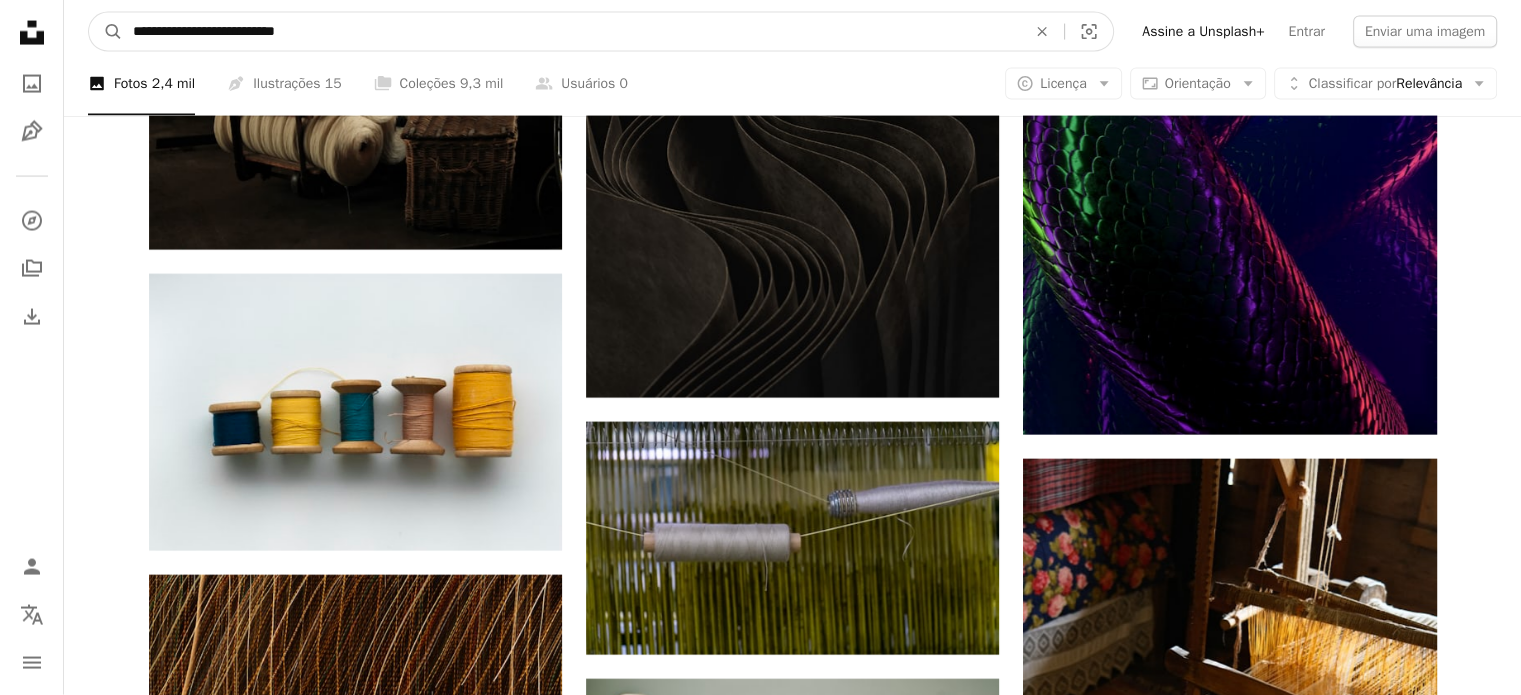 click on "A magnifying glass" at bounding box center [106, 32] 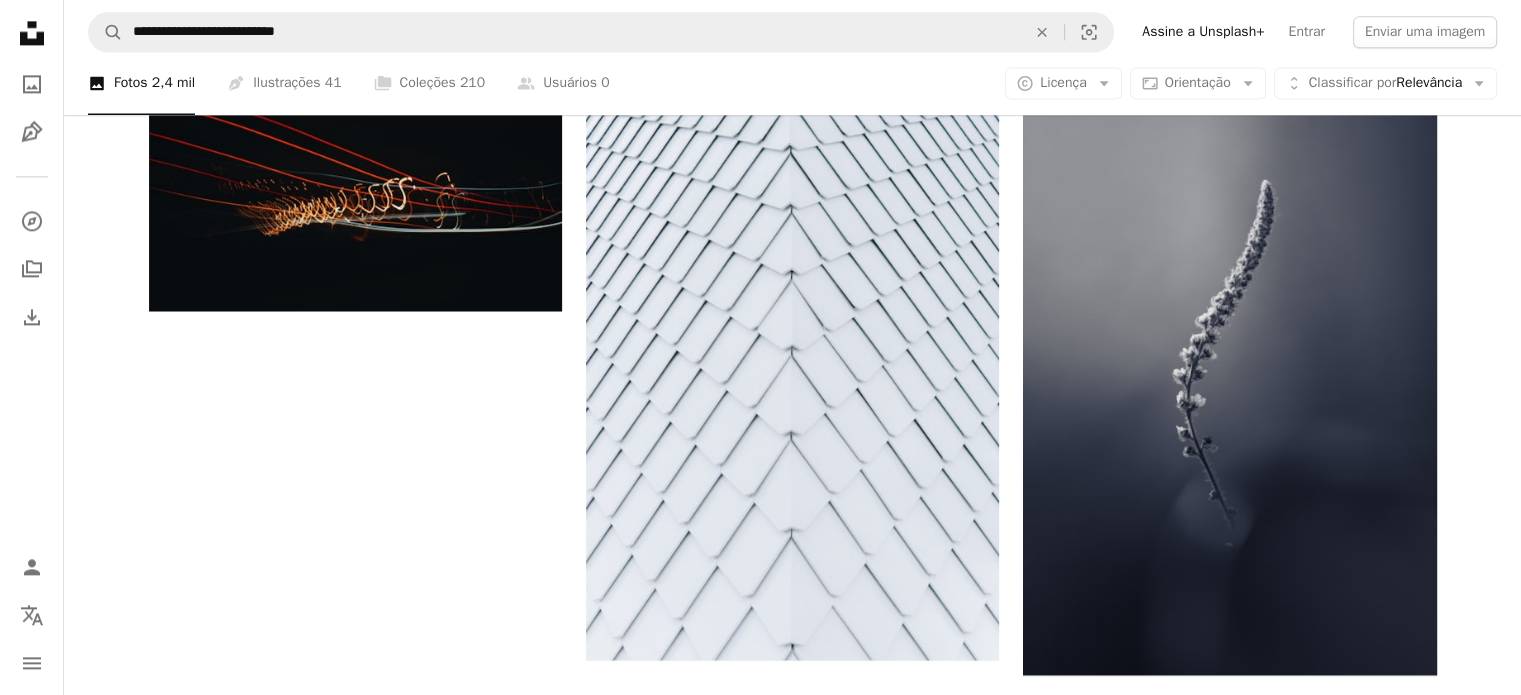 scroll, scrollTop: 2798, scrollLeft: 0, axis: vertical 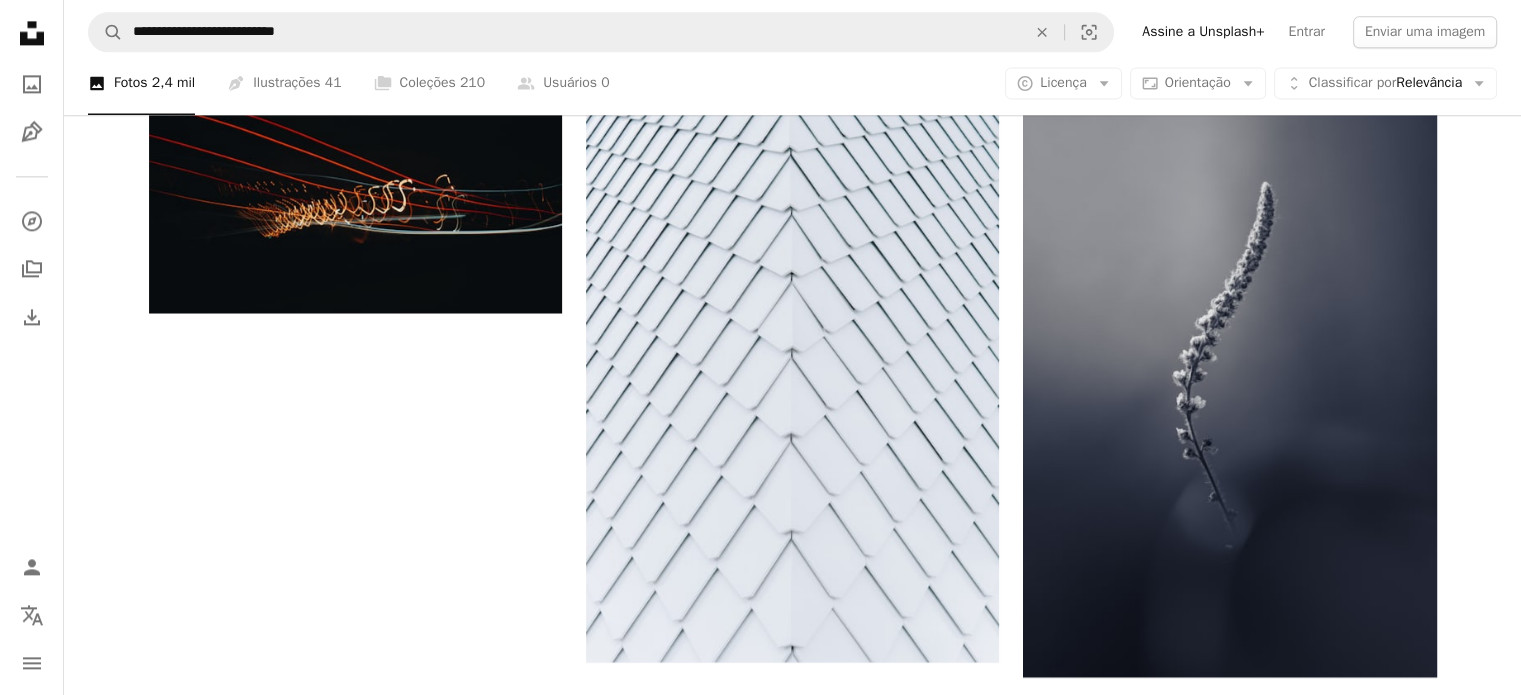 click on "Carregar mais" at bounding box center (793, 1401) 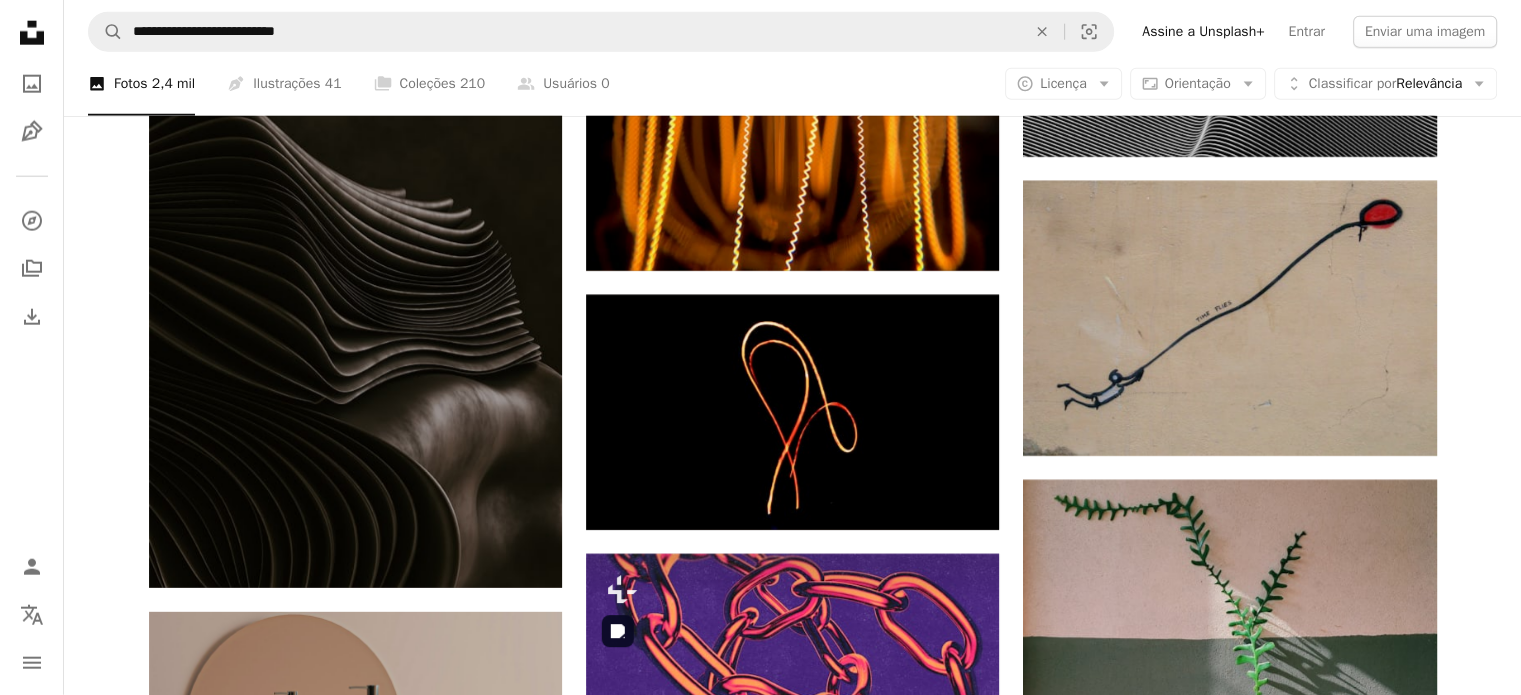 scroll, scrollTop: 4798, scrollLeft: 0, axis: vertical 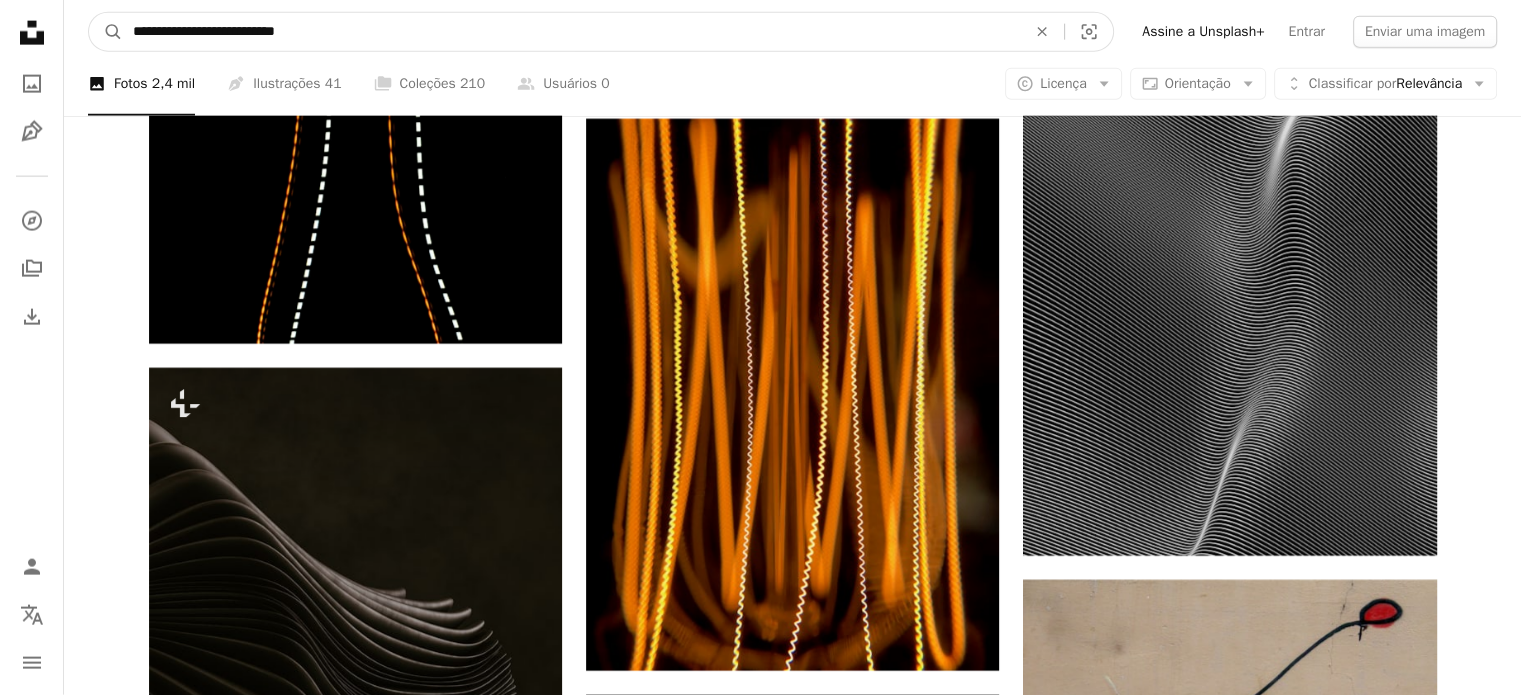 drag, startPoint x: 342, startPoint y: 33, endPoint x: 198, endPoint y: 50, distance: 145 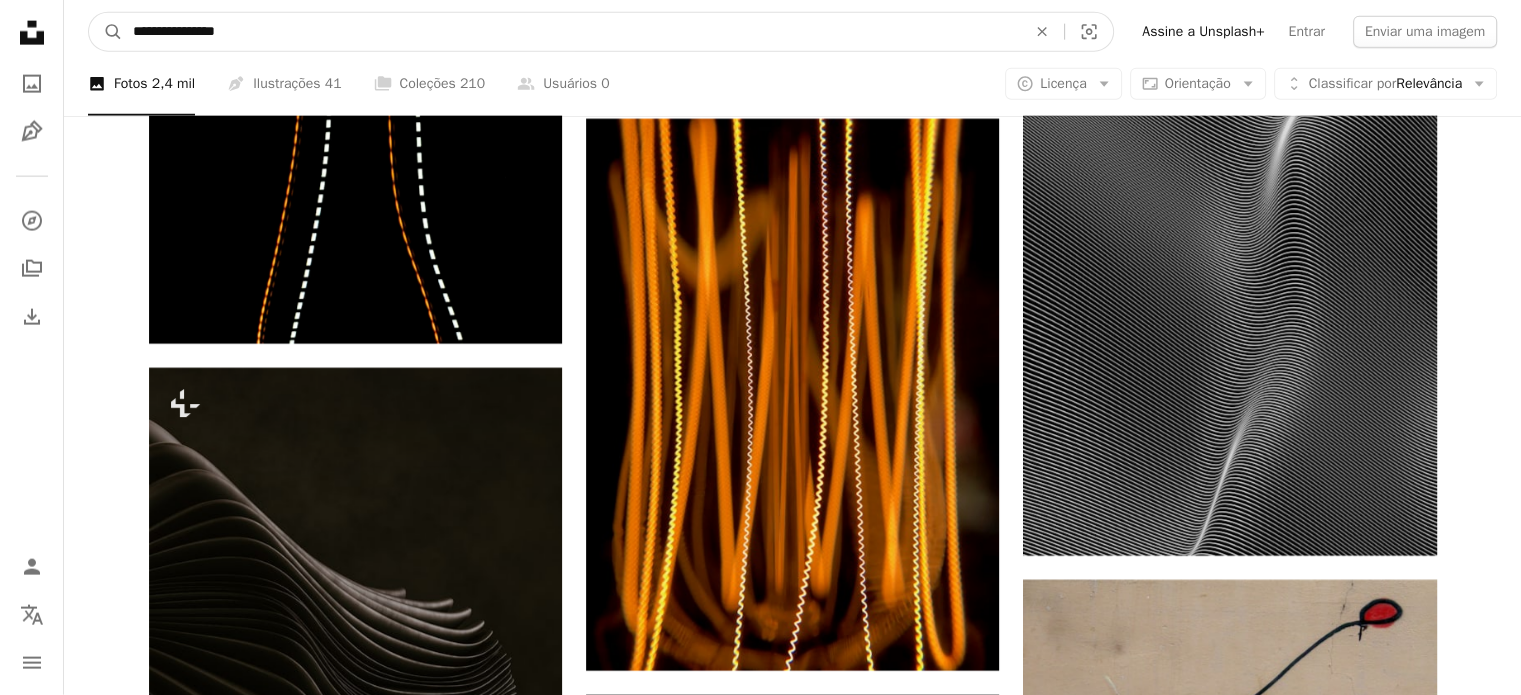 type on "**********" 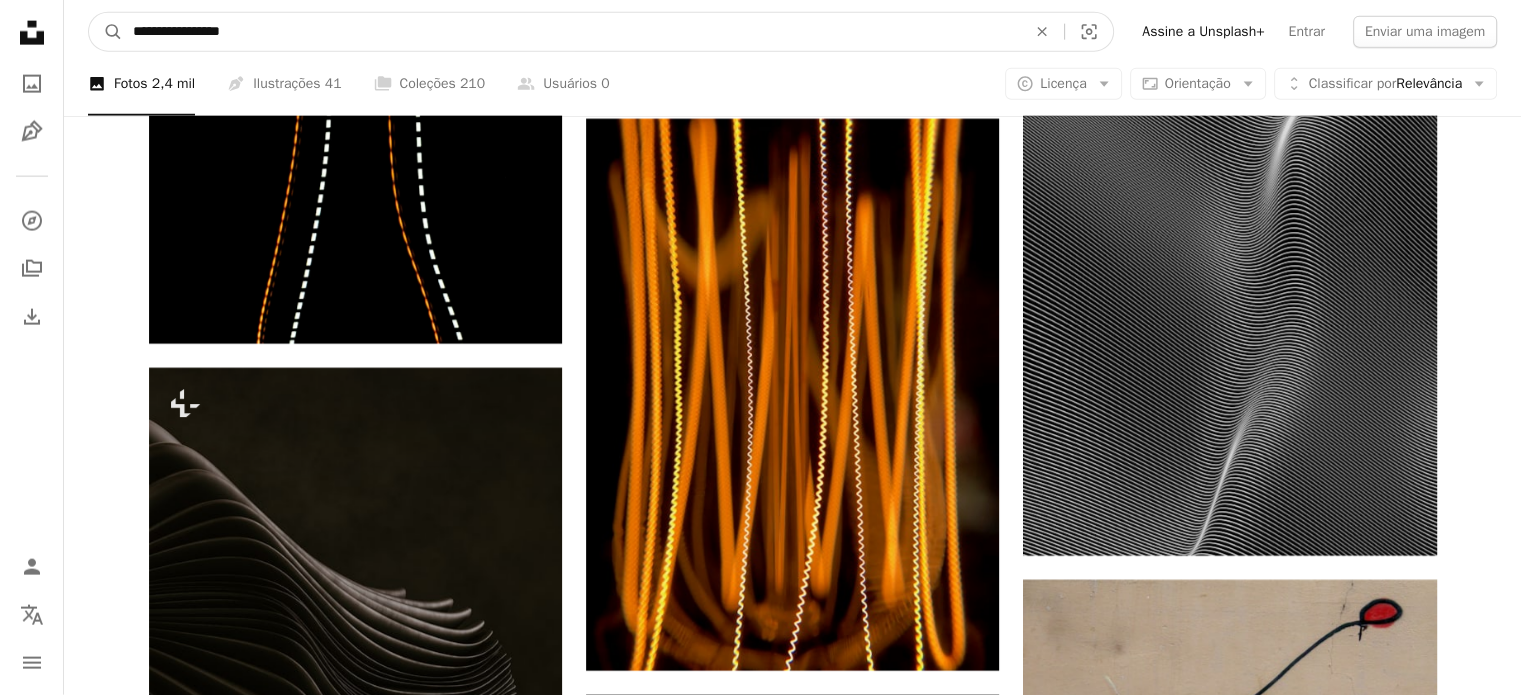 click on "A magnifying glass" at bounding box center (106, 32) 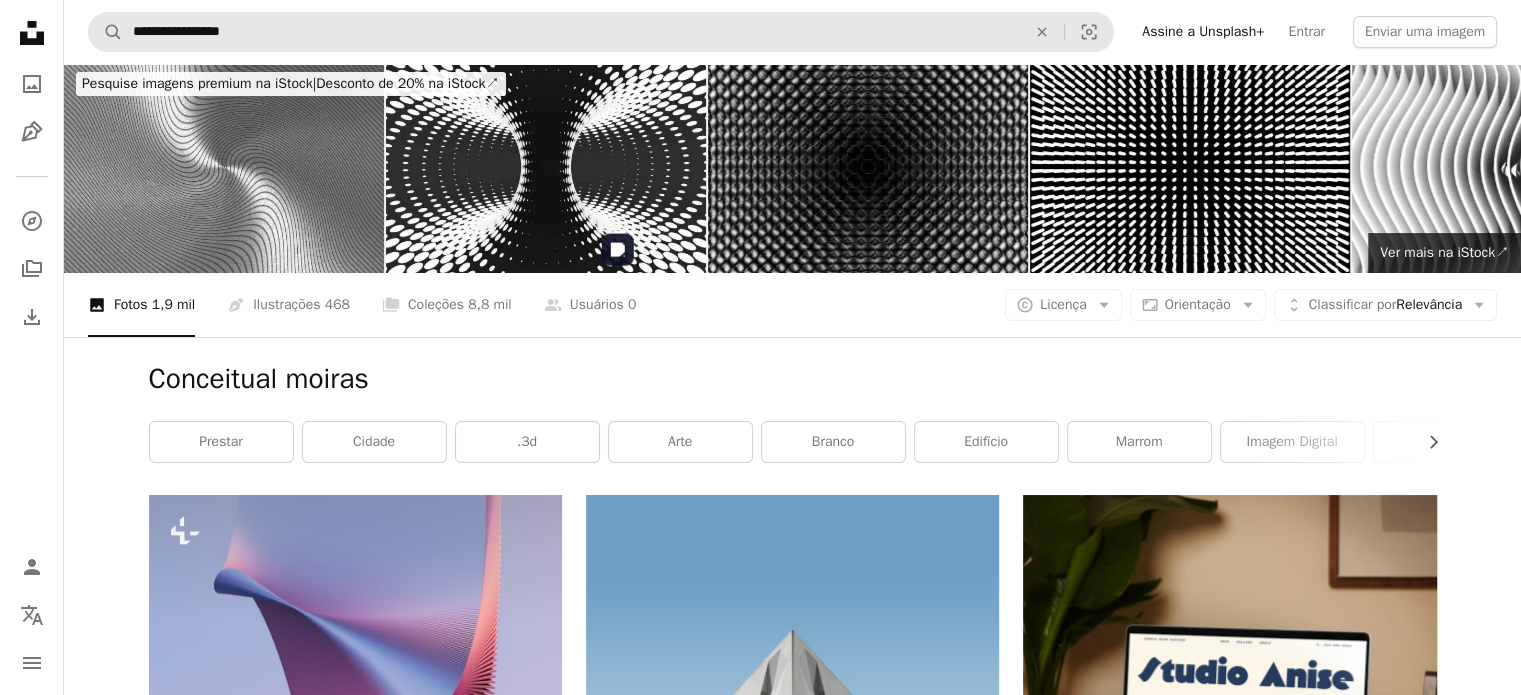 scroll, scrollTop: 0, scrollLeft: 0, axis: both 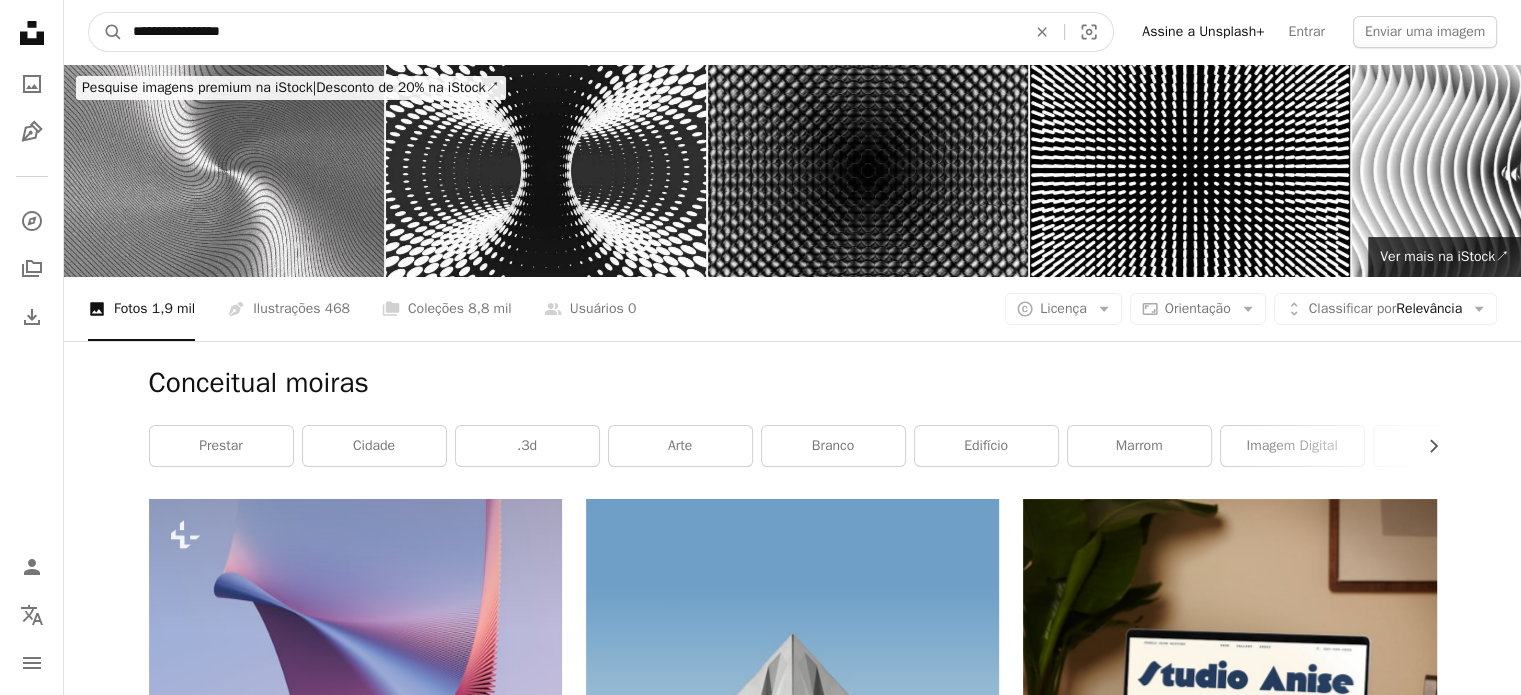 drag, startPoint x: 397, startPoint y: 30, endPoint x: 205, endPoint y: 57, distance: 193.88914 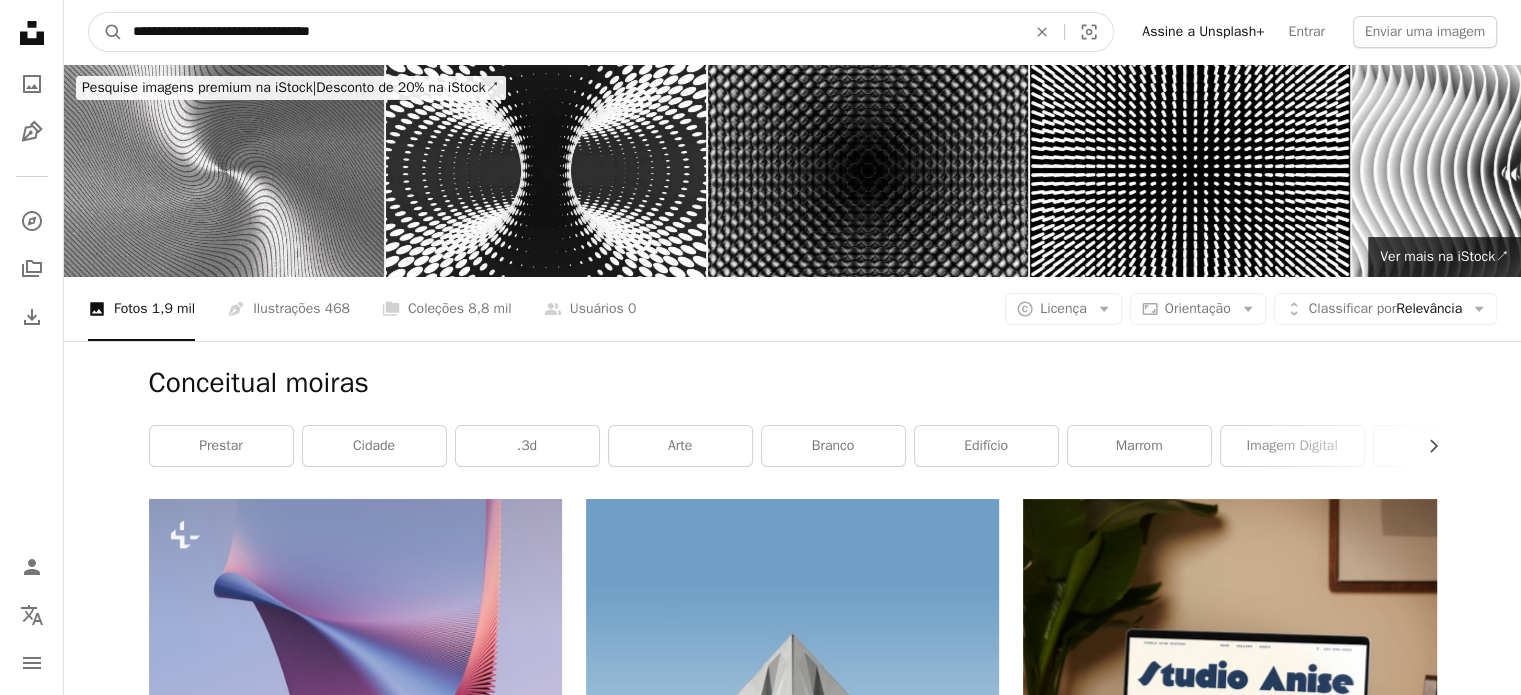 click on "A magnifying glass" at bounding box center (106, 32) 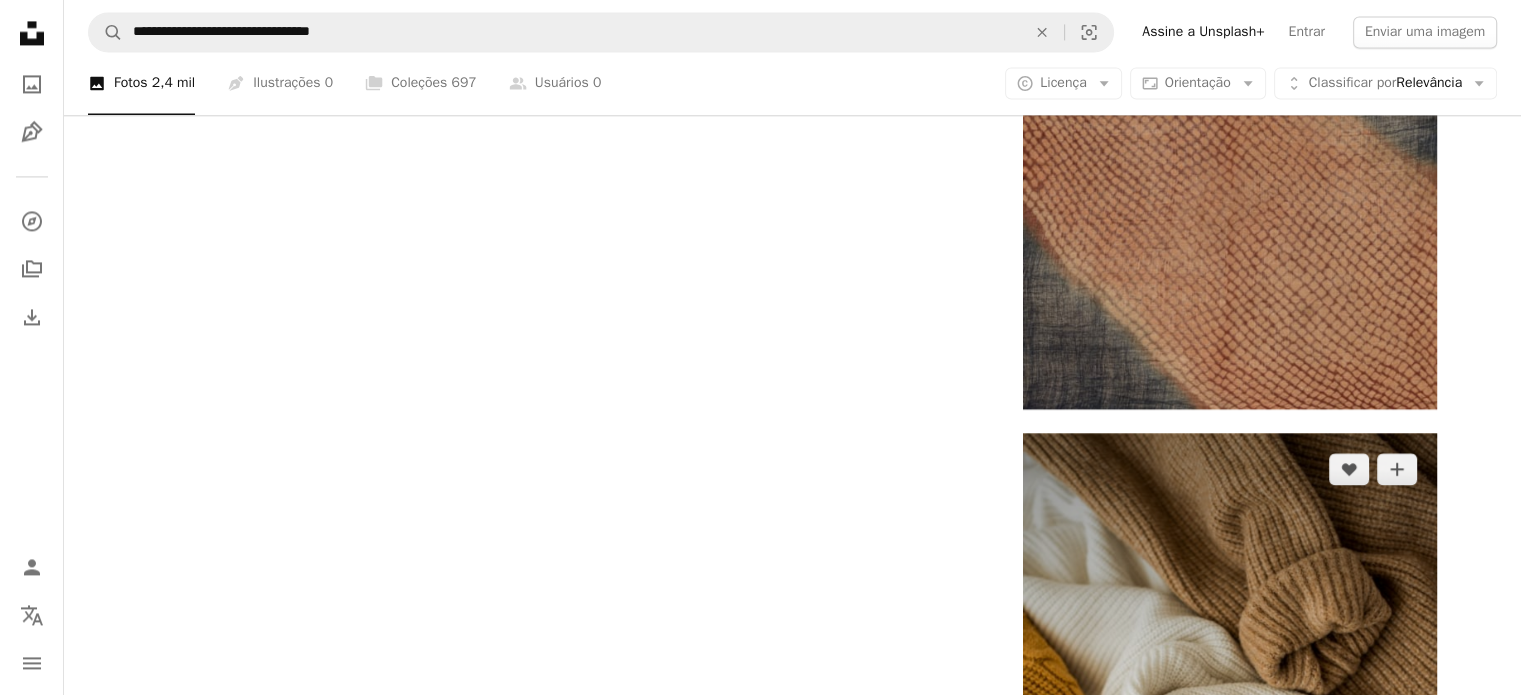 scroll, scrollTop: 3132, scrollLeft: 0, axis: vertical 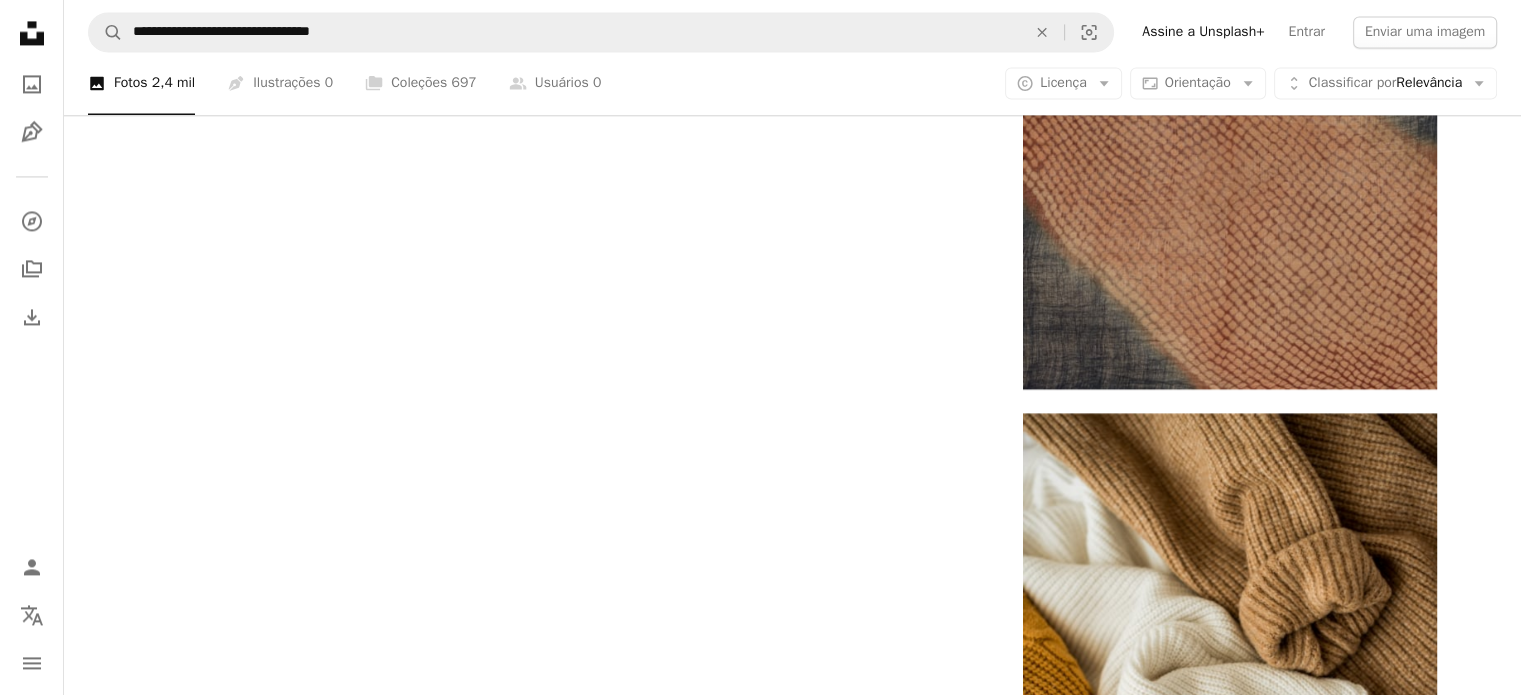 click on "Carregar mais" at bounding box center (793, 1102) 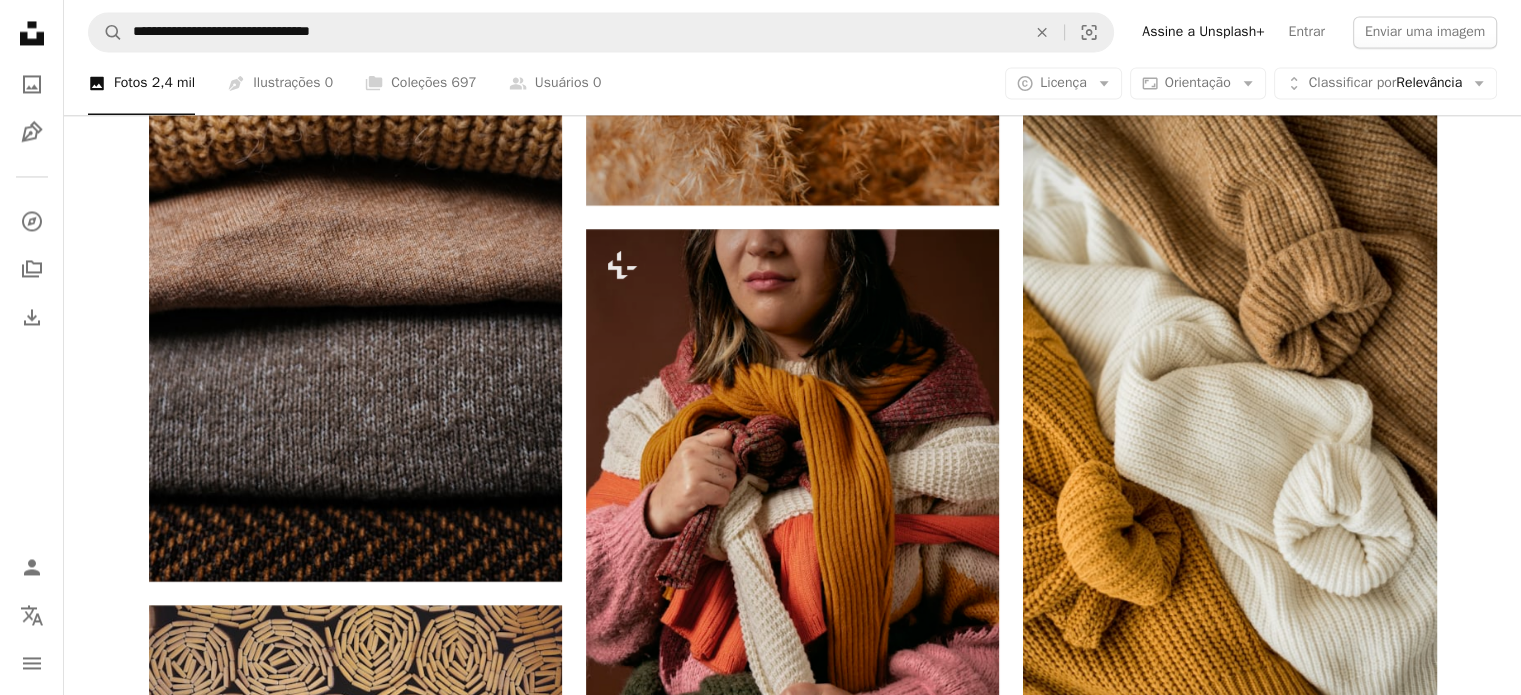 scroll, scrollTop: 3532, scrollLeft: 0, axis: vertical 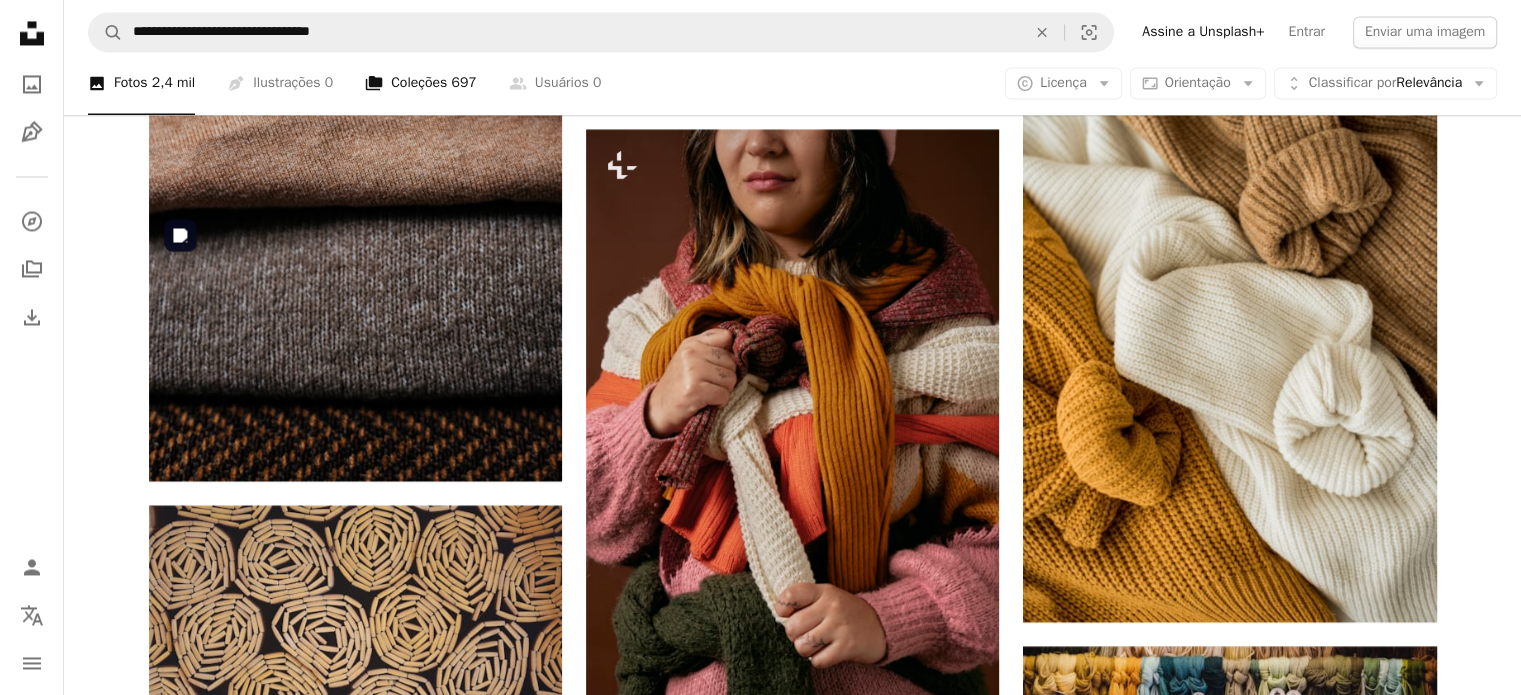 click on "A stack of folders Coleções   697" at bounding box center [421, 84] 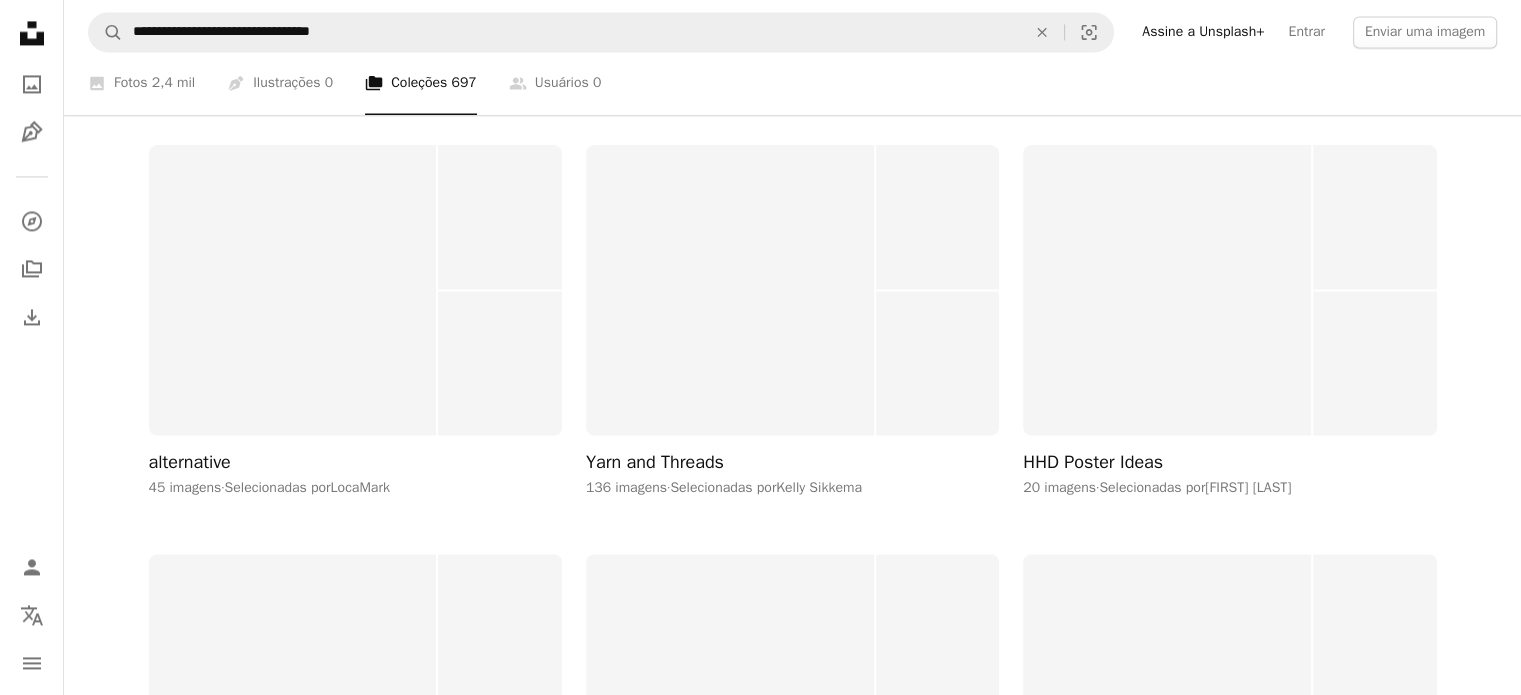 scroll, scrollTop: 3000, scrollLeft: 0, axis: vertical 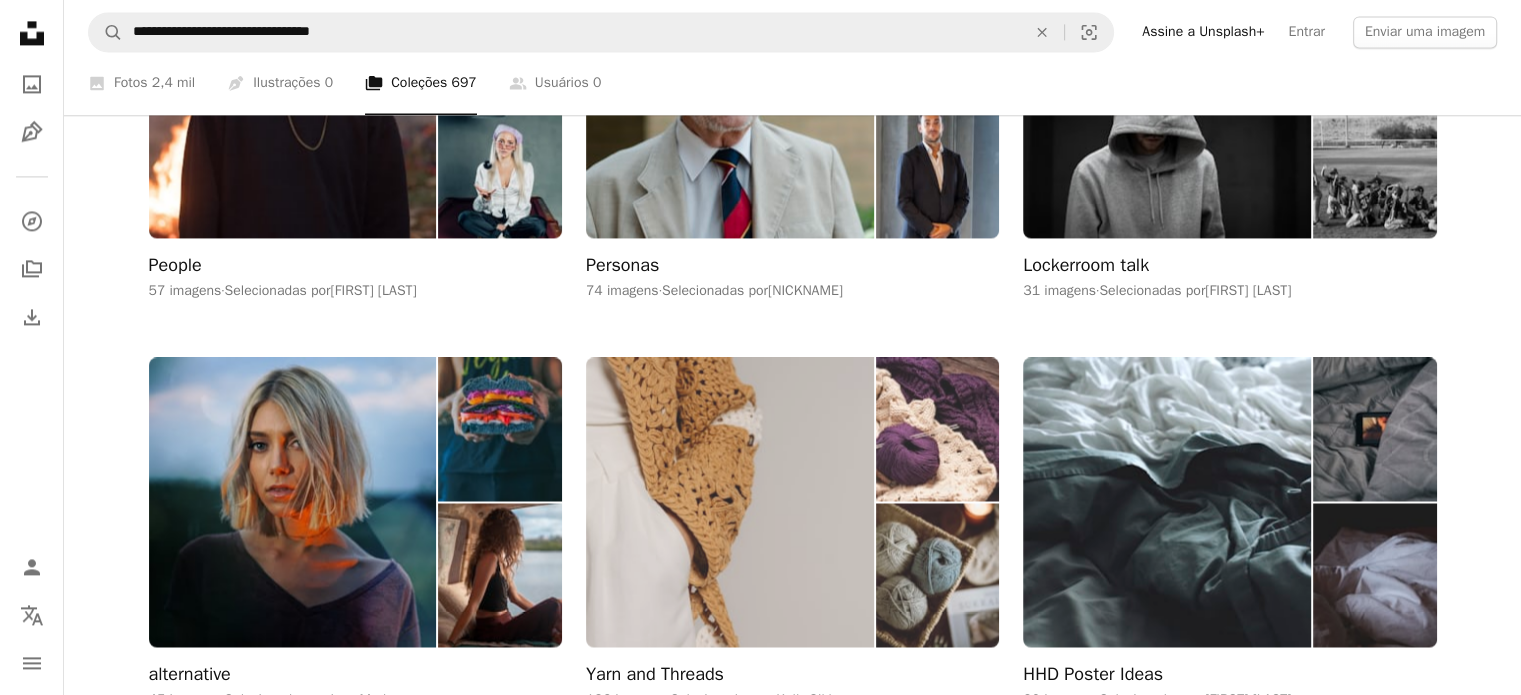 click on "Yarn and Threads" at bounding box center (655, 675) 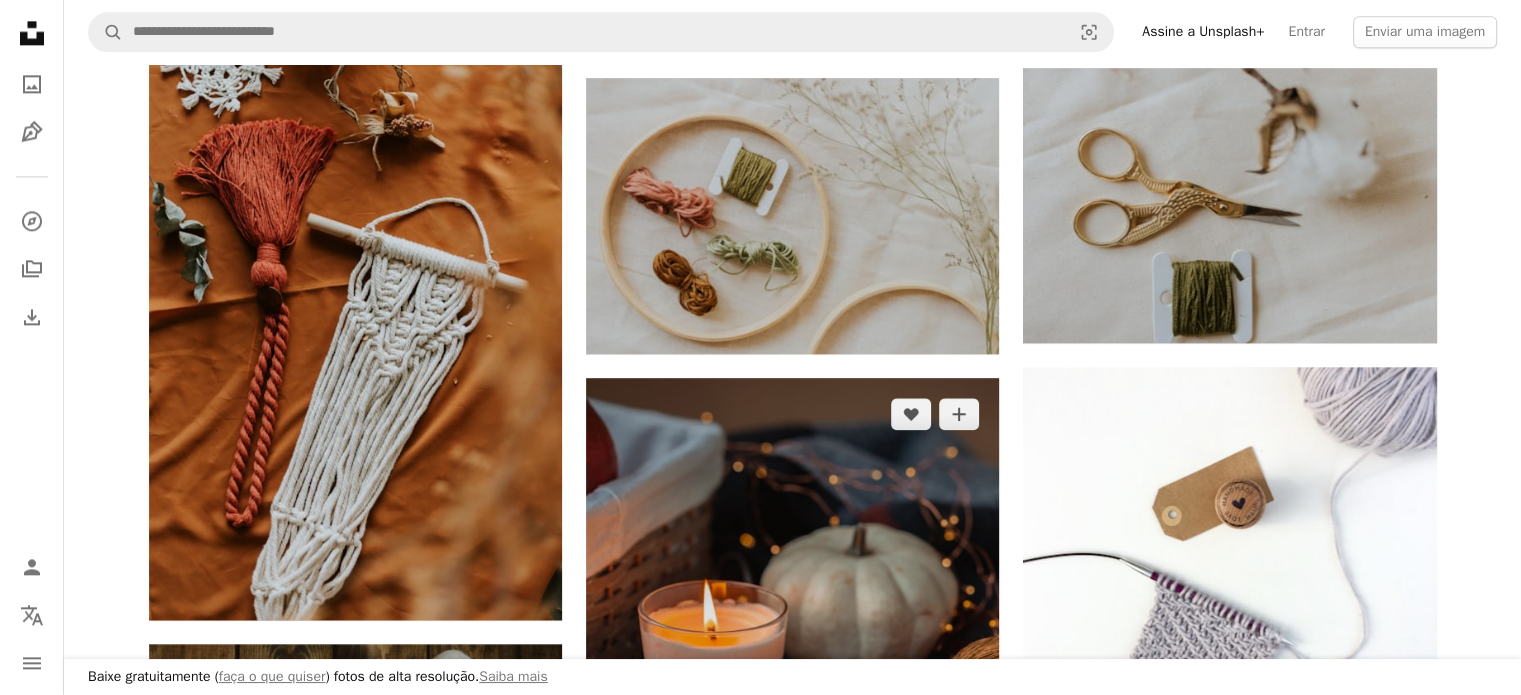 scroll, scrollTop: 2600, scrollLeft: 0, axis: vertical 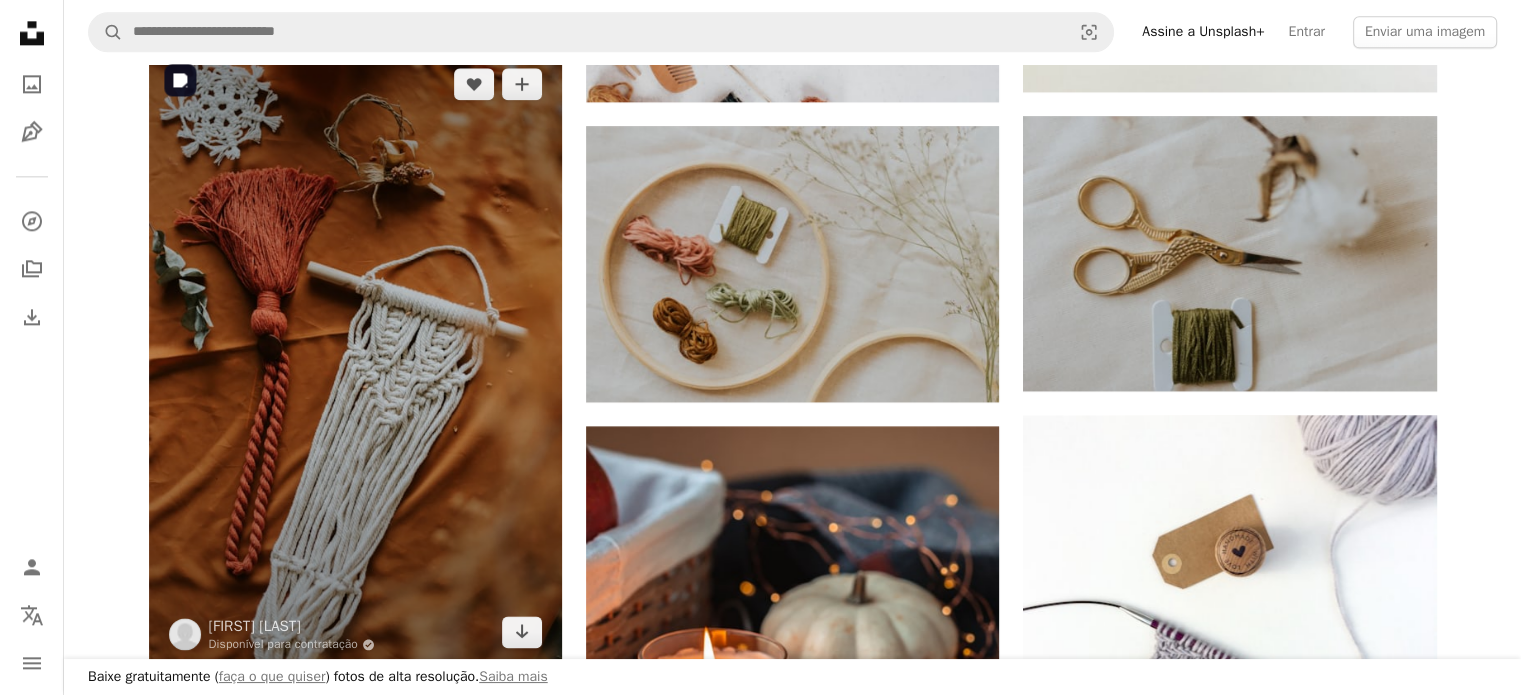 click at bounding box center [355, 358] 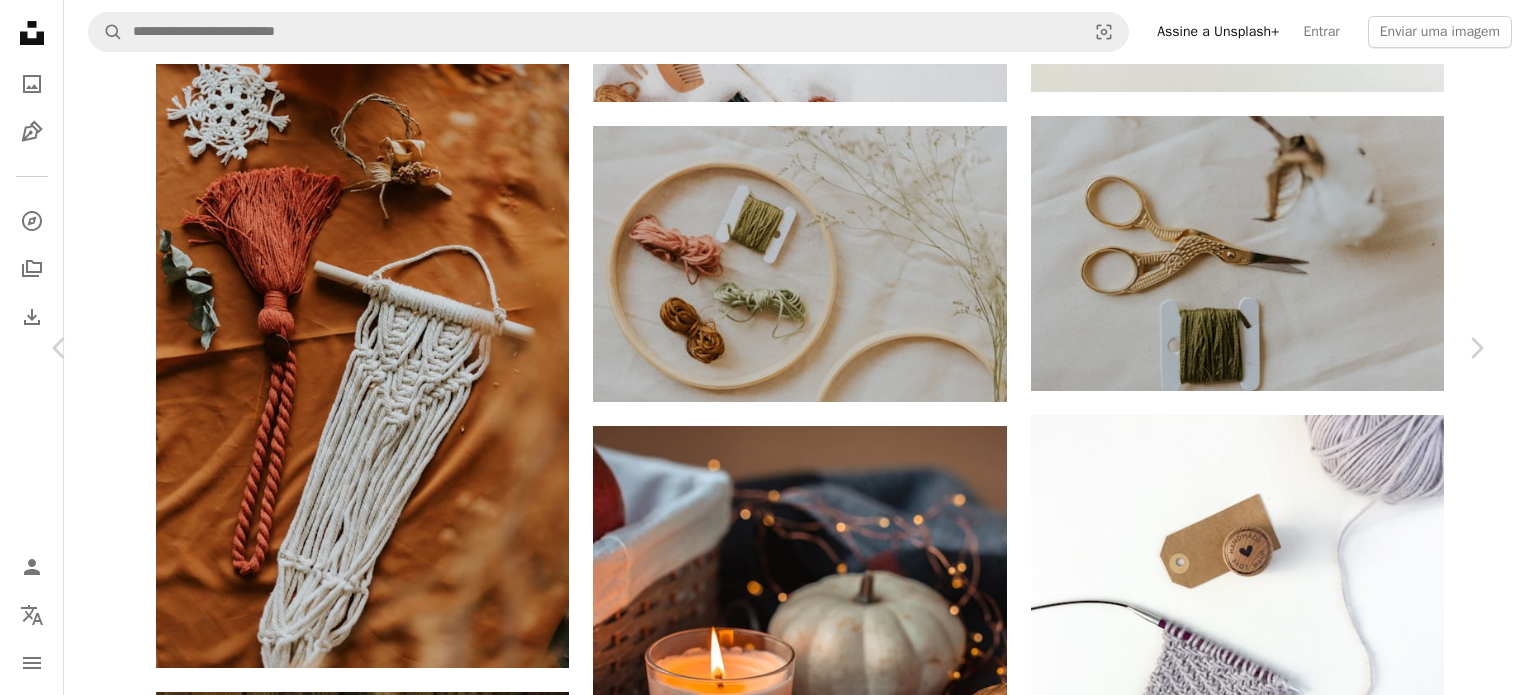 click on "Baixar gratuitamente" at bounding box center (1266, 4046) 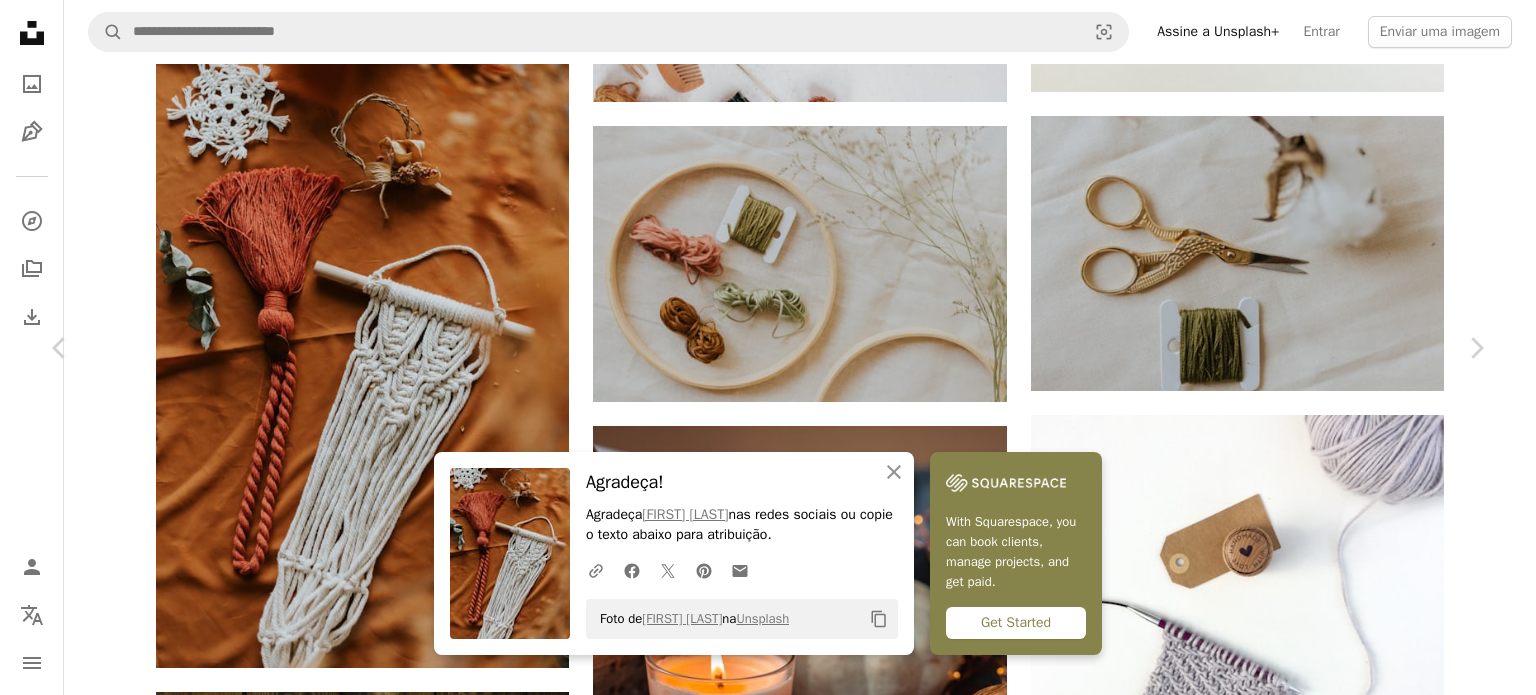 click on "An X shape Chevron left Chevron right An X shape Fechar Agradeça! Agradeça lucas mendes nas redes sociais ou copie o texto abaixo para atribuição. A URL sharing icon (chains) Facebook icon X (formerly Twitter) icon Pinterest icon An envelope Foto de lucas mendes na Unsplash Copy content With Squarespace, you can book clients, manage projects, and get paid. Get Started lucas mendes Disponível para contratação A checkmark inside of a circle A heart A plus sign Editar imagem Plus sign for Unsplash+ Baixar gratuitamente Chevron down Zoom in Visualizações 886.251 Downloads 3.027 Destaque em Fotos A forward-right arrow Compartilhar Info icon Informações More Actions Calendar outlined Publicada em 26 de dezembro de 2019 Camera Canon, EOS 6D Safety Uso gratuito sob a Licença da Unsplash animal mobiliário marrom ao ar livre aranha rede invertebrado aracnídeo Imagens de domínio público Pesquise imagens premium relacionadas na iStock | Economize 20% com o código UNSPLASH20 ↗ Para" at bounding box center [768, 4346] 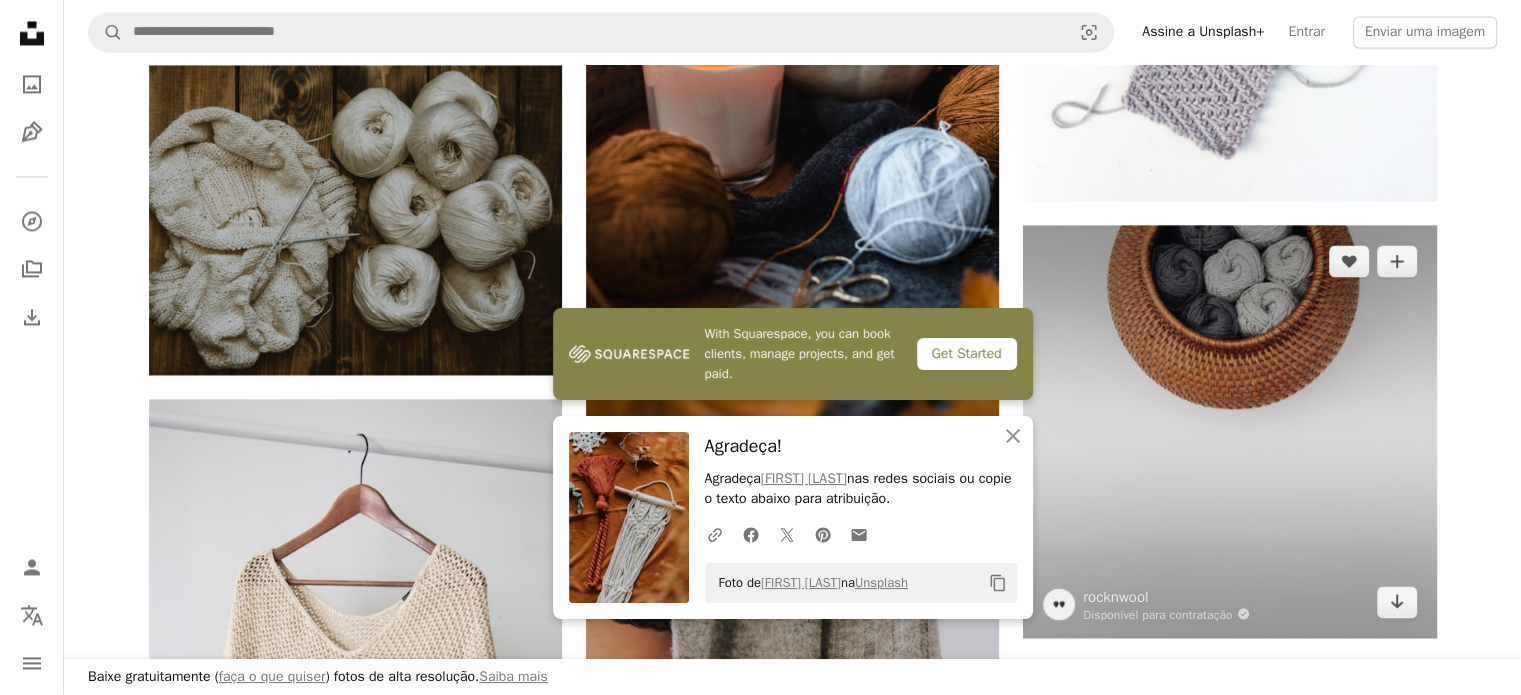 scroll, scrollTop: 3300, scrollLeft: 0, axis: vertical 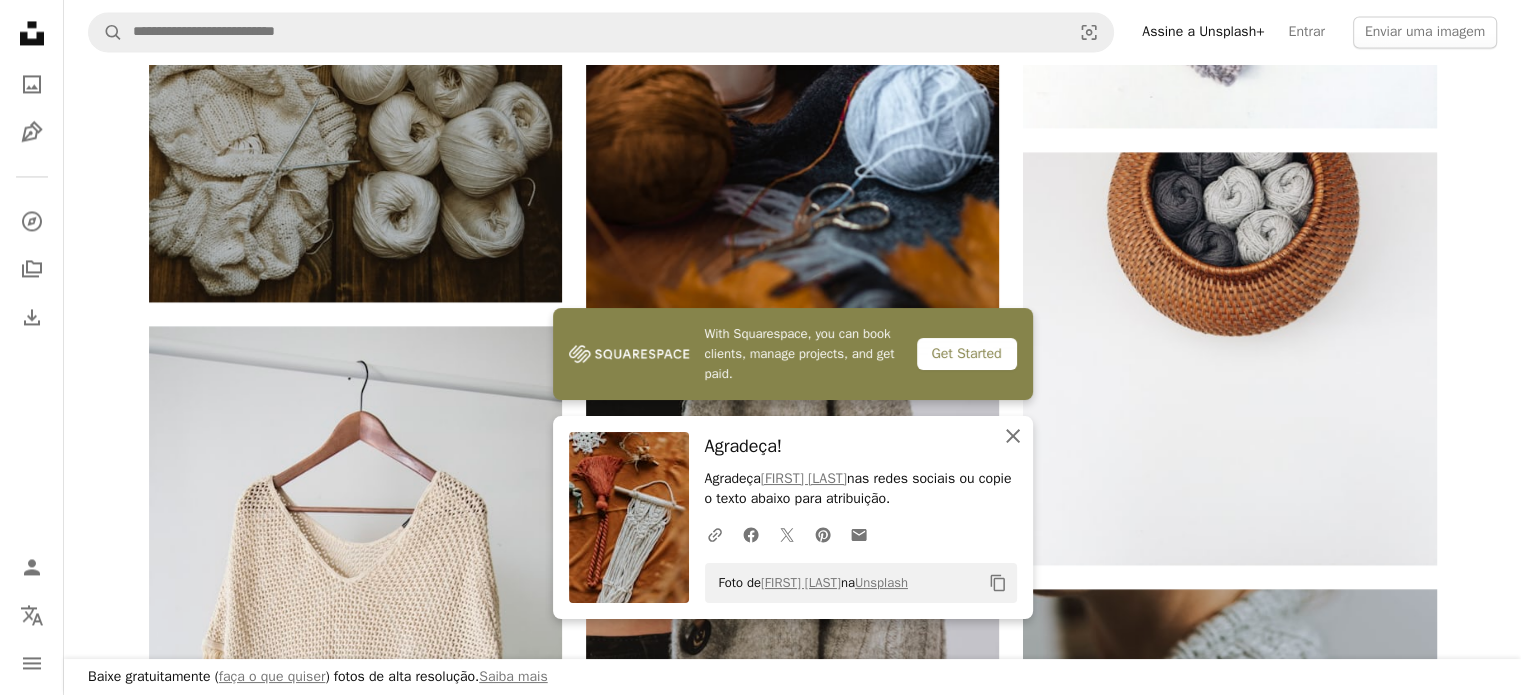 click 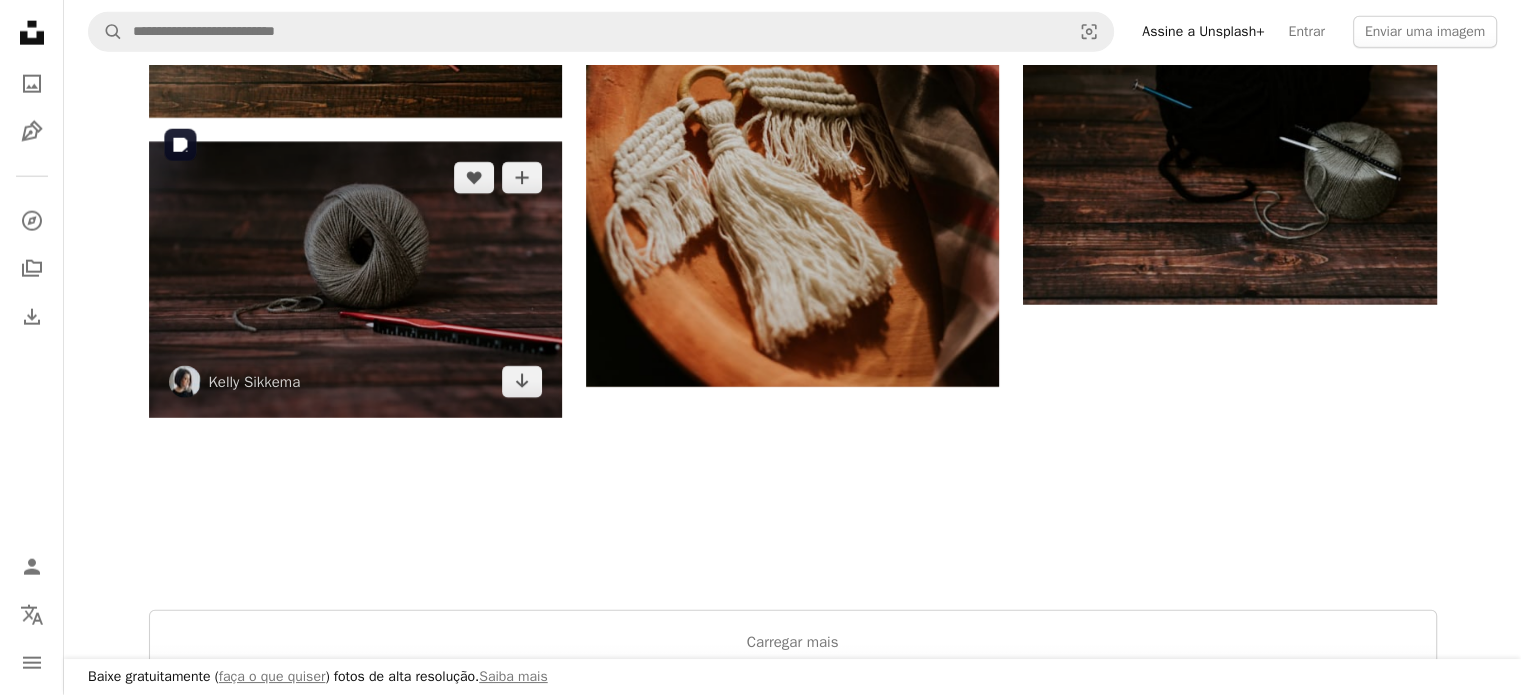scroll, scrollTop: 5200, scrollLeft: 0, axis: vertical 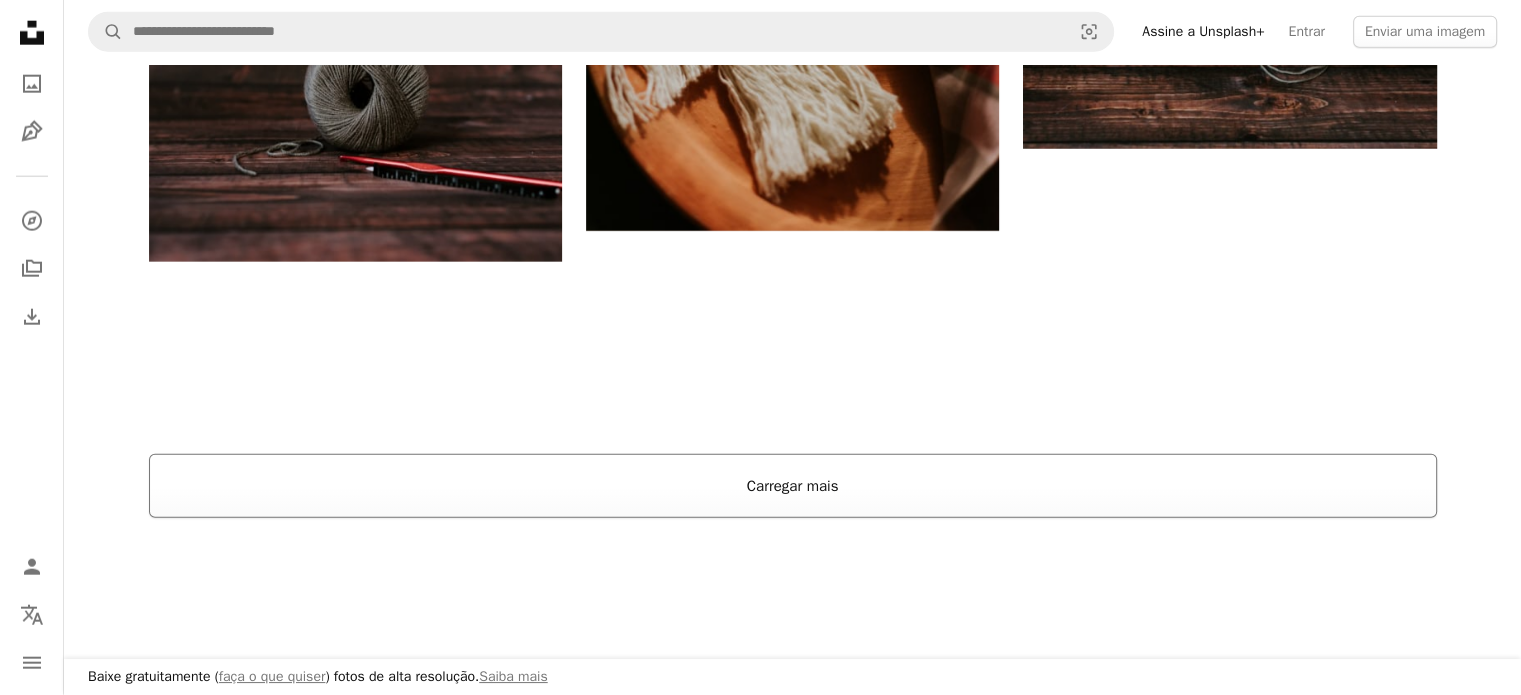 click on "Carregar mais" at bounding box center [793, 486] 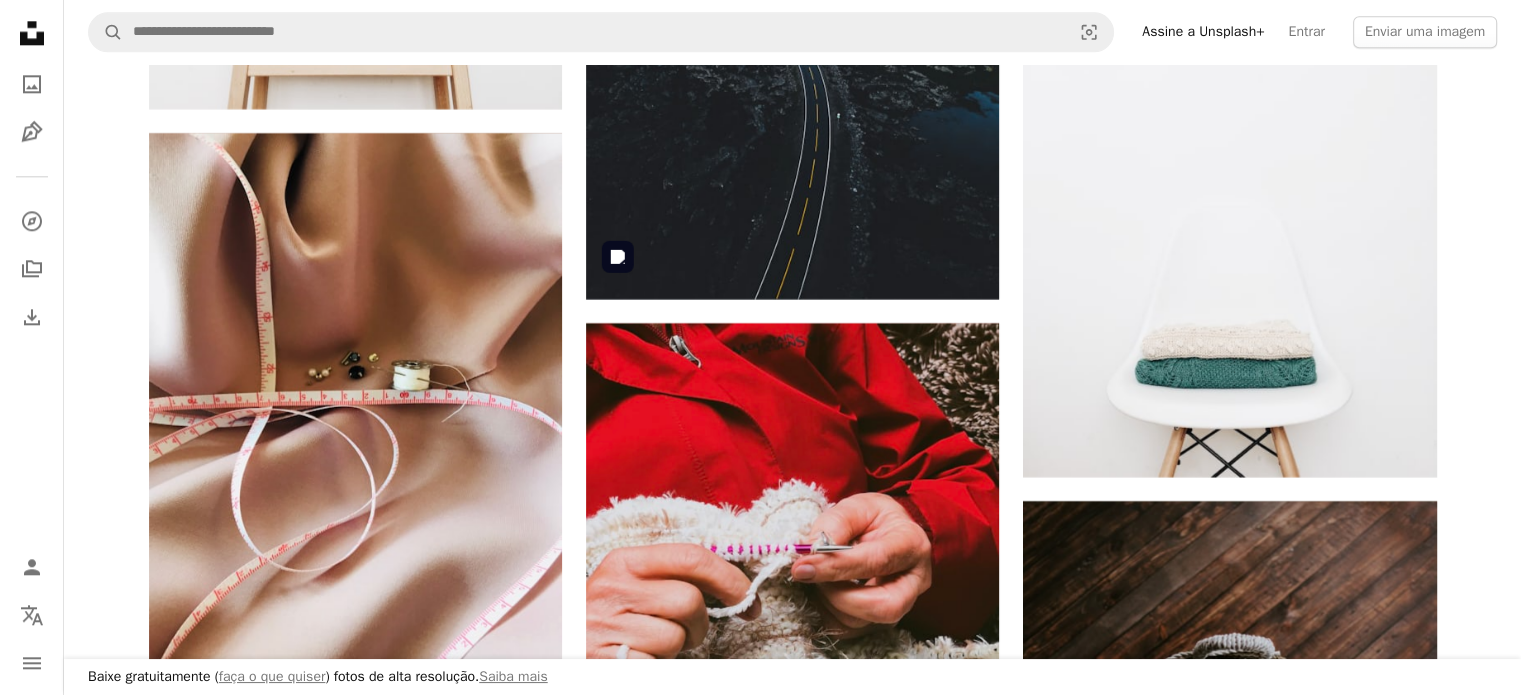 scroll, scrollTop: 10000, scrollLeft: 0, axis: vertical 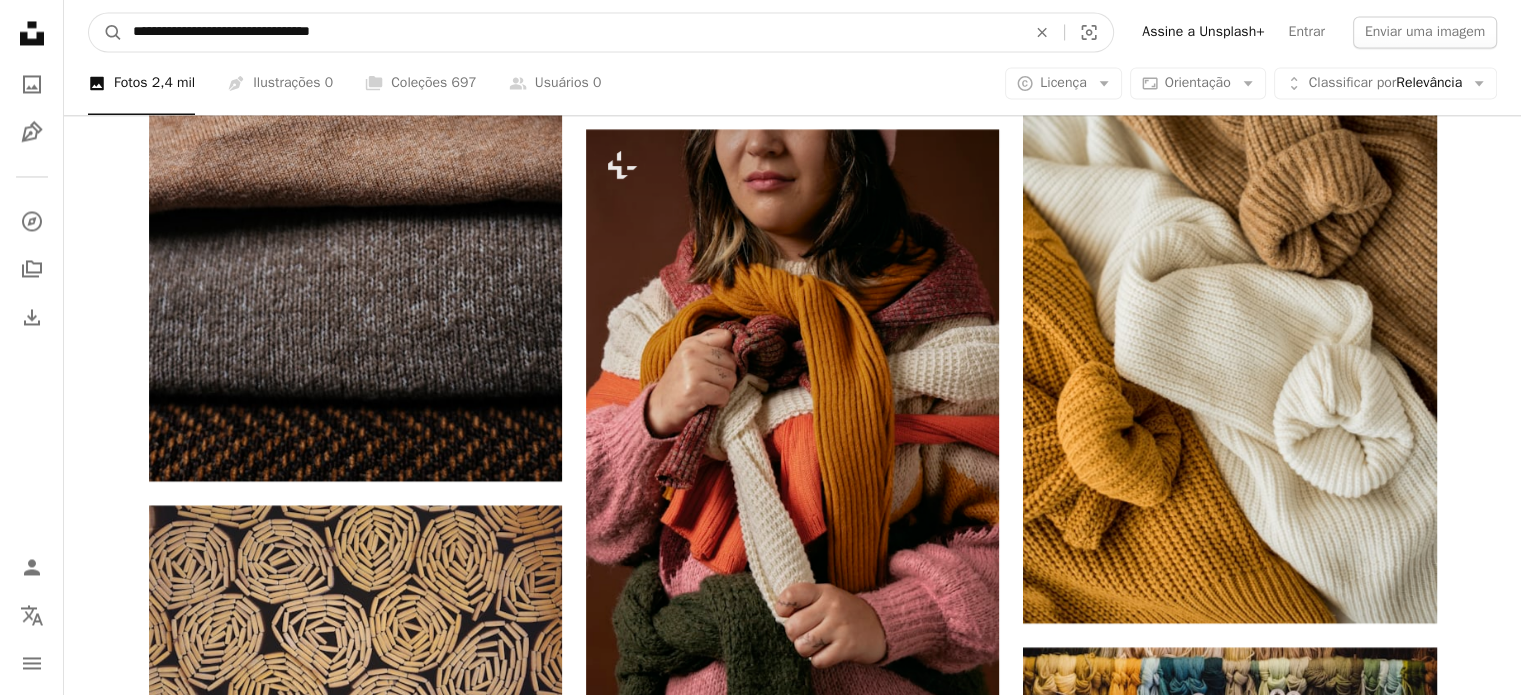 drag, startPoint x: 200, startPoint y: 29, endPoint x: 69, endPoint y: 38, distance: 131.30879 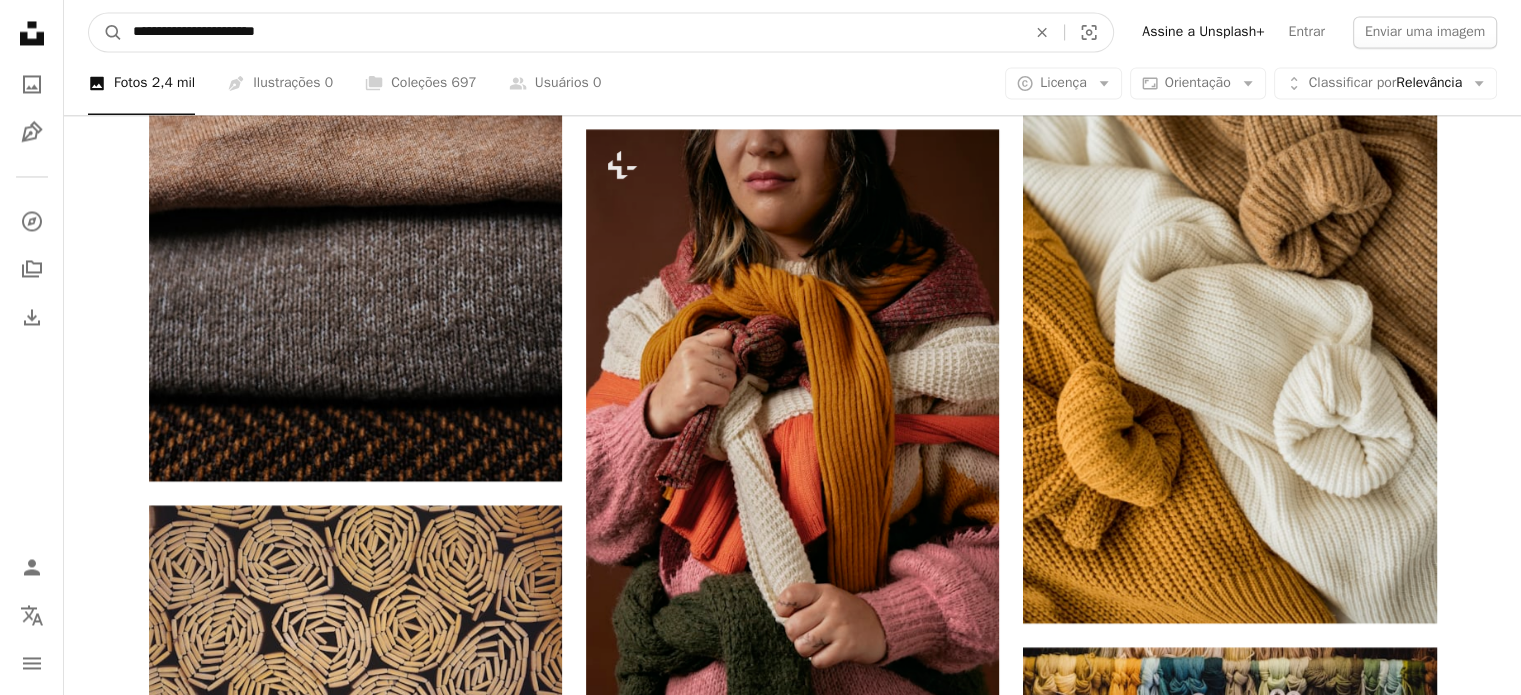type on "**********" 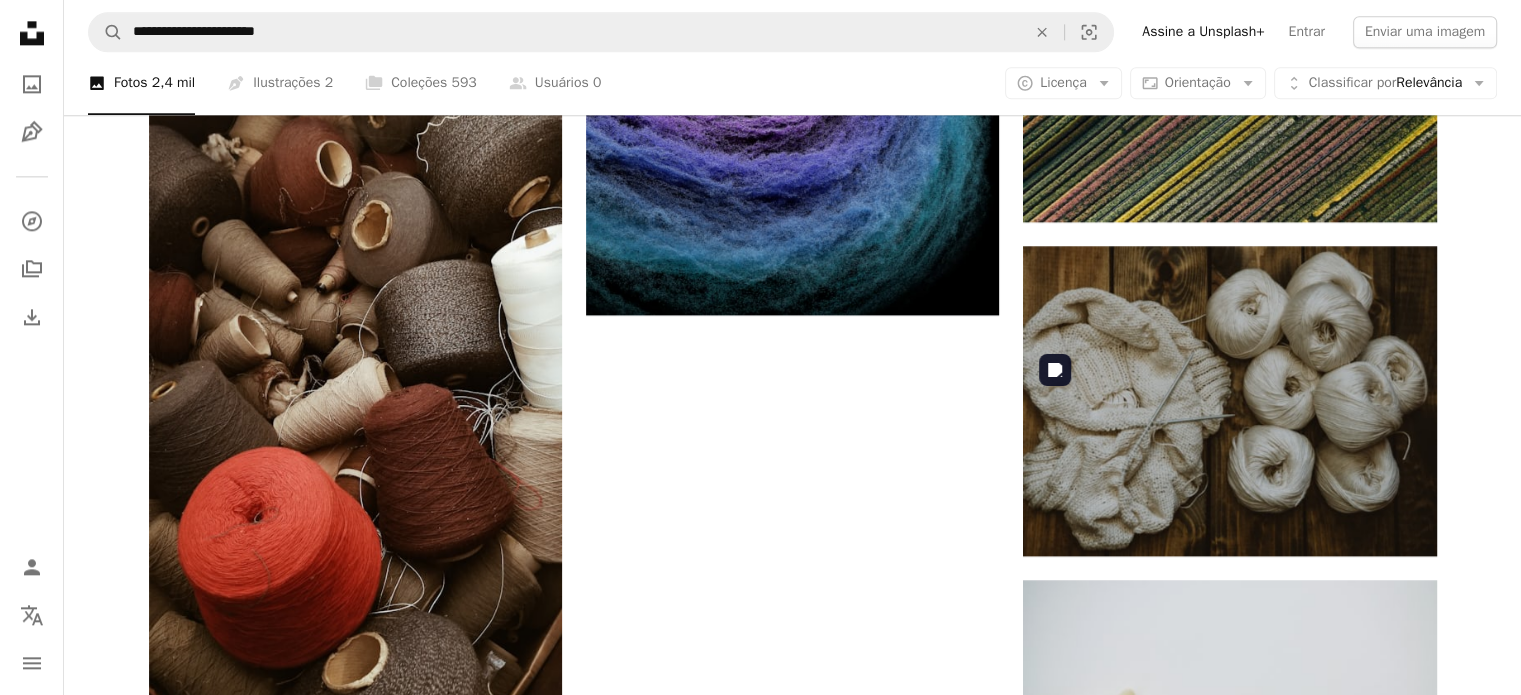 scroll, scrollTop: 2900, scrollLeft: 0, axis: vertical 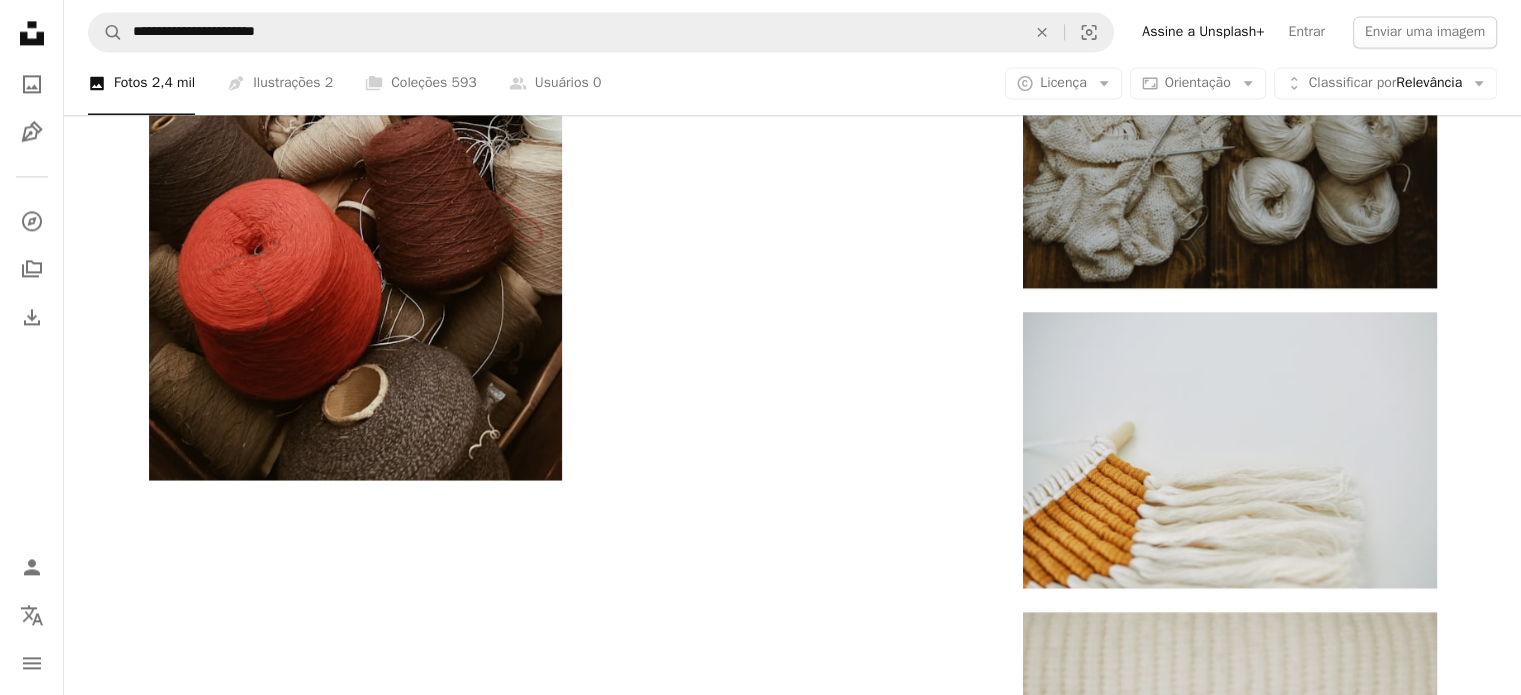 click on "Carregar mais" at bounding box center [793, 1262] 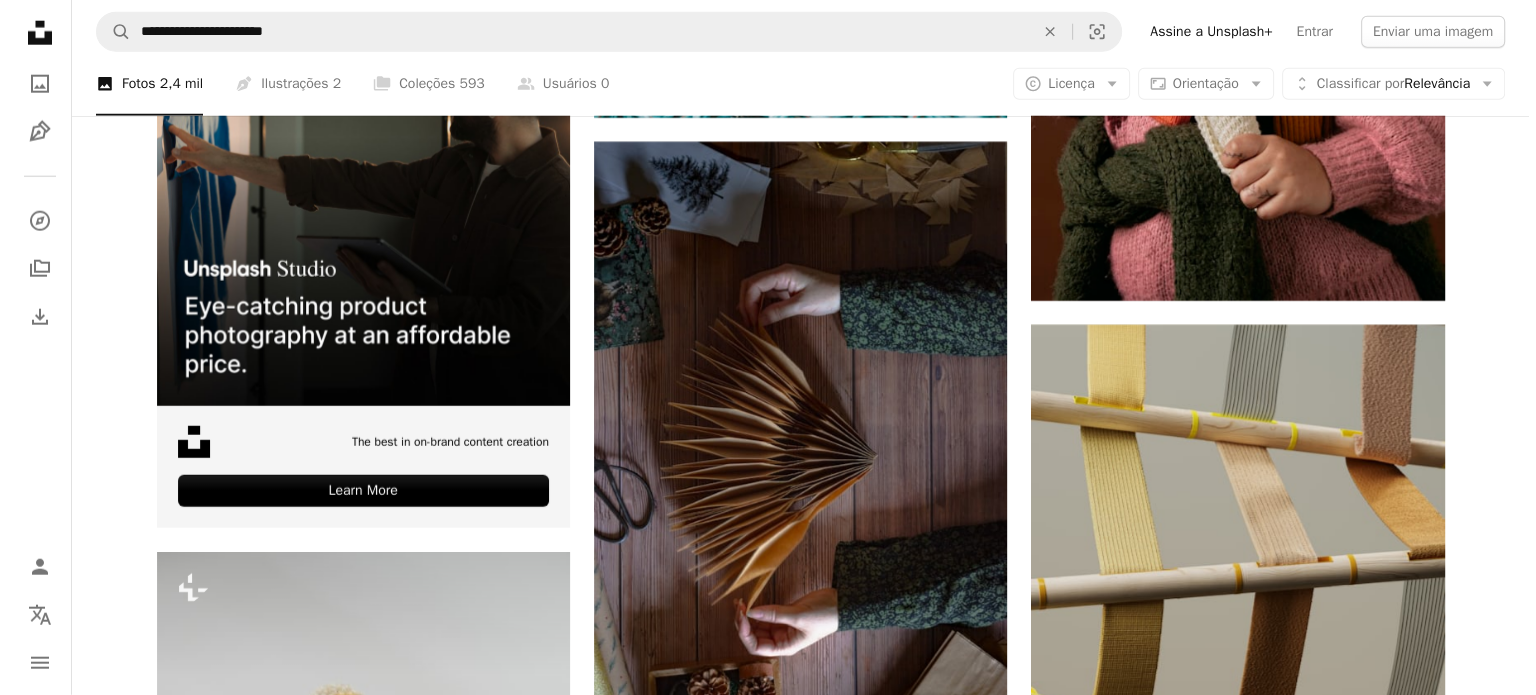 scroll, scrollTop: 4900, scrollLeft: 0, axis: vertical 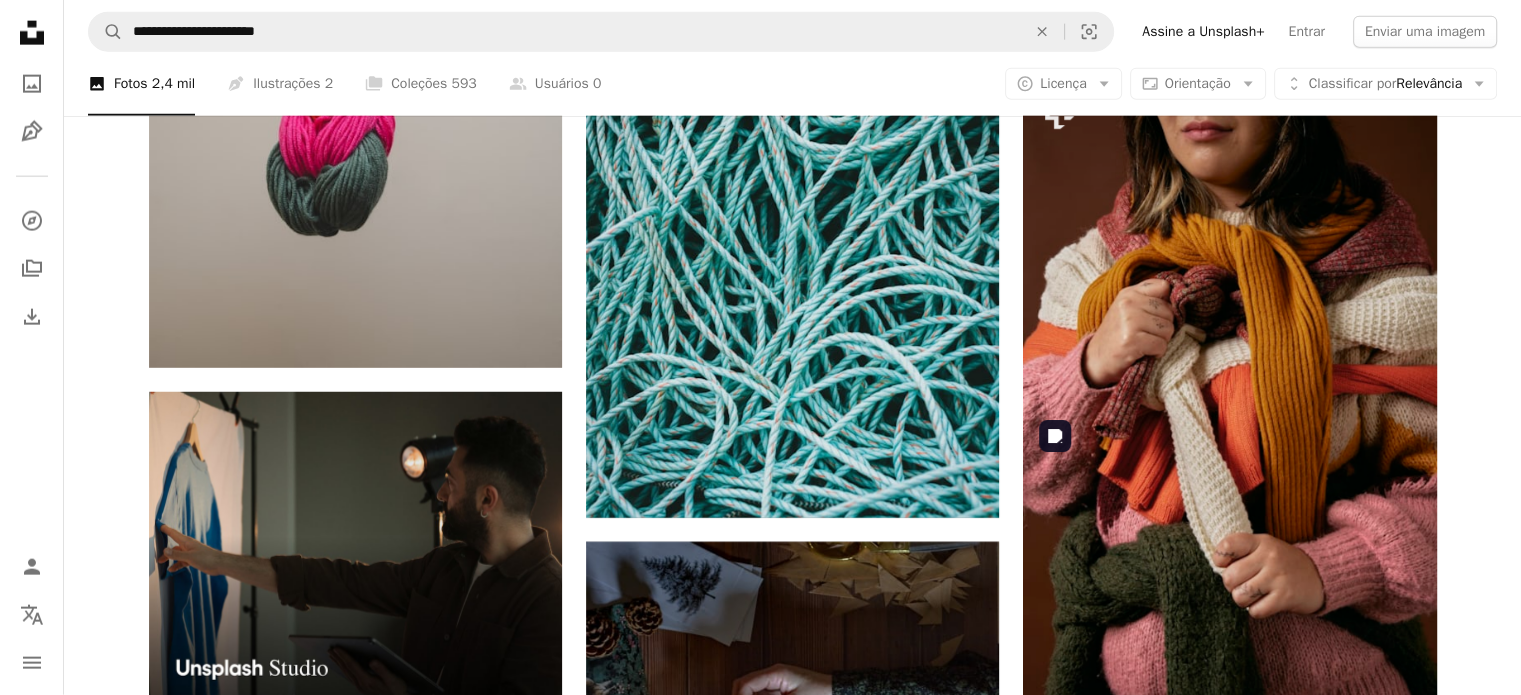click at bounding box center [1229, 982] 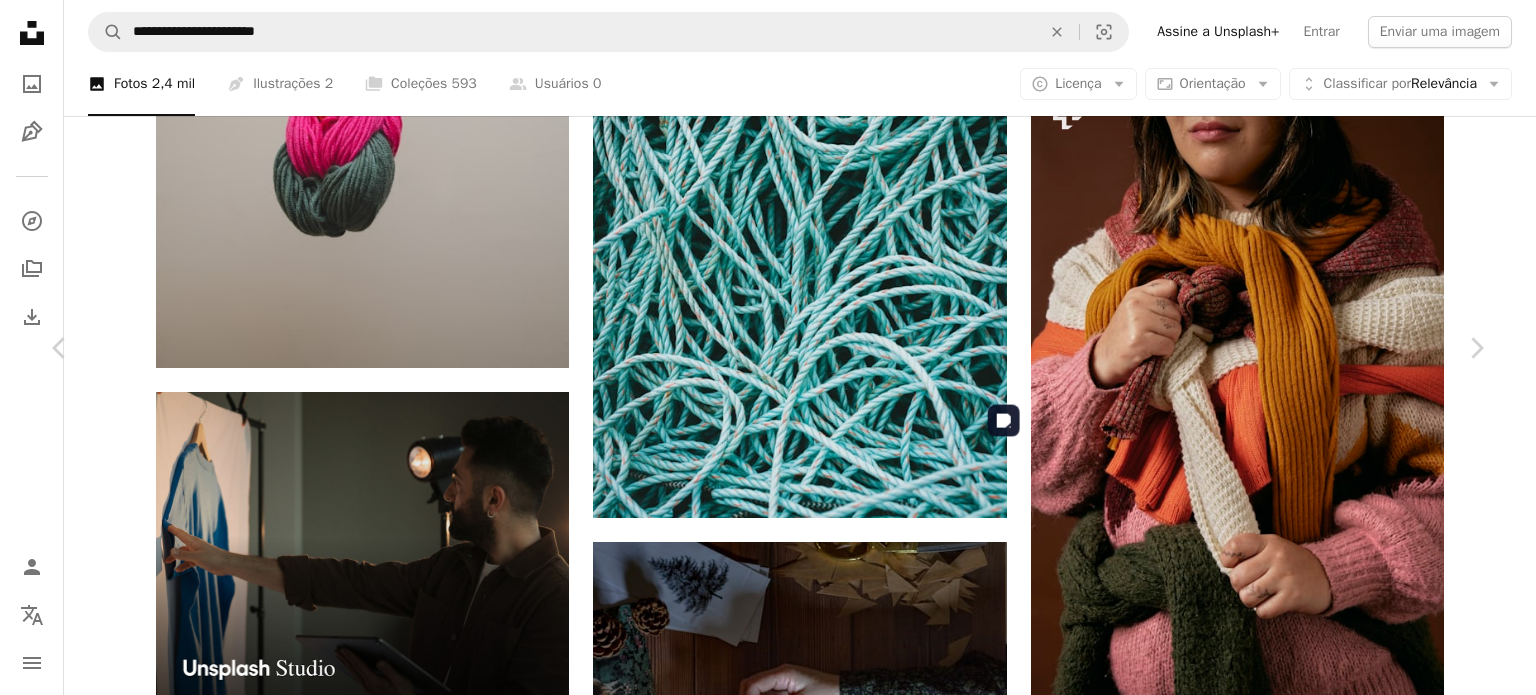 scroll, scrollTop: 1200, scrollLeft: 0, axis: vertical 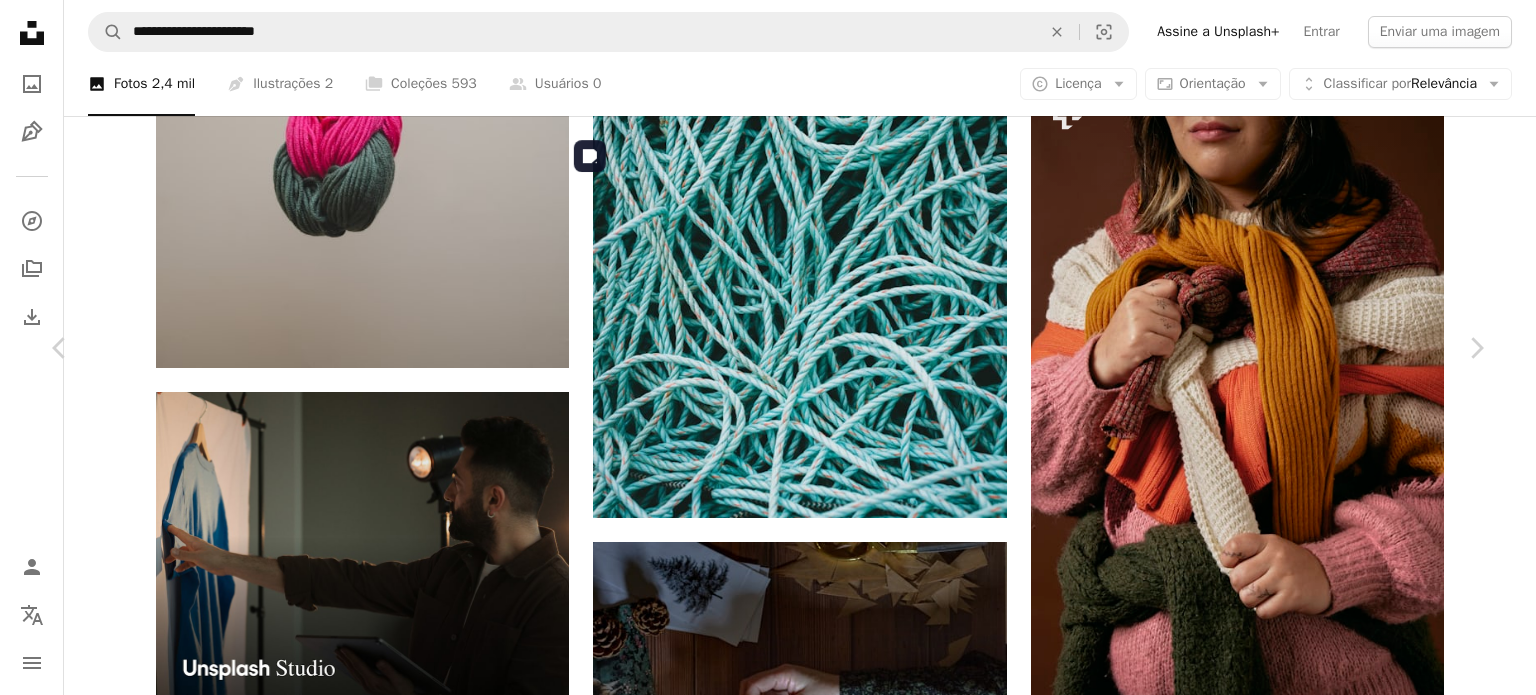 click at bounding box center (760, 6149) 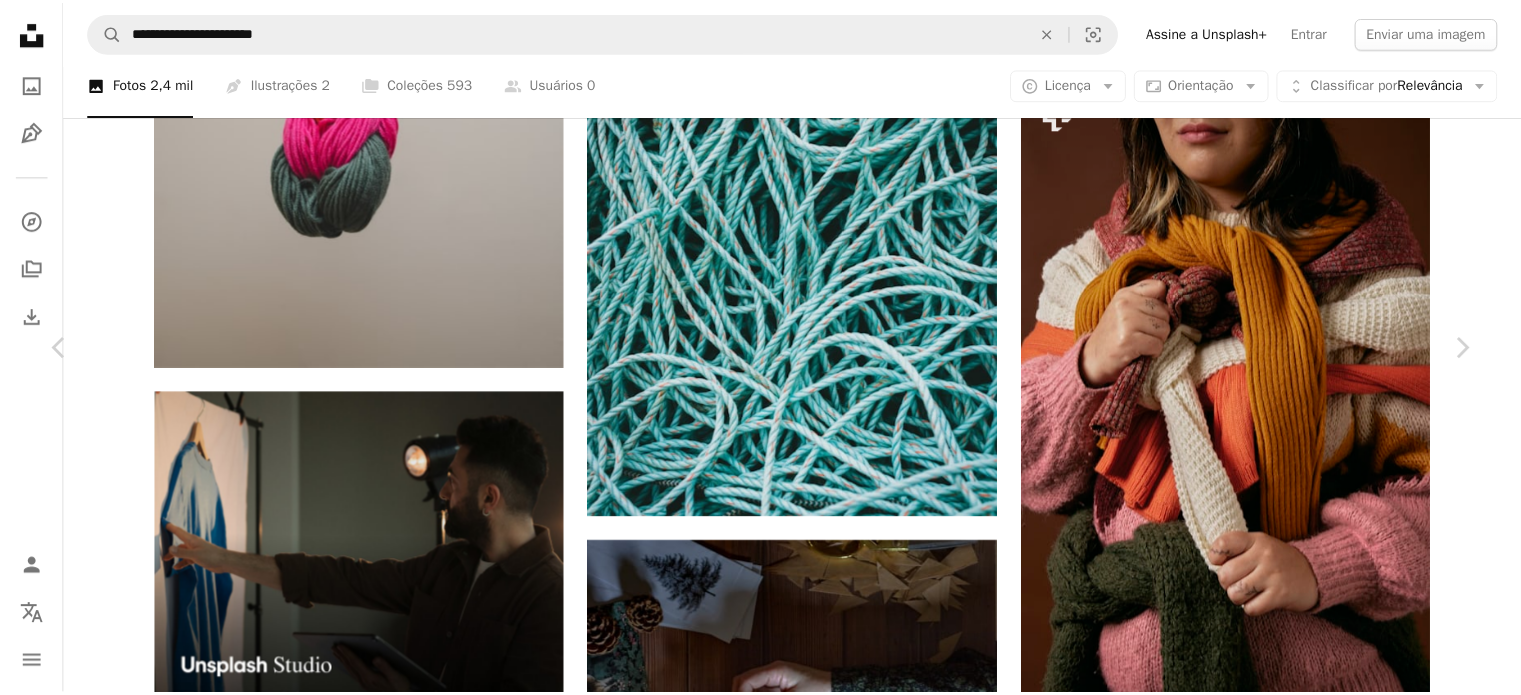 scroll, scrollTop: 0, scrollLeft: 0, axis: both 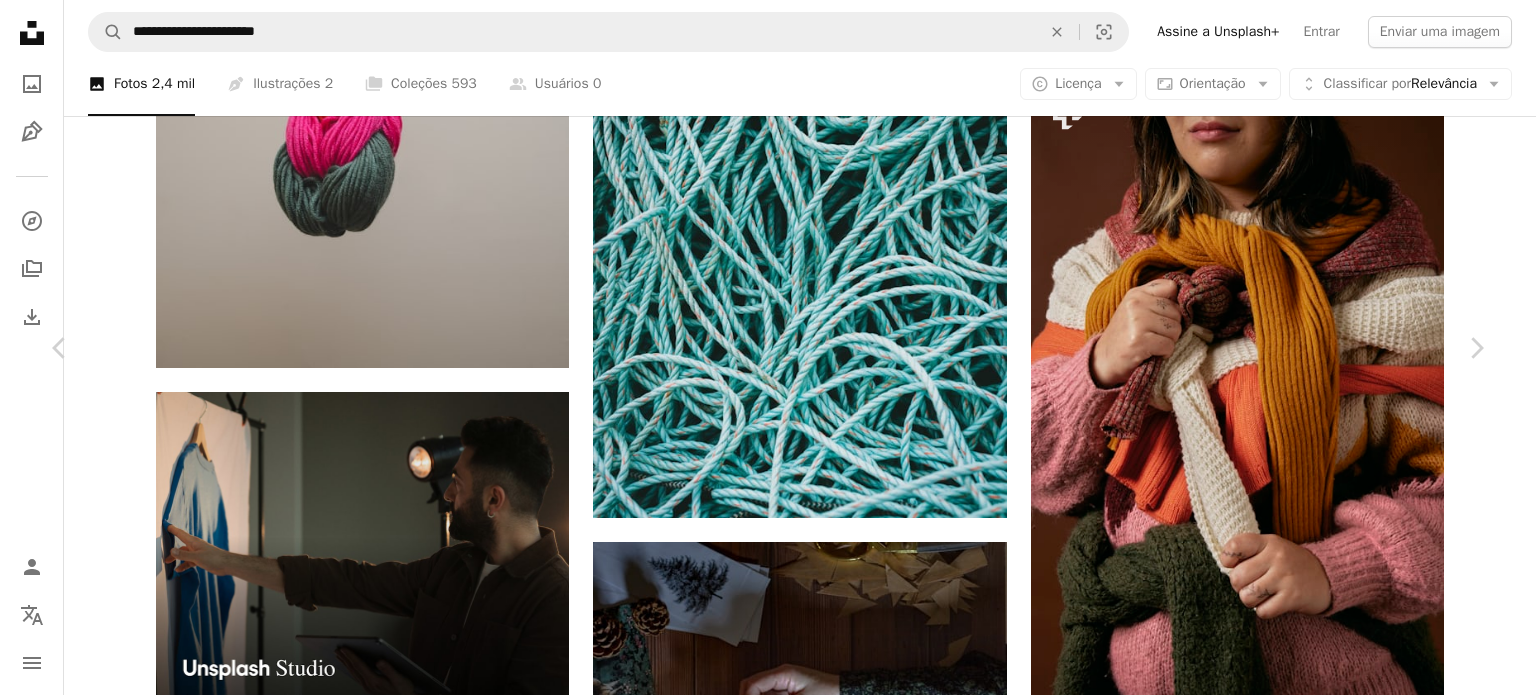 click on "Baixar gratuitamente" at bounding box center (1266, 5451) 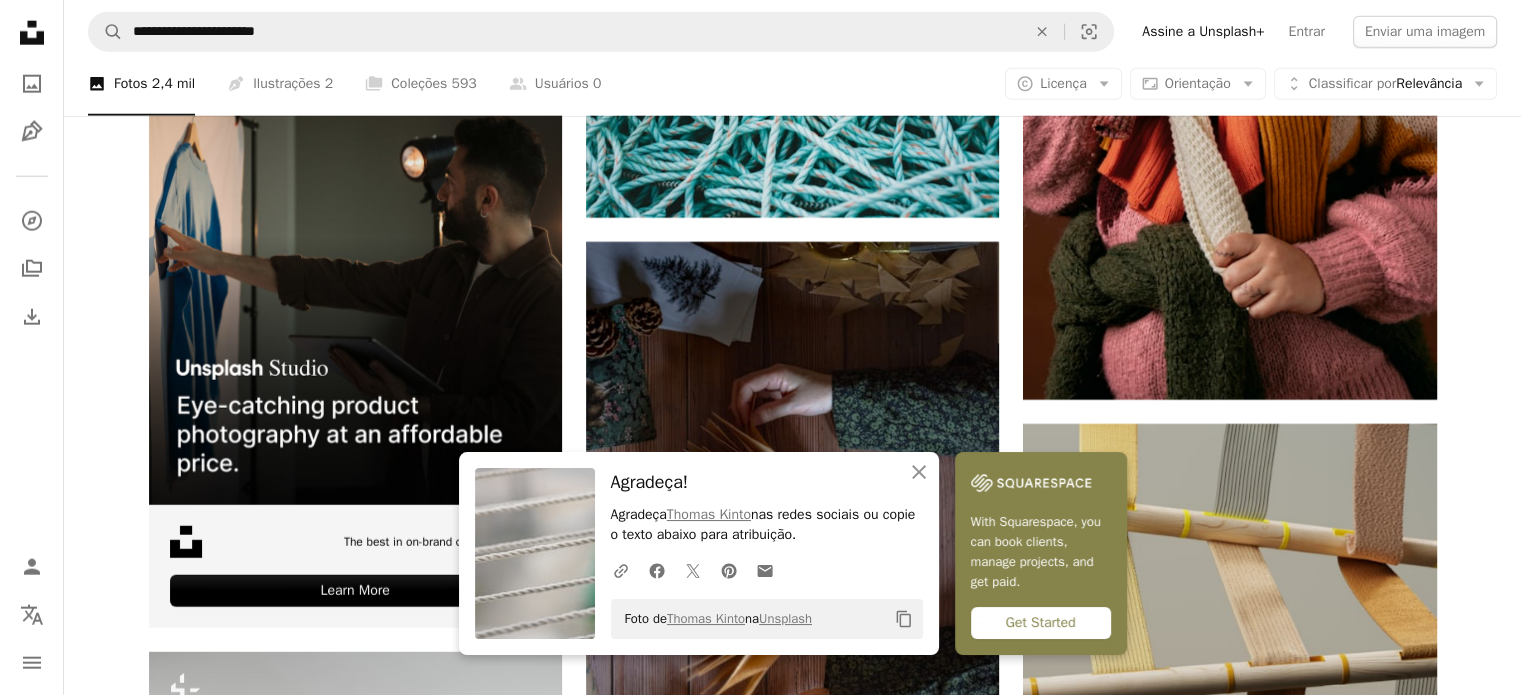 scroll, scrollTop: 5800, scrollLeft: 0, axis: vertical 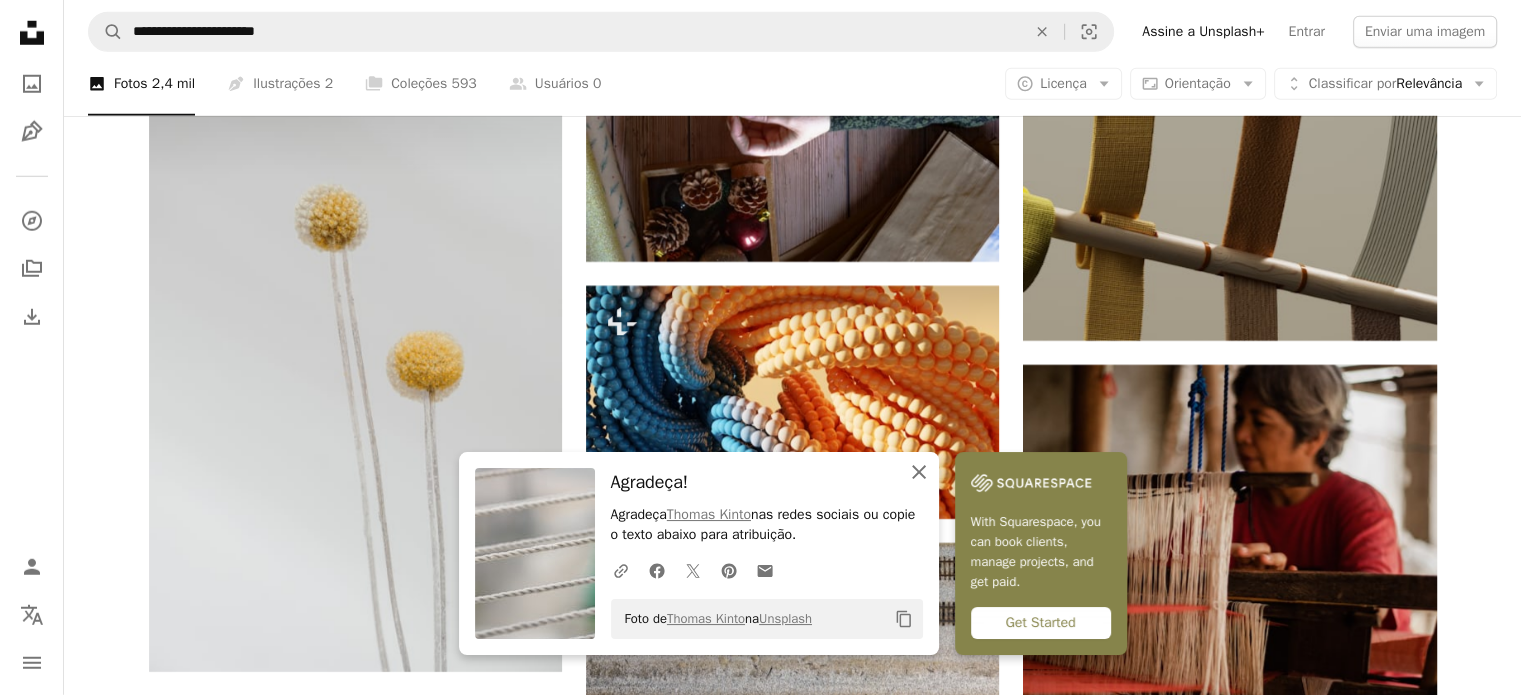 click on "An X shape Fechar" at bounding box center (919, 472) 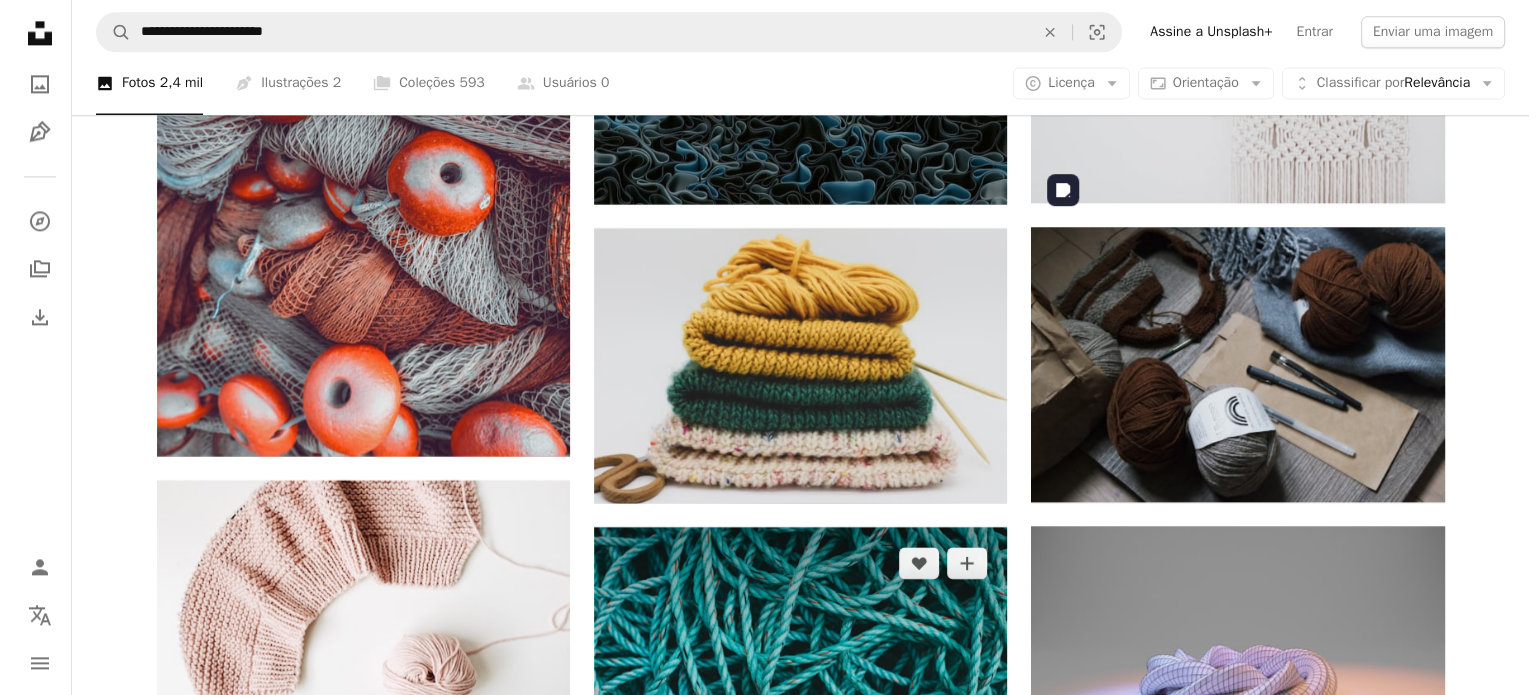 scroll, scrollTop: 10400, scrollLeft: 0, axis: vertical 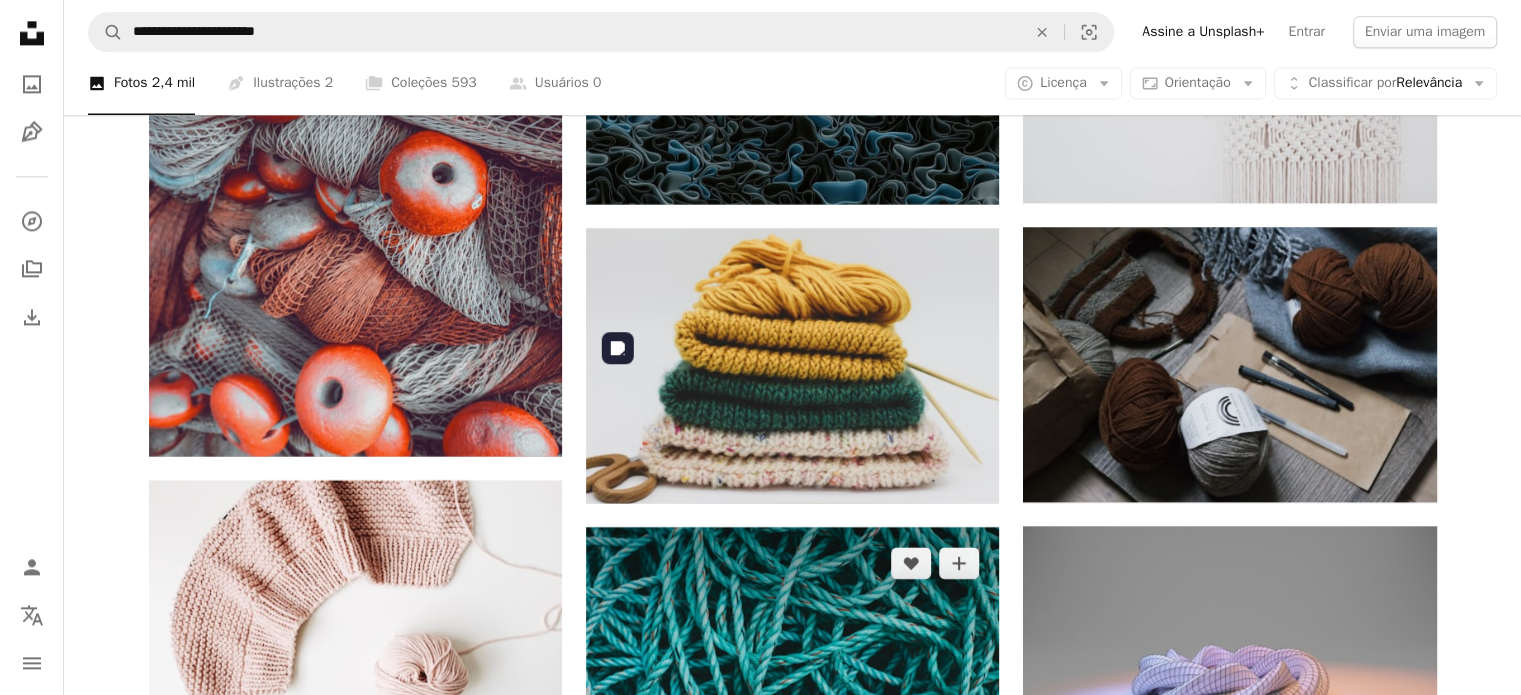 click at bounding box center (792, 664) 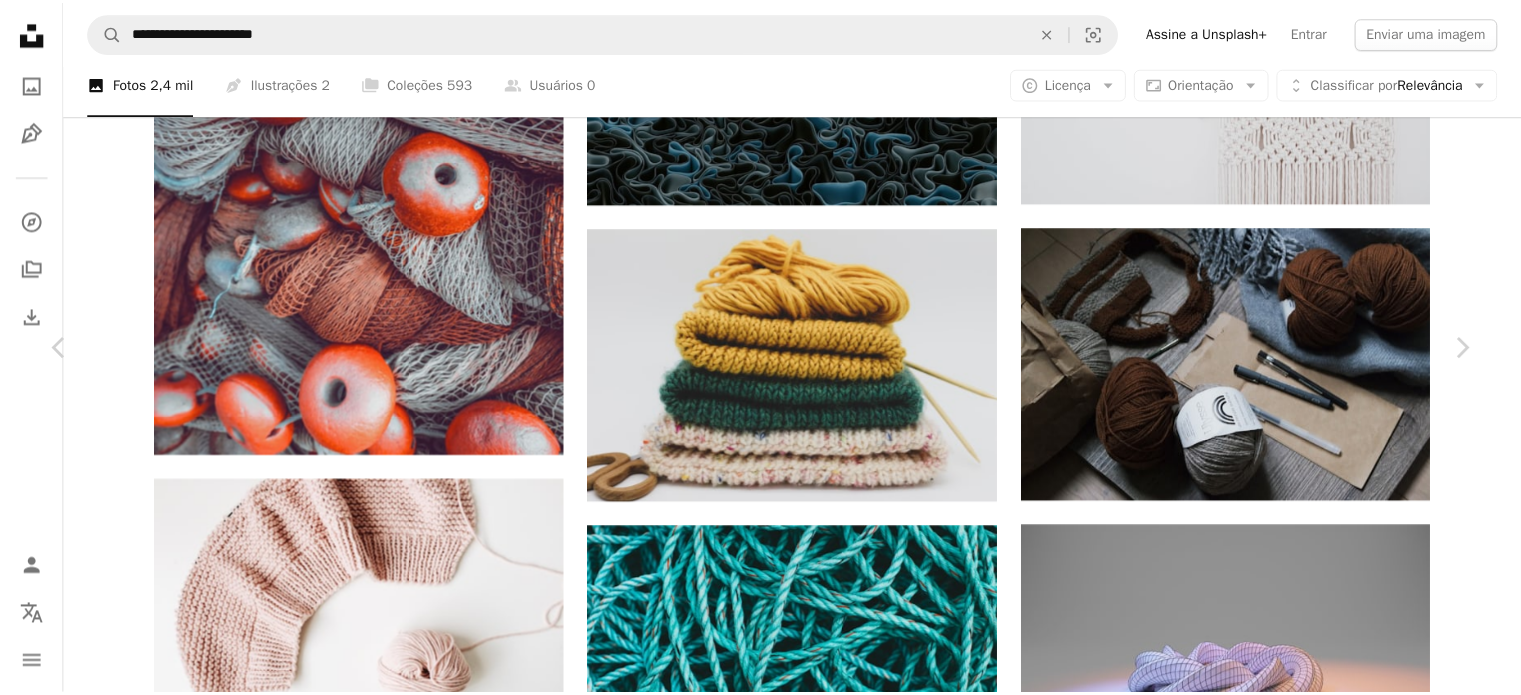 scroll, scrollTop: 8090, scrollLeft: 0, axis: vertical 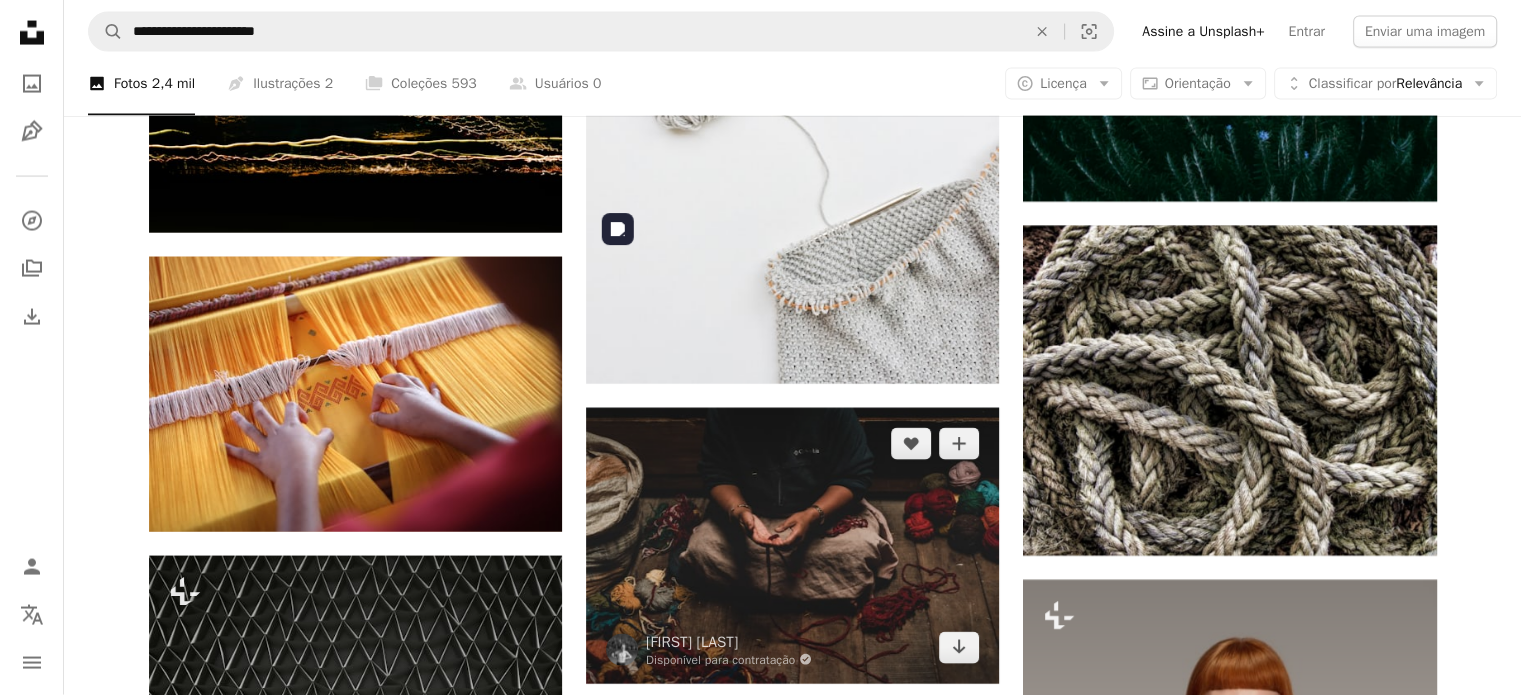 click at bounding box center (792, 546) 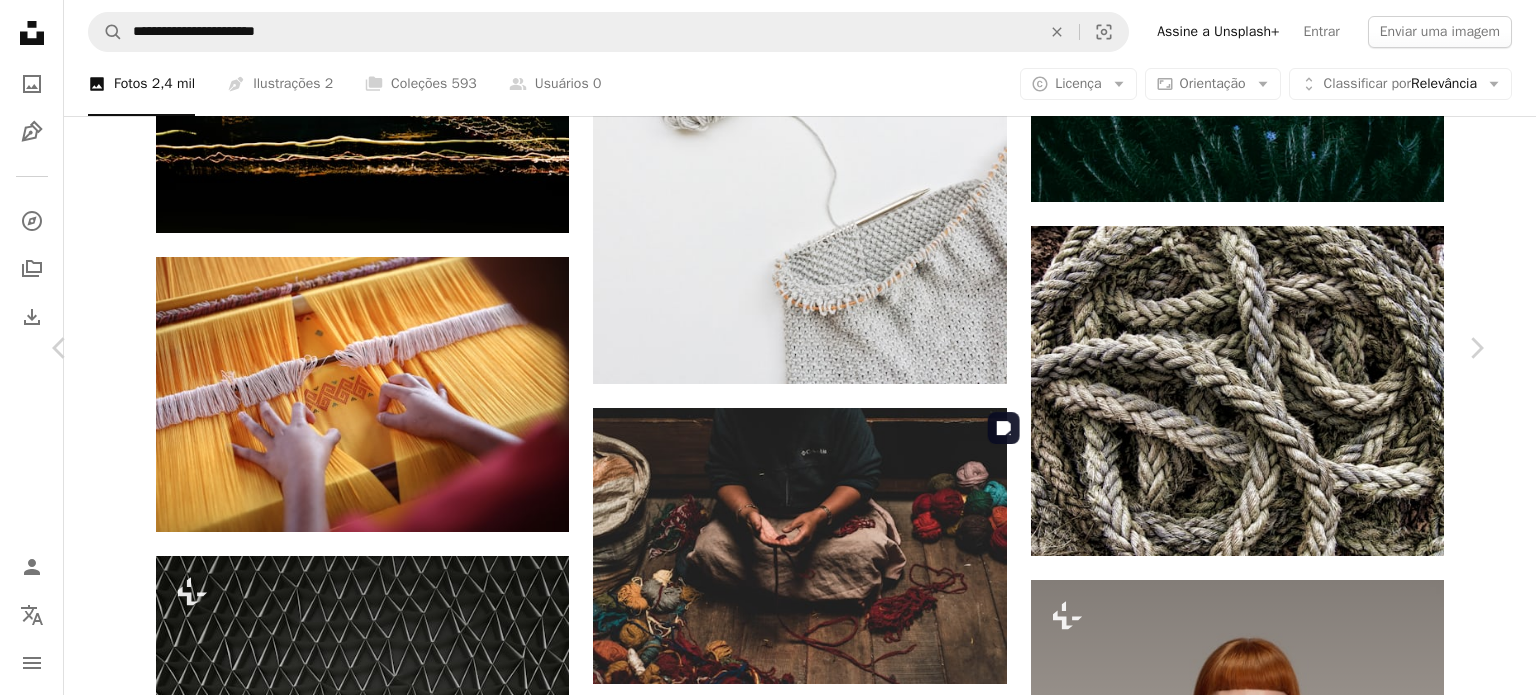 scroll, scrollTop: 3400, scrollLeft: 0, axis: vertical 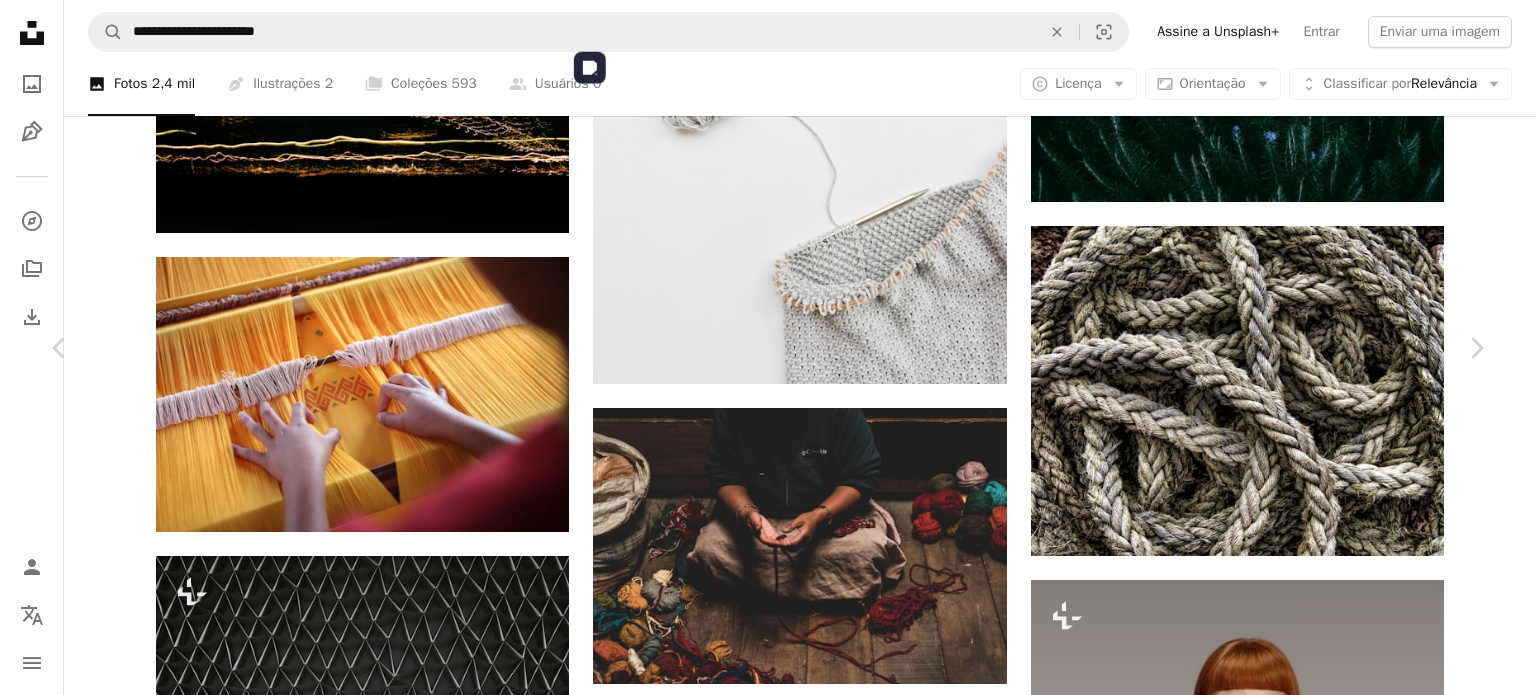 click at bounding box center (760, 4701) 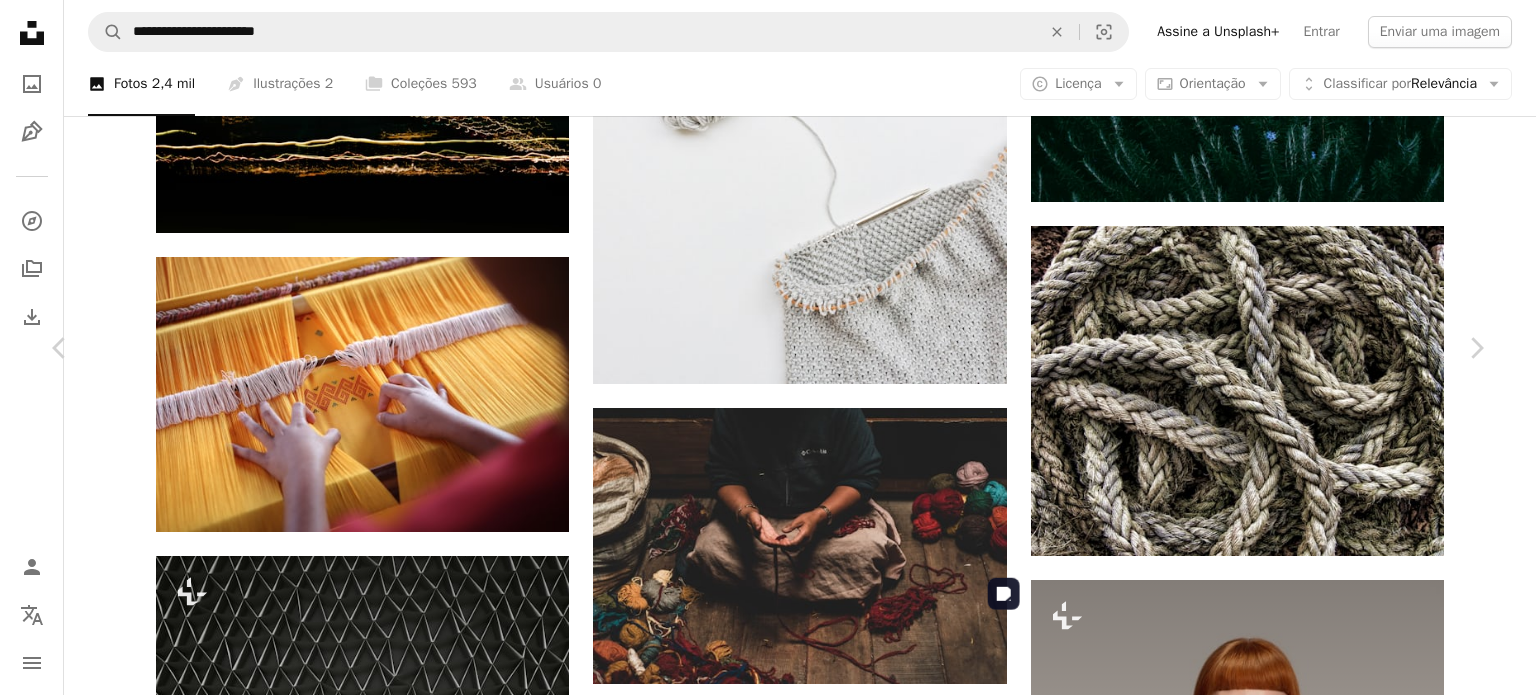 scroll, scrollTop: 4300, scrollLeft: 0, axis: vertical 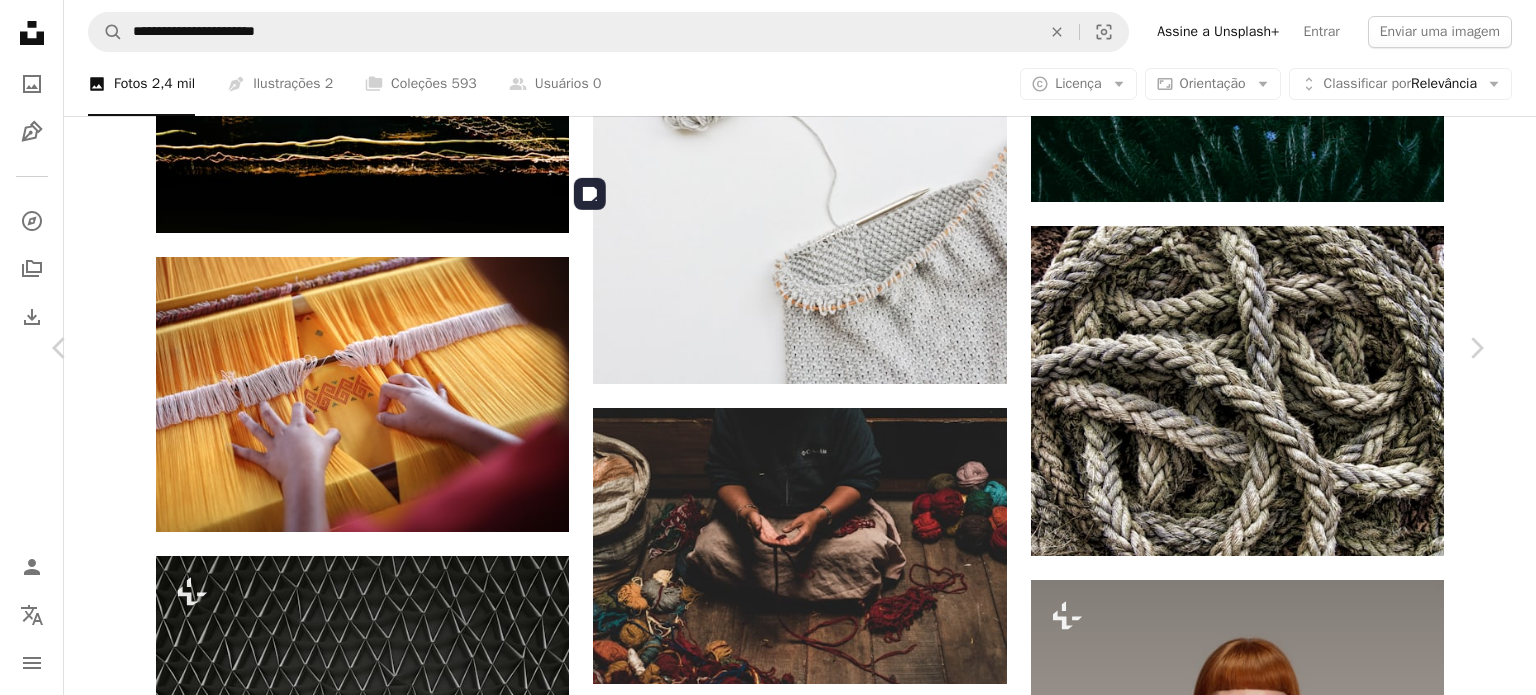 click at bounding box center [760, 4841] 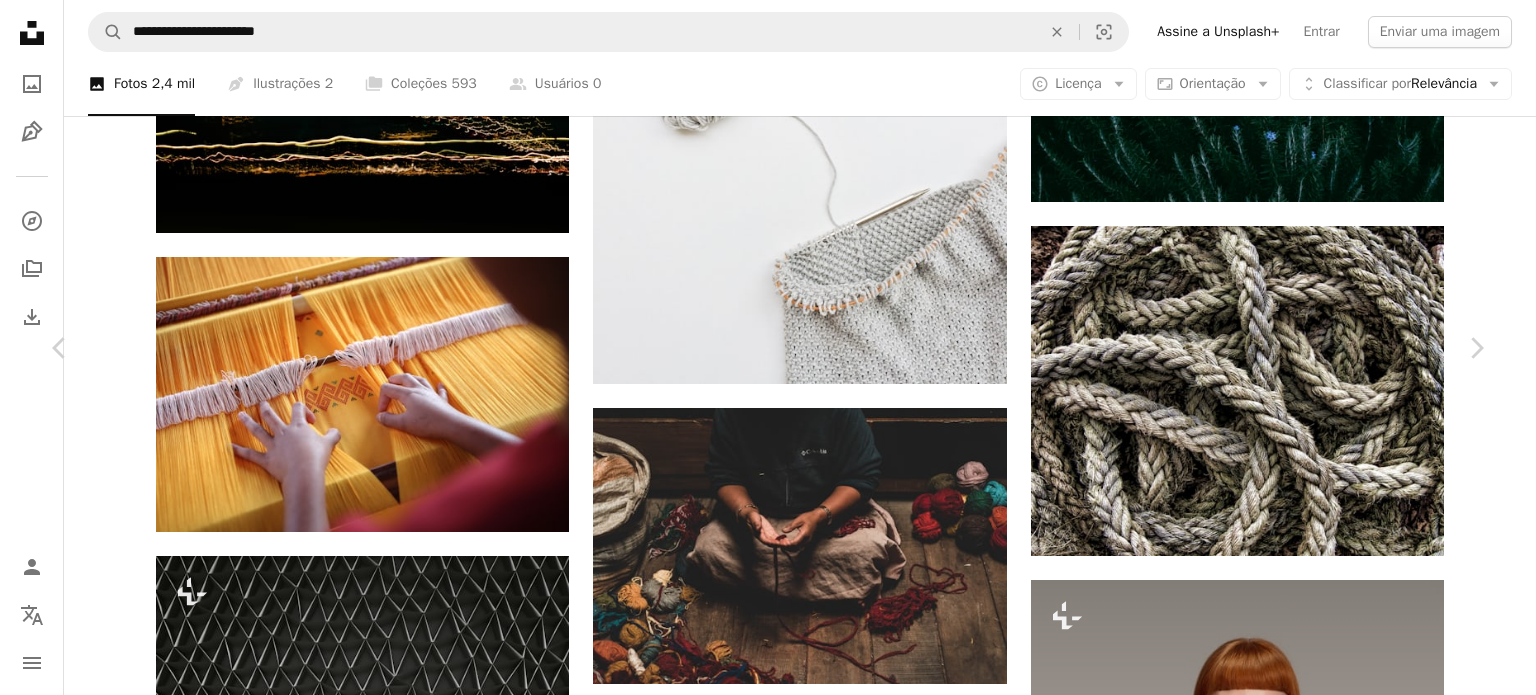 click on "Baixar gratuitamente" at bounding box center [1266, 4230] 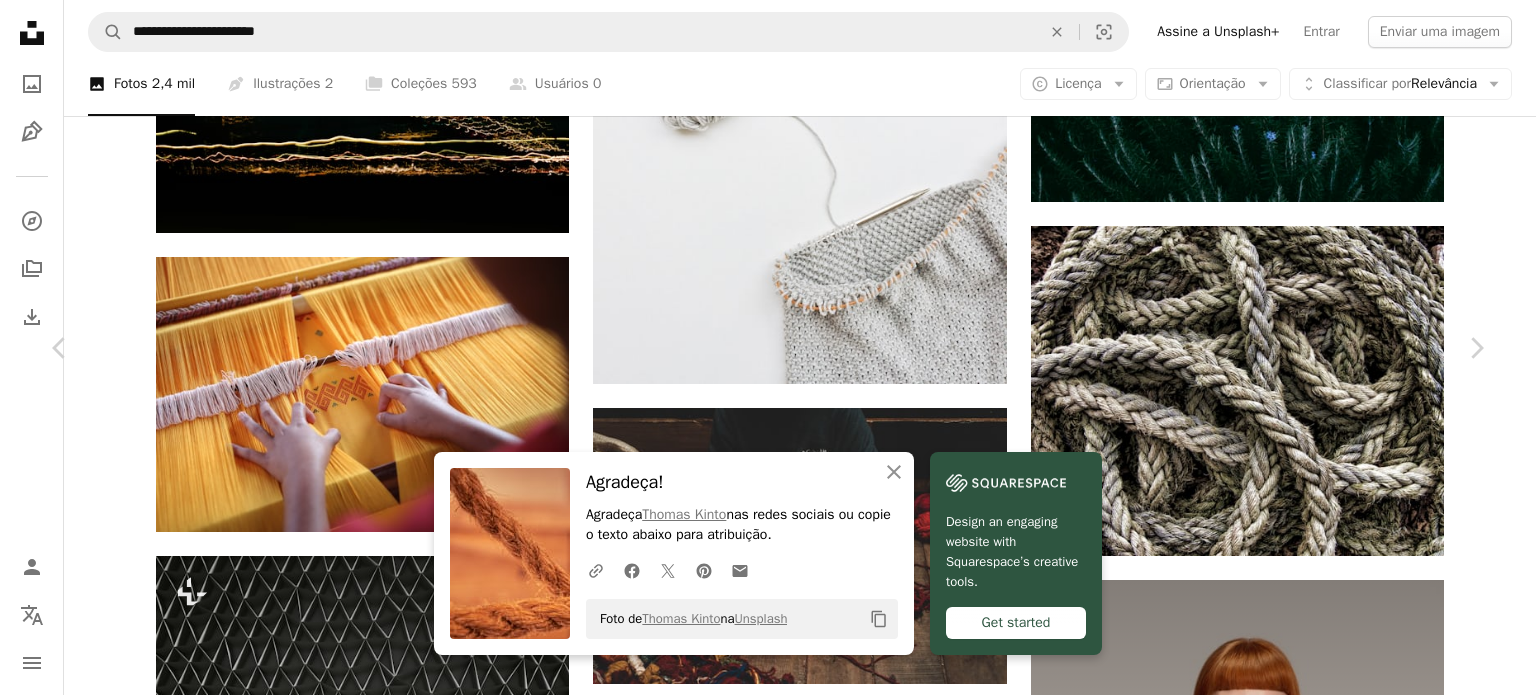 scroll, scrollTop: 500, scrollLeft: 0, axis: vertical 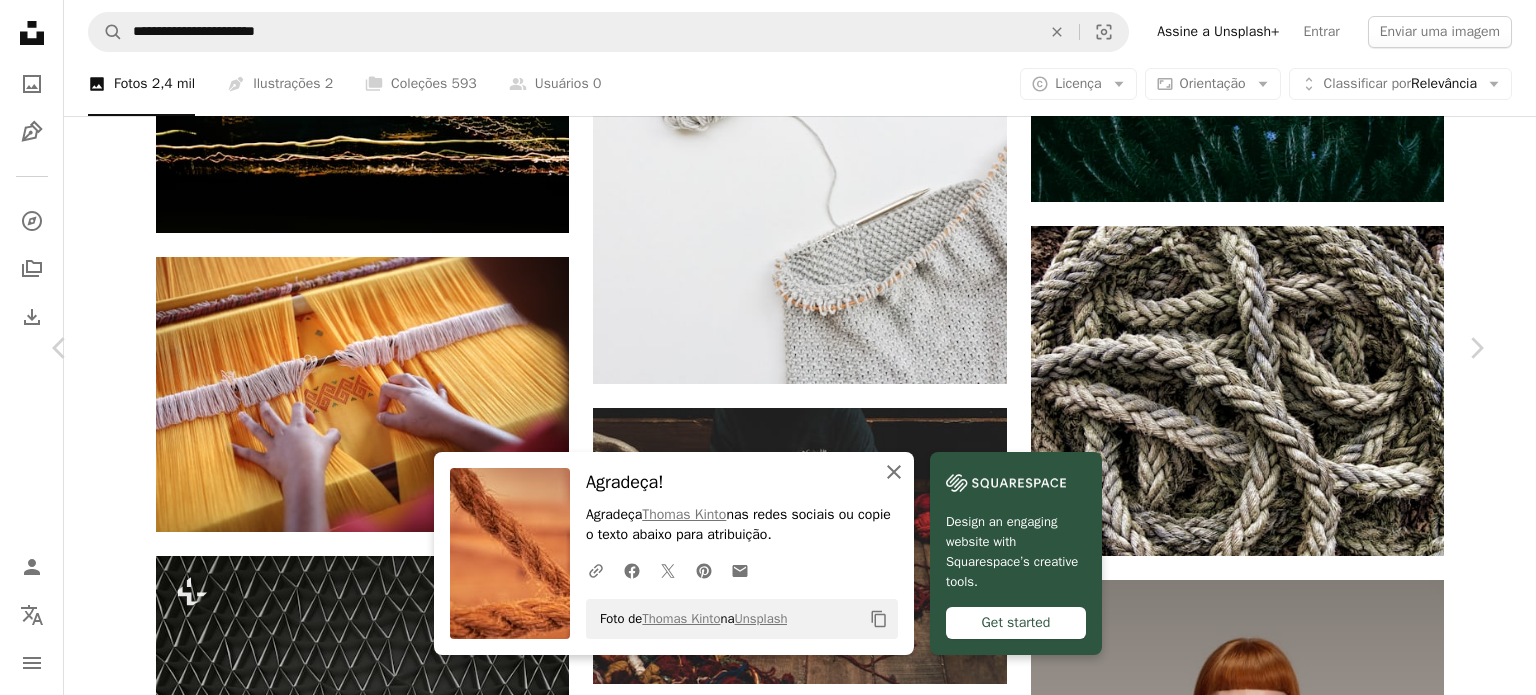 click on "An X shape" 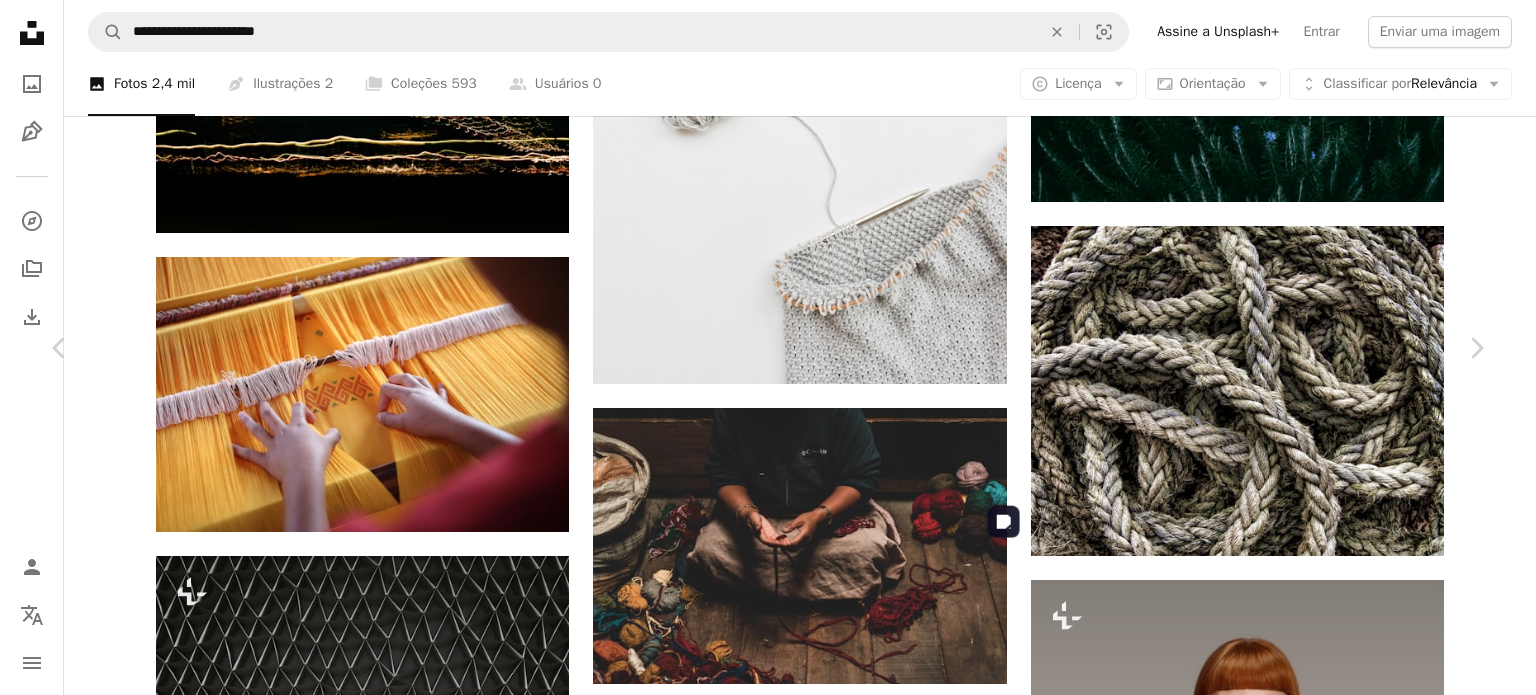 scroll, scrollTop: 2200, scrollLeft: 0, axis: vertical 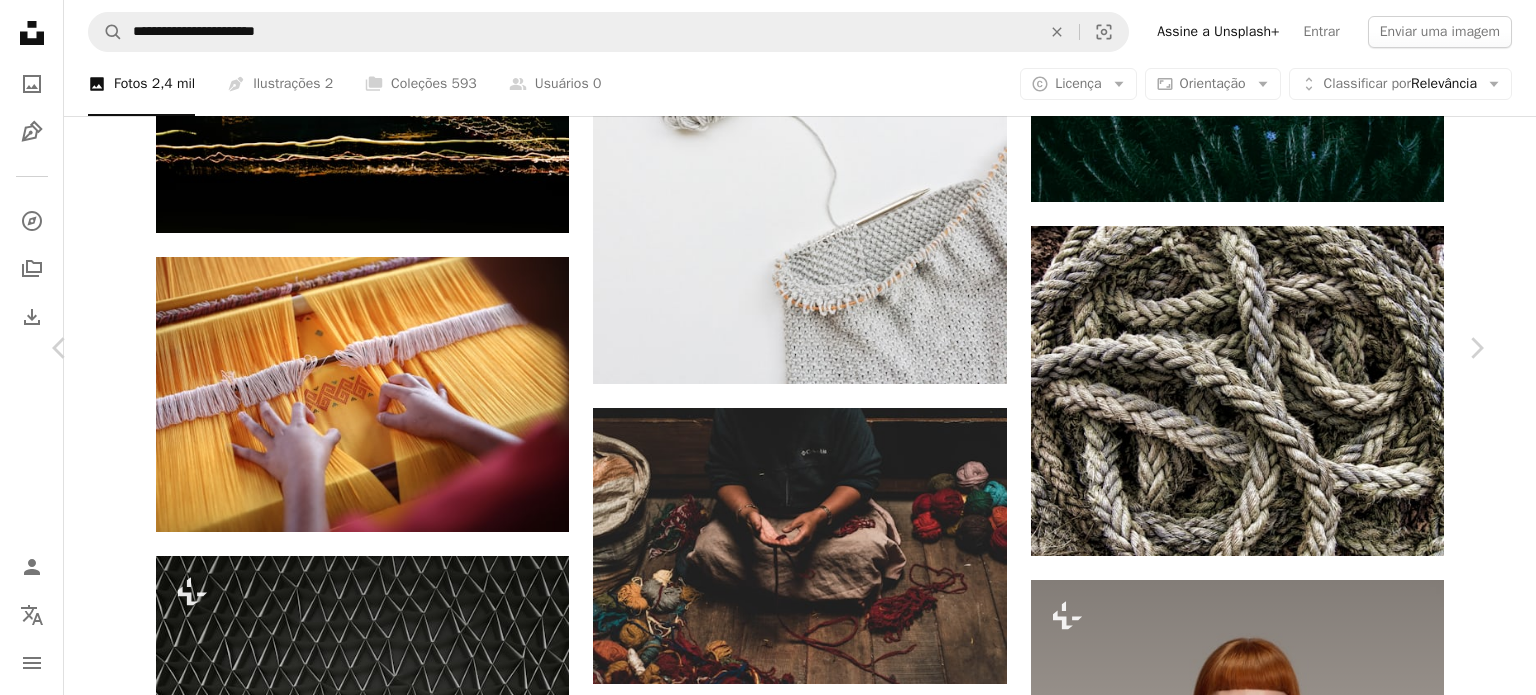 click 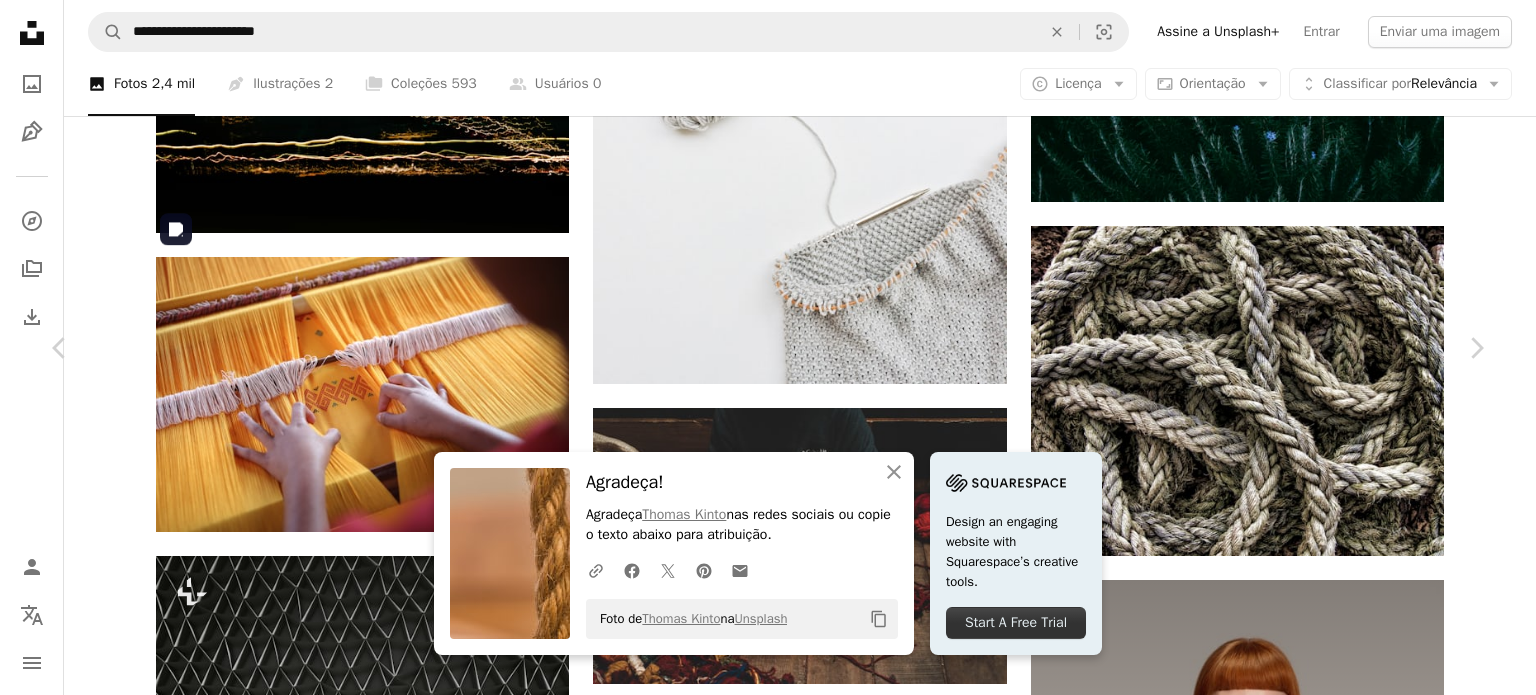 scroll, scrollTop: 2000, scrollLeft: 0, axis: vertical 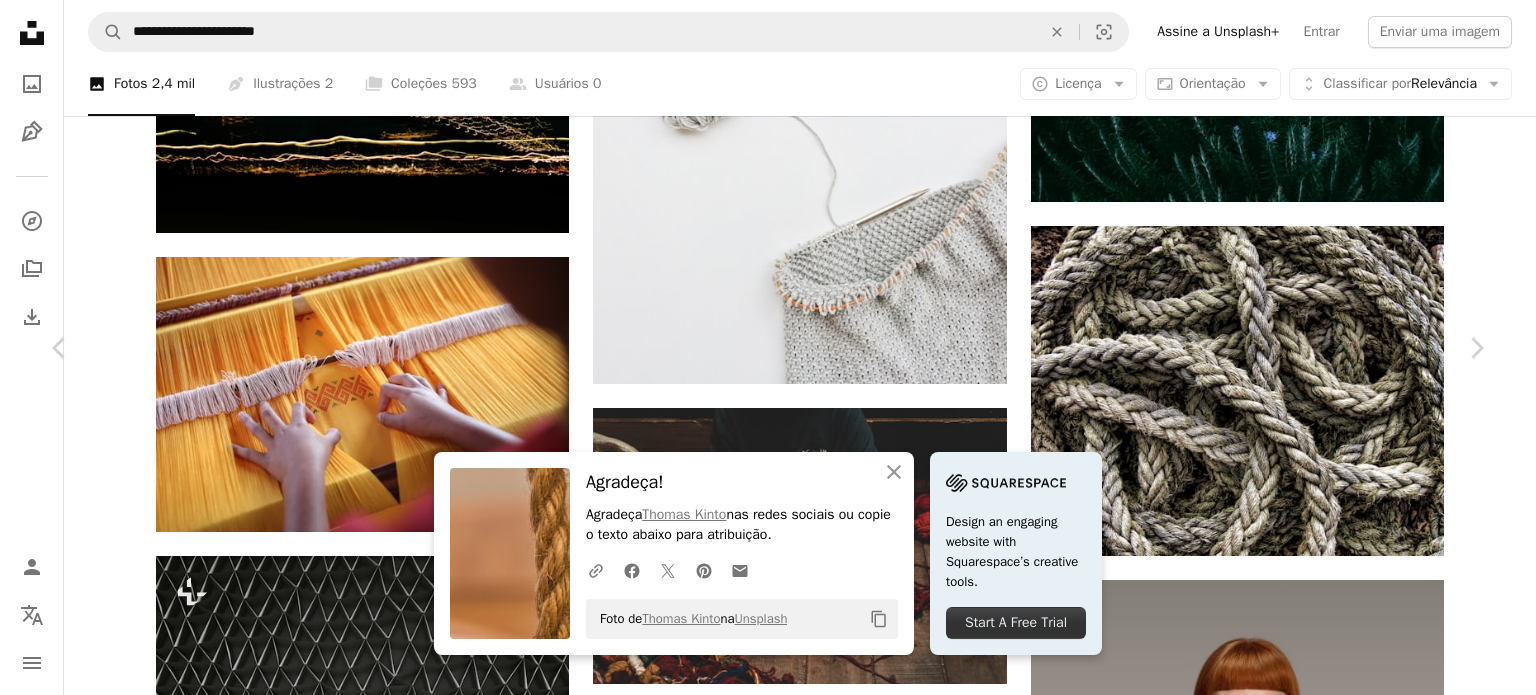 click on "Arrow pointing down" 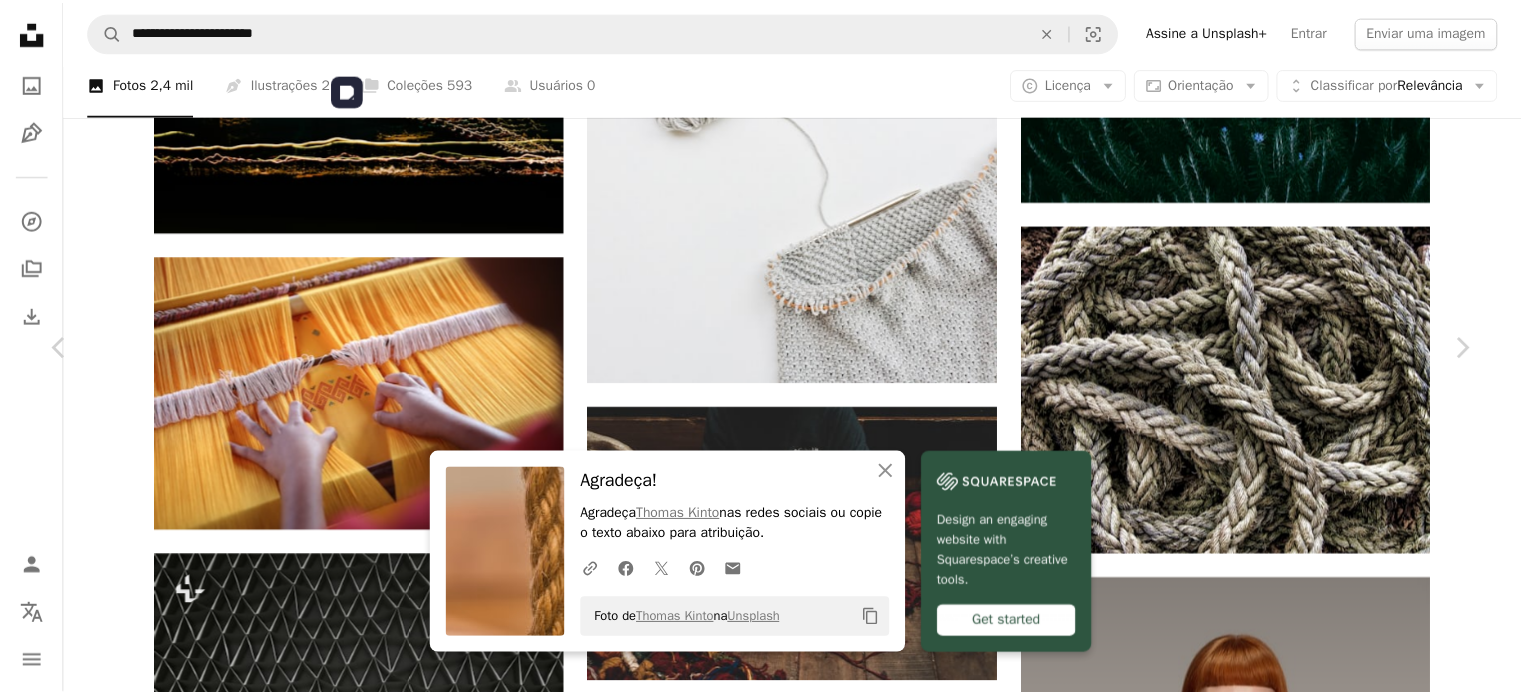 scroll, scrollTop: 100, scrollLeft: 0, axis: vertical 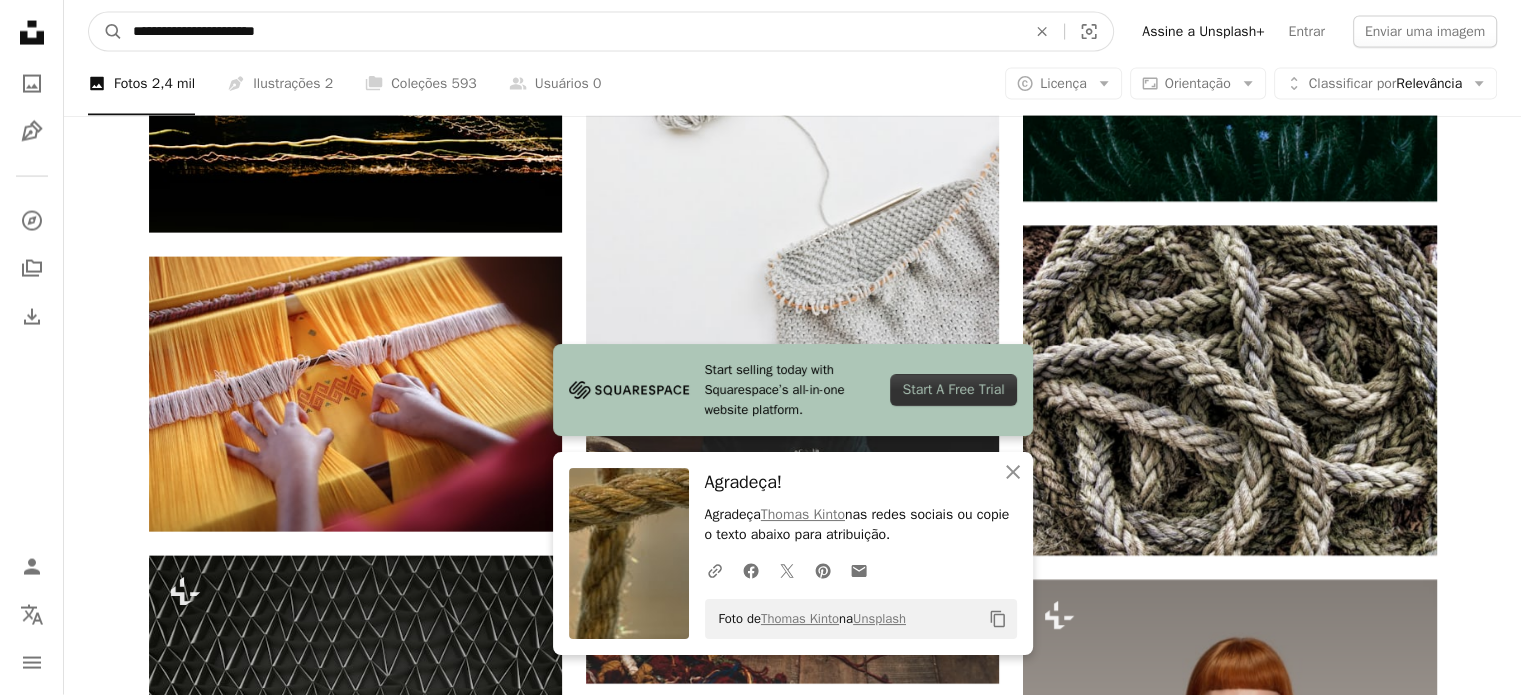 click on "**********" at bounding box center [571, 32] 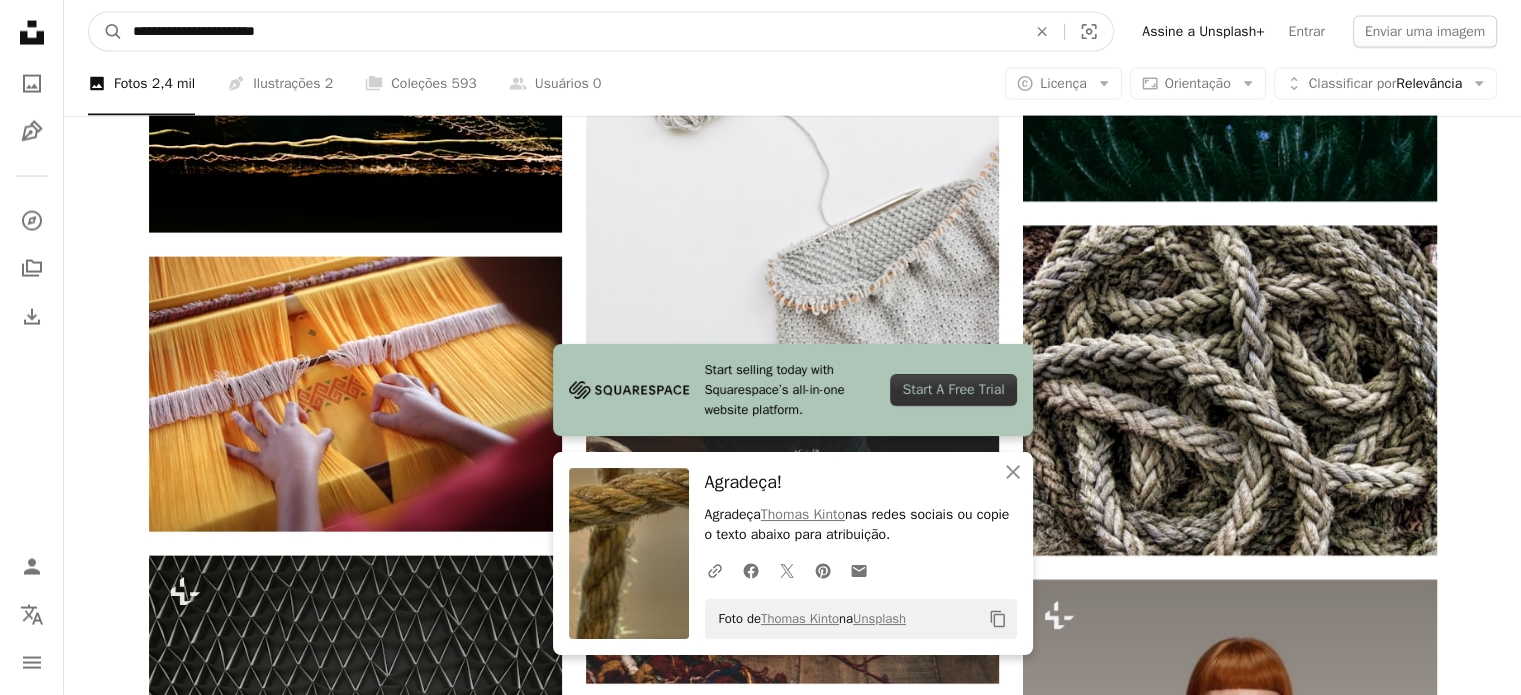 paste 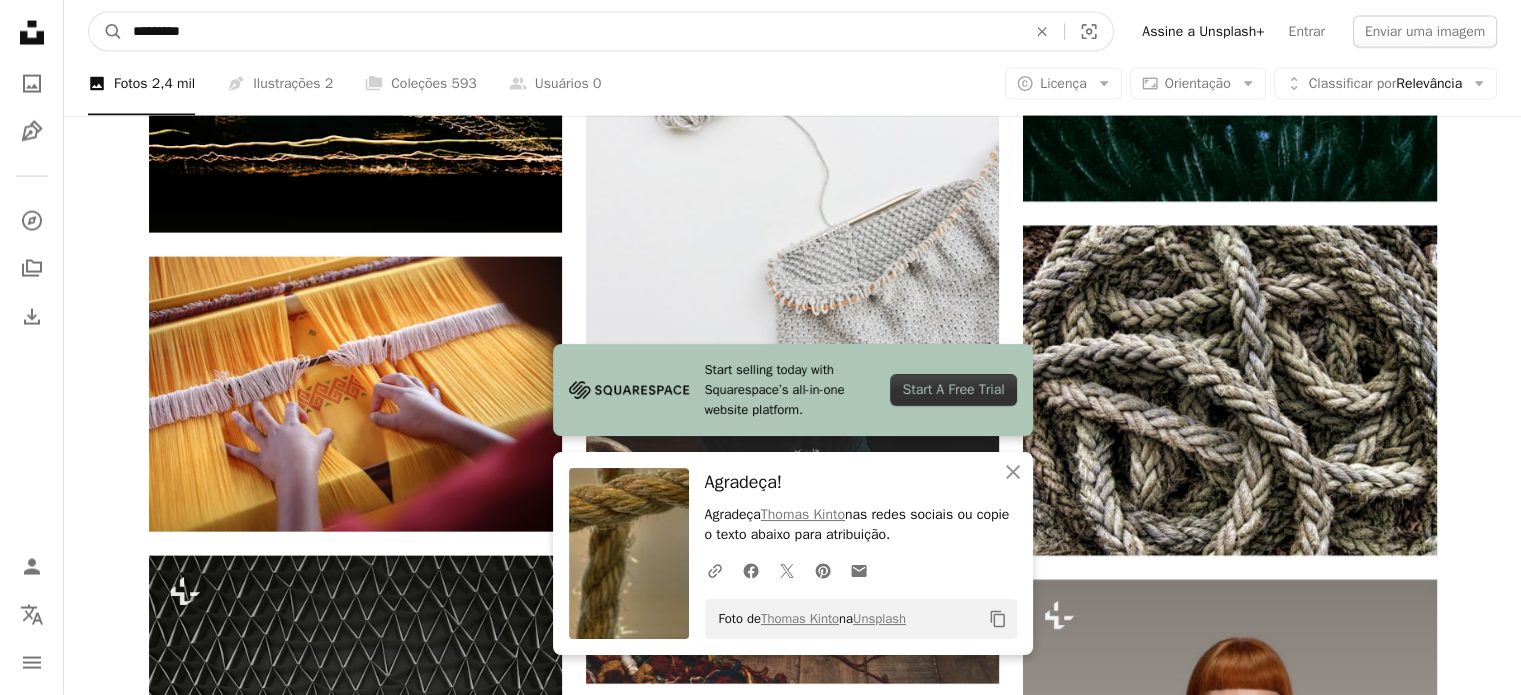 type on "*********" 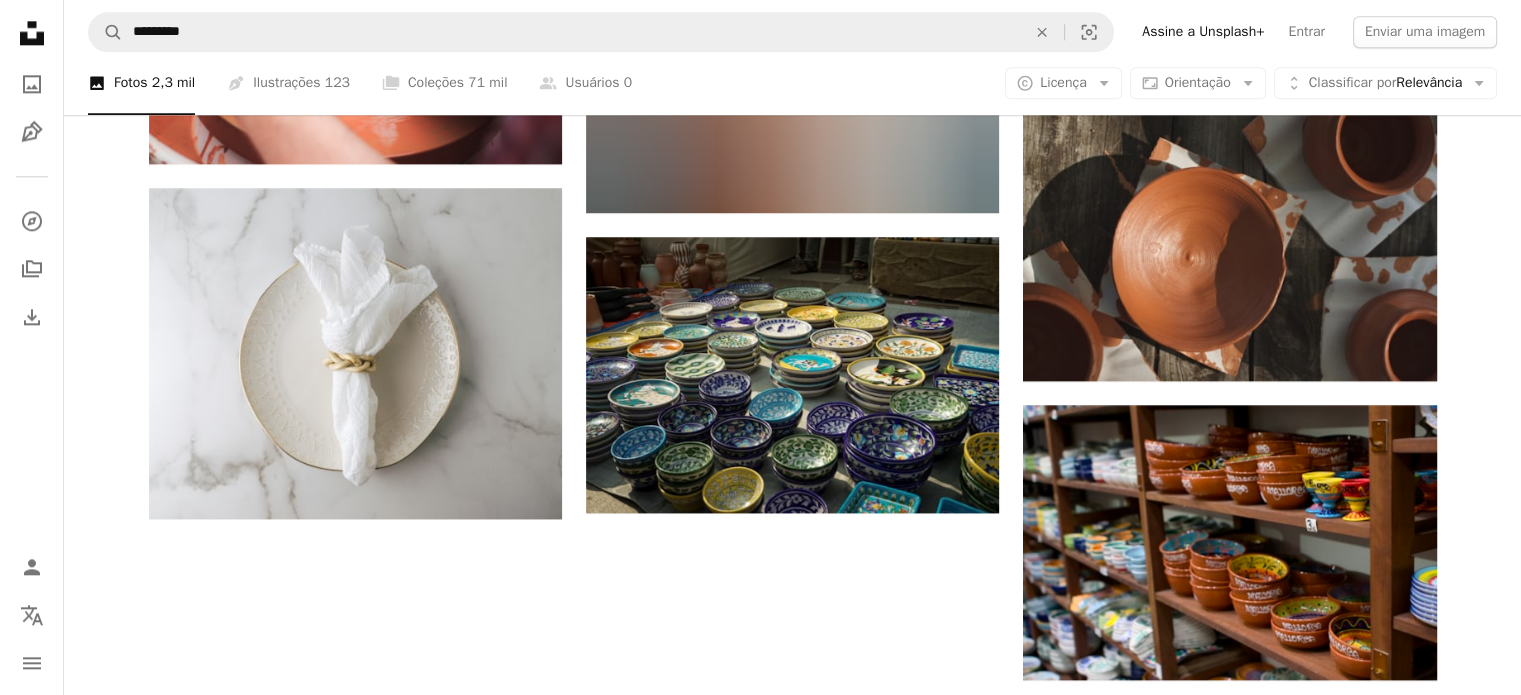 scroll, scrollTop: 2500, scrollLeft: 0, axis: vertical 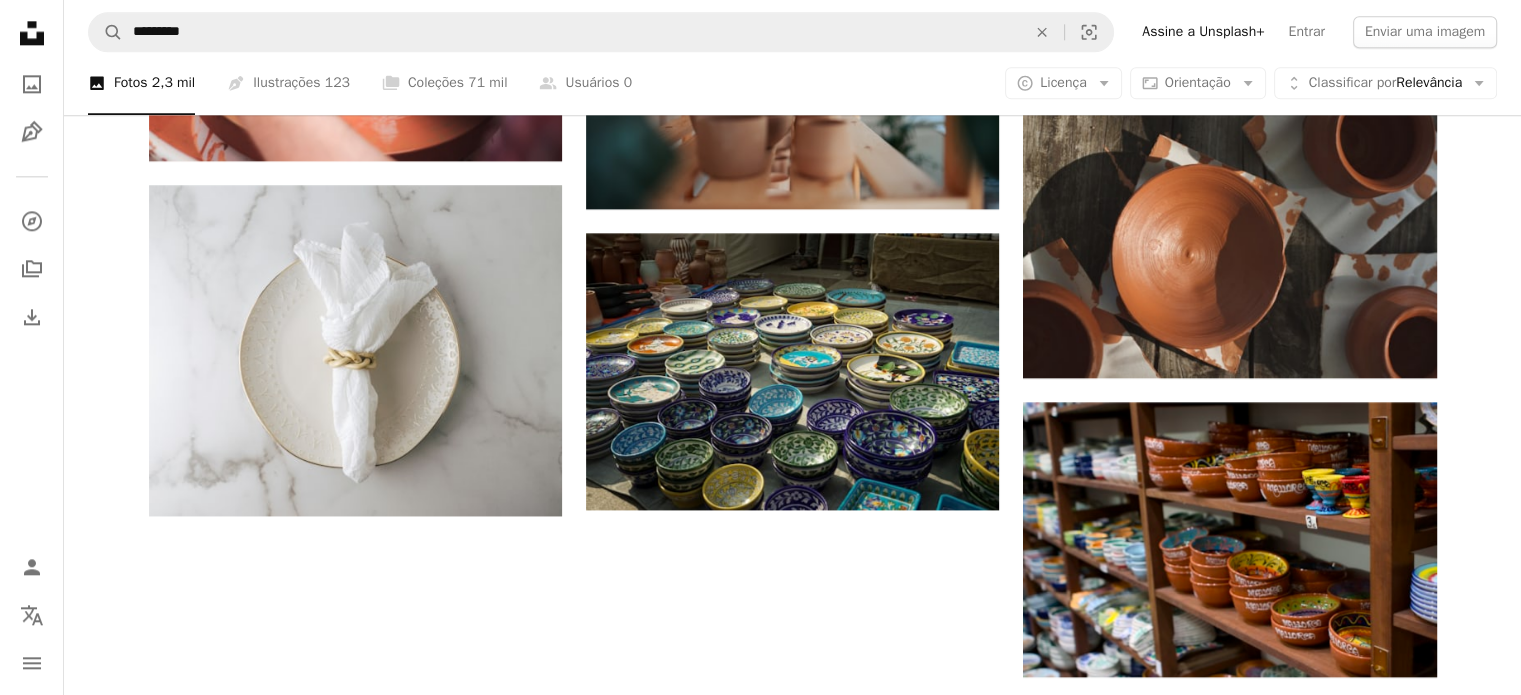 click on "Carregar mais" at bounding box center [793, 1056] 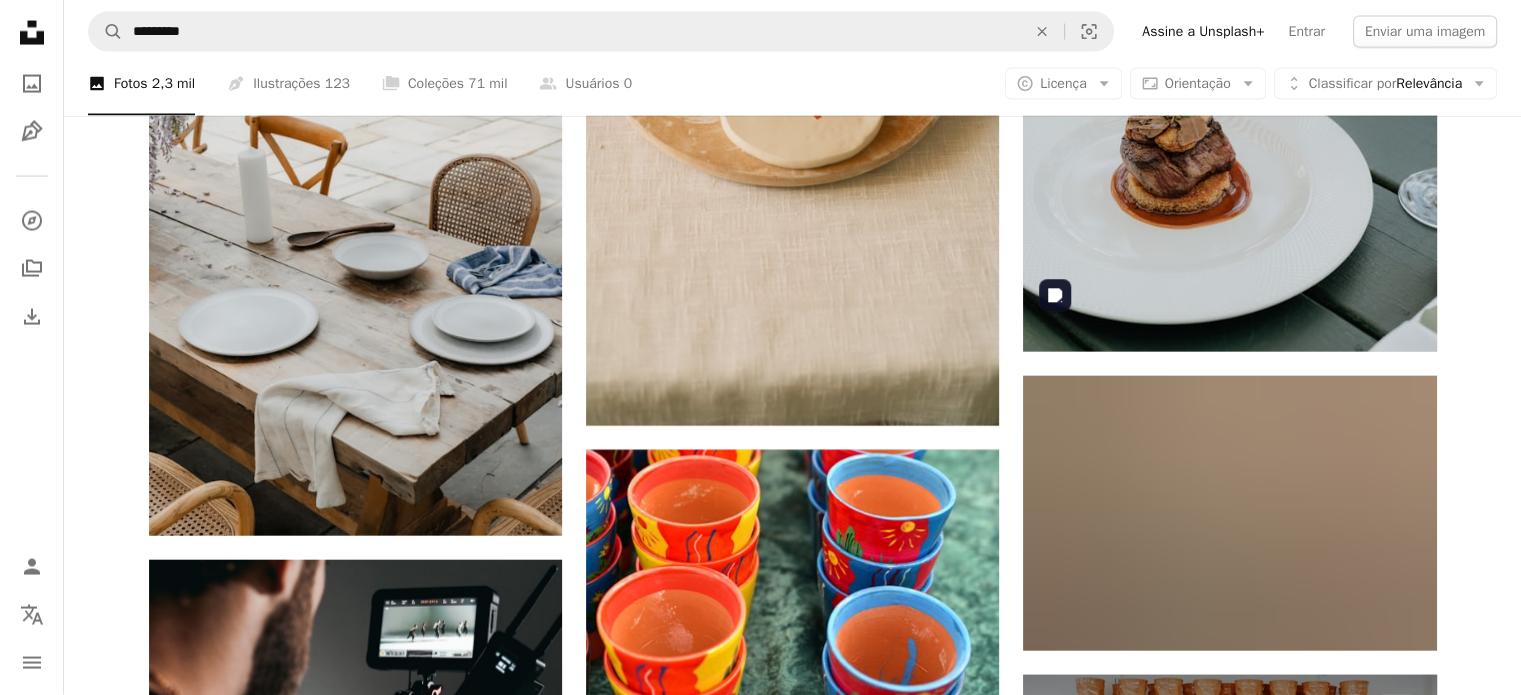 scroll, scrollTop: 4100, scrollLeft: 0, axis: vertical 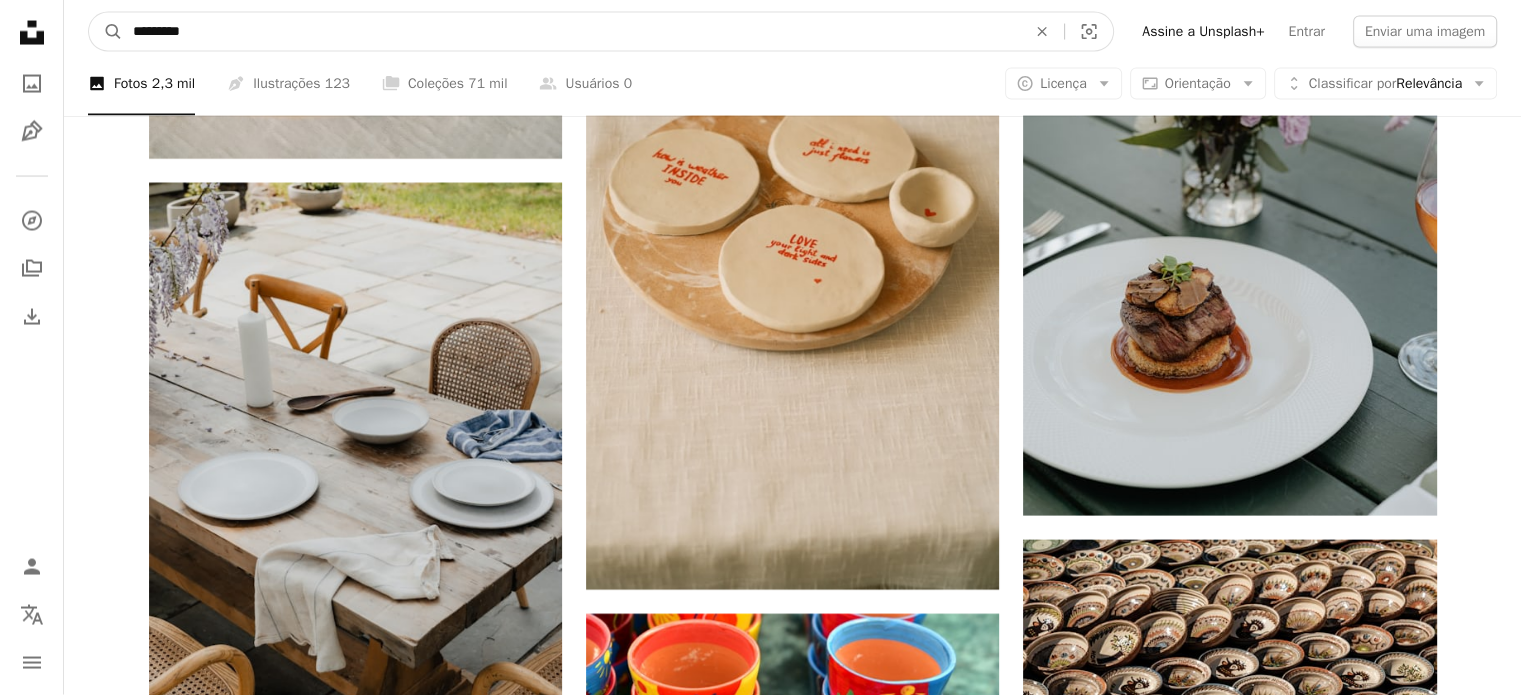 click on "*********" at bounding box center [571, 32] 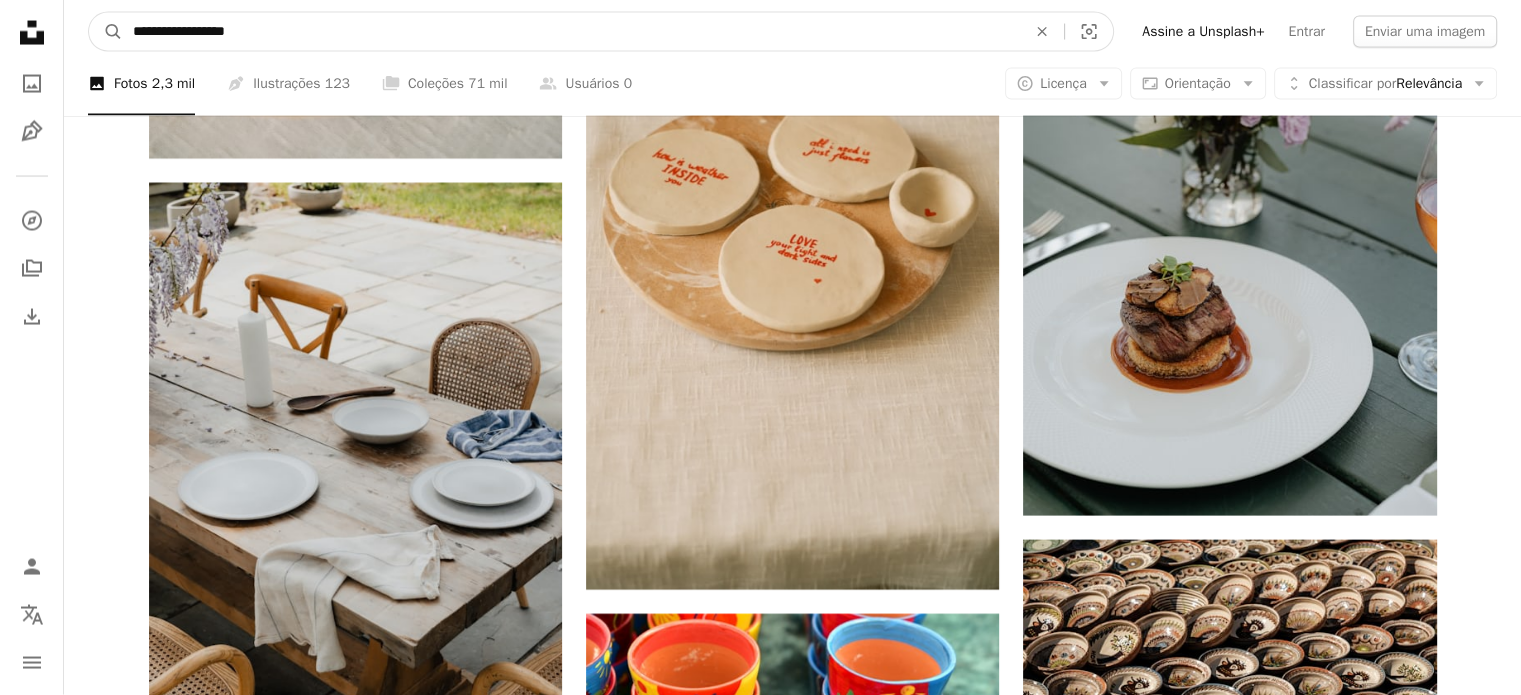 type on "**********" 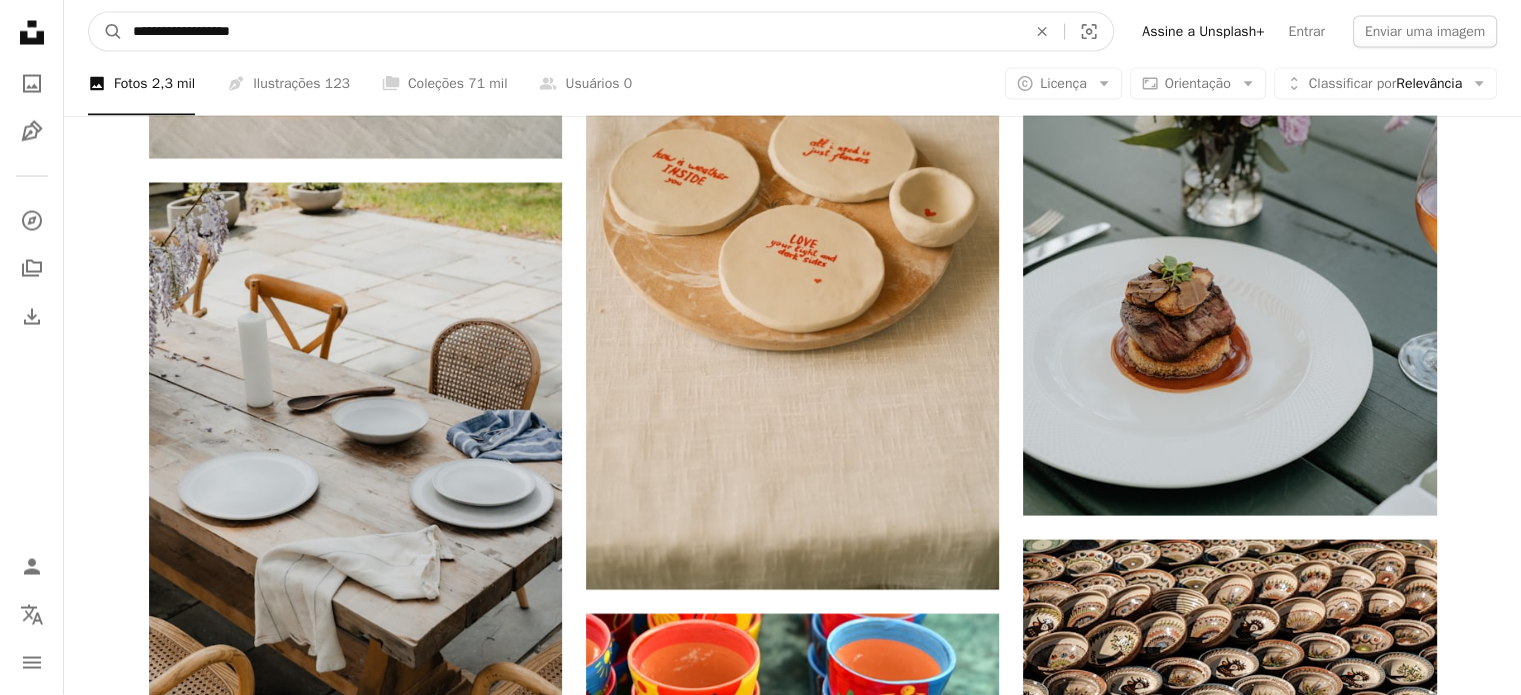 click on "A magnifying glass" at bounding box center [106, 32] 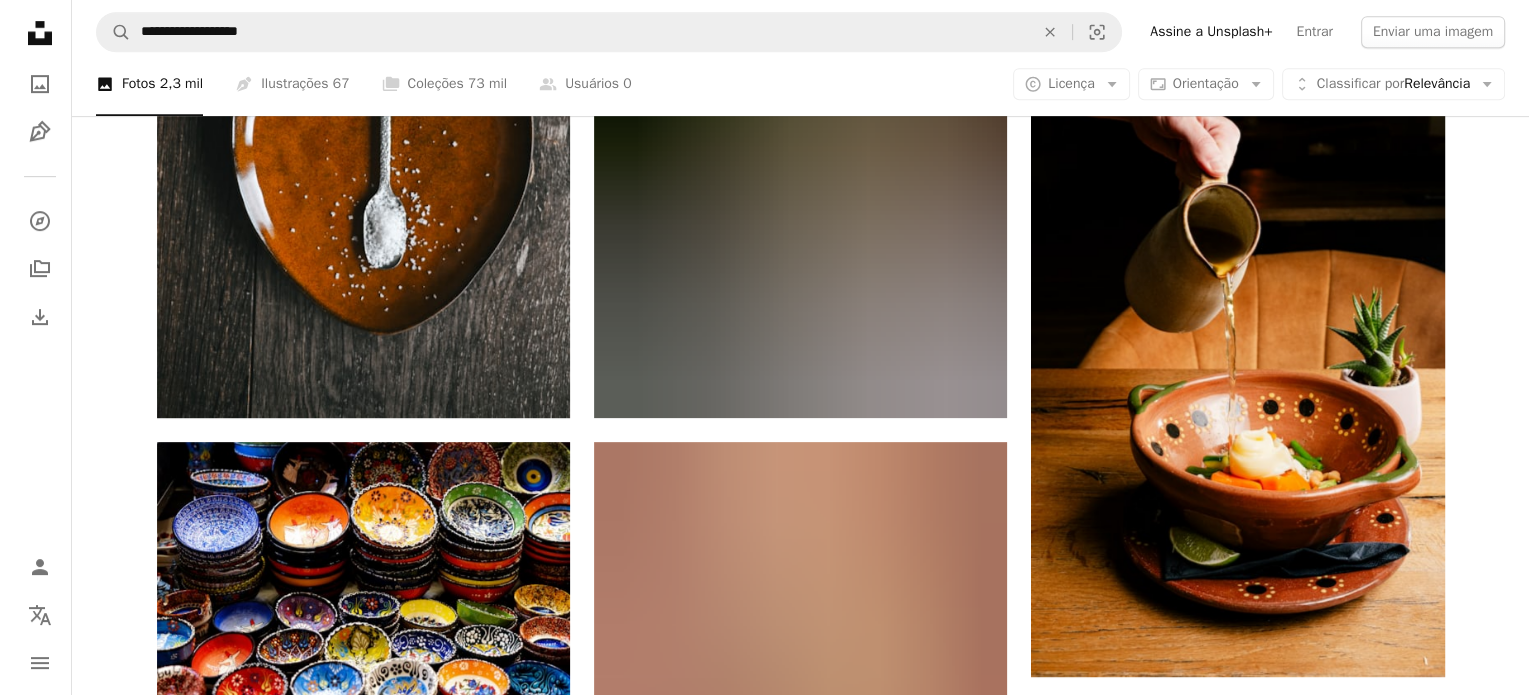 scroll, scrollTop: 1000, scrollLeft: 0, axis: vertical 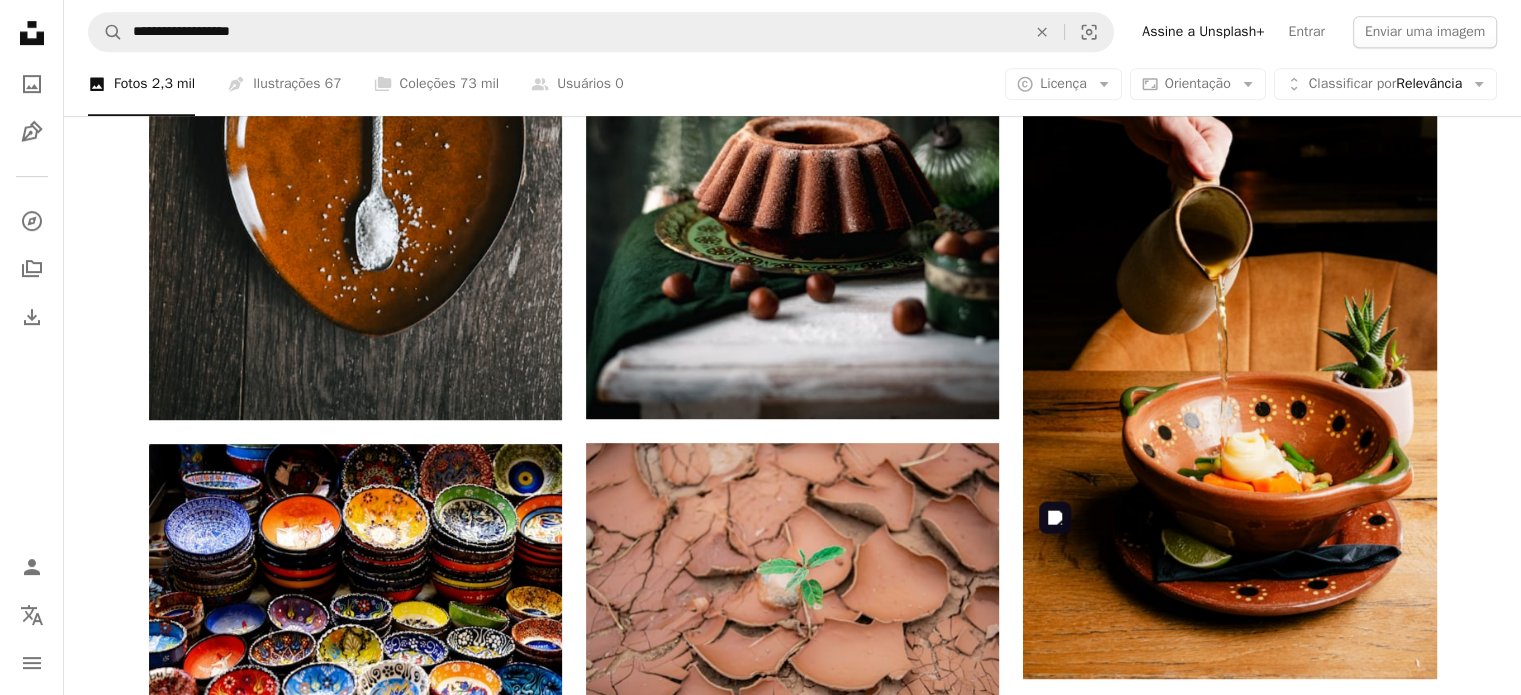 click at bounding box center [1229, 1013] 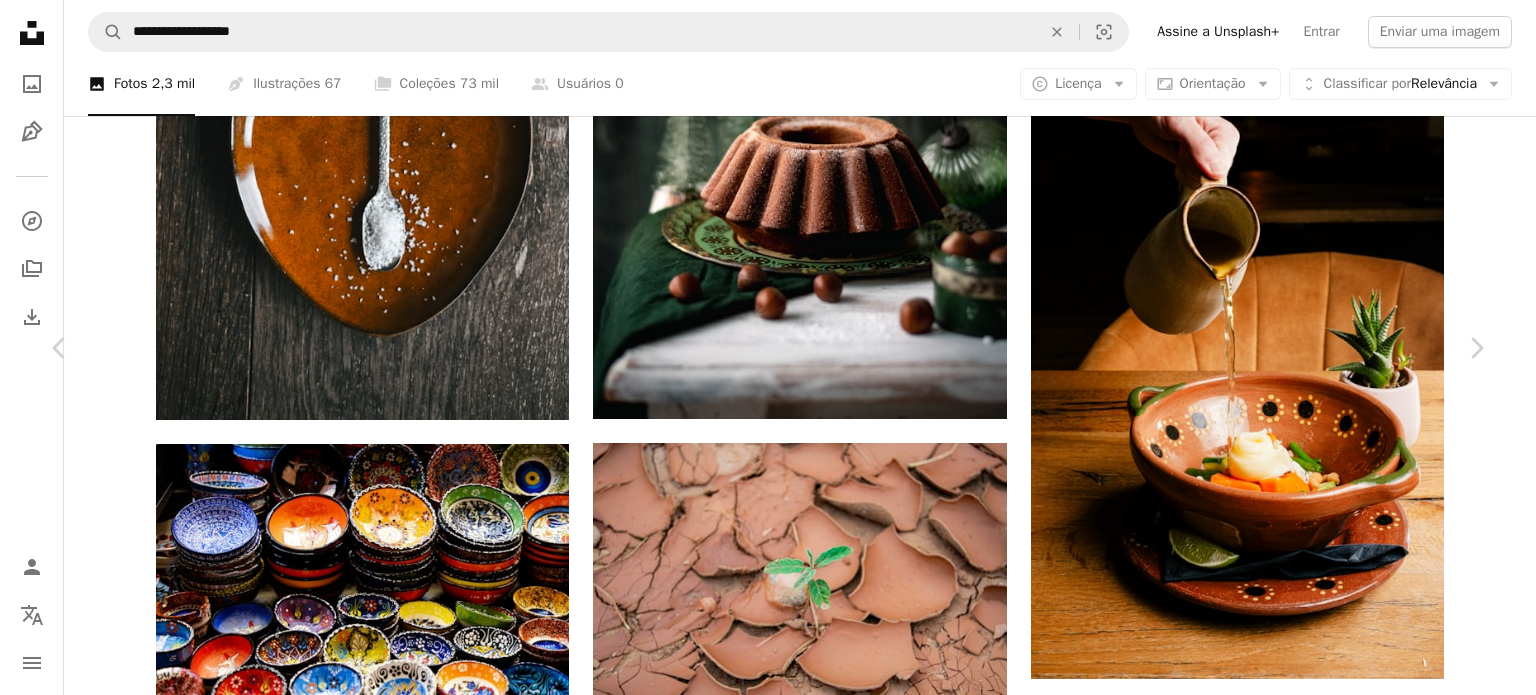 scroll, scrollTop: 3871, scrollLeft: 0, axis: vertical 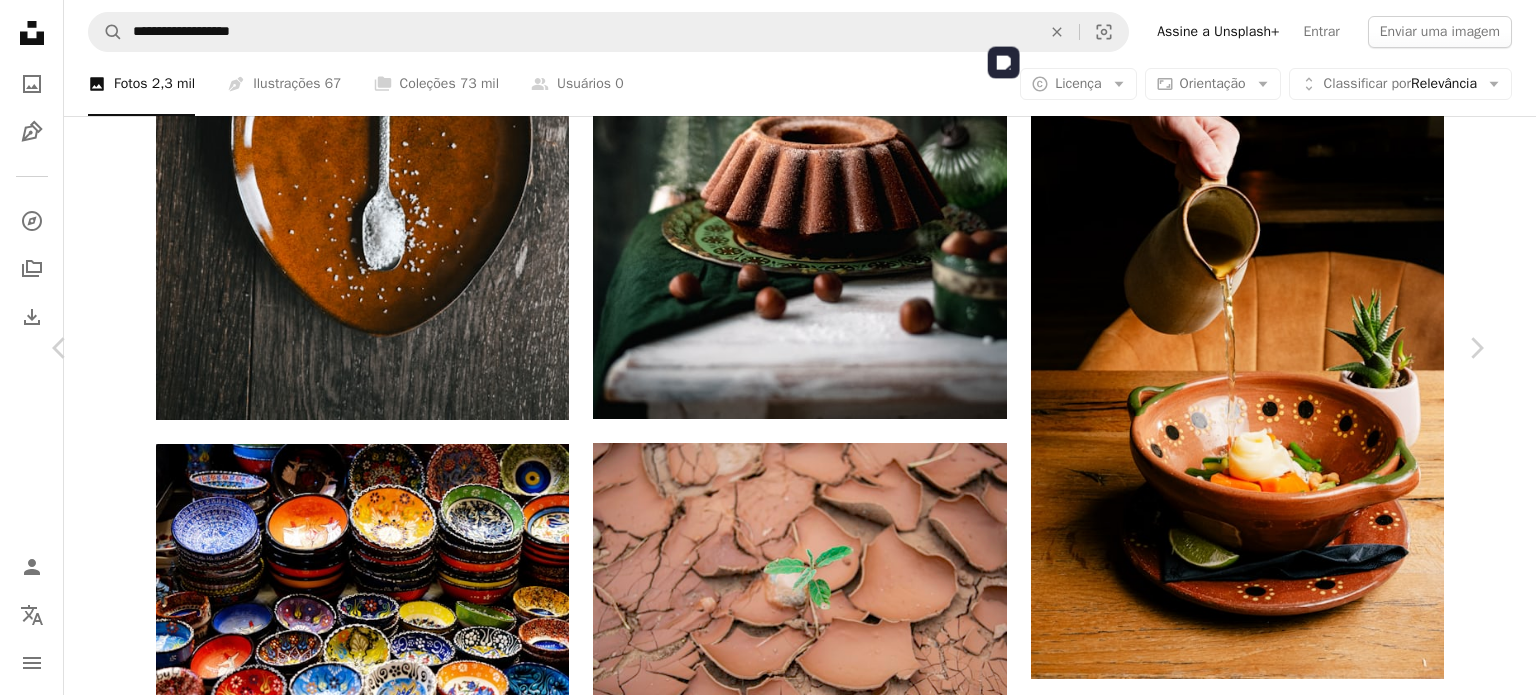 click at bounding box center [1179, 4814] 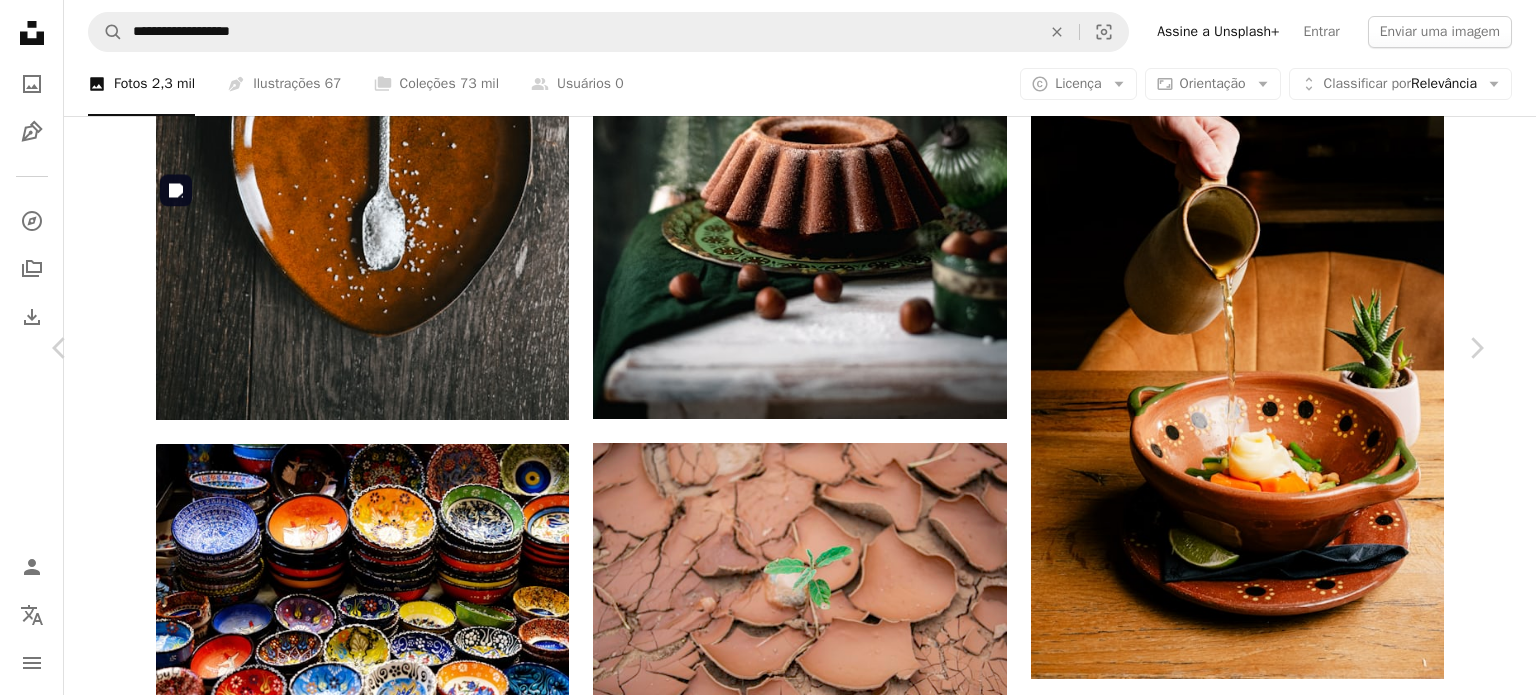 scroll, scrollTop: 1800, scrollLeft: 0, axis: vertical 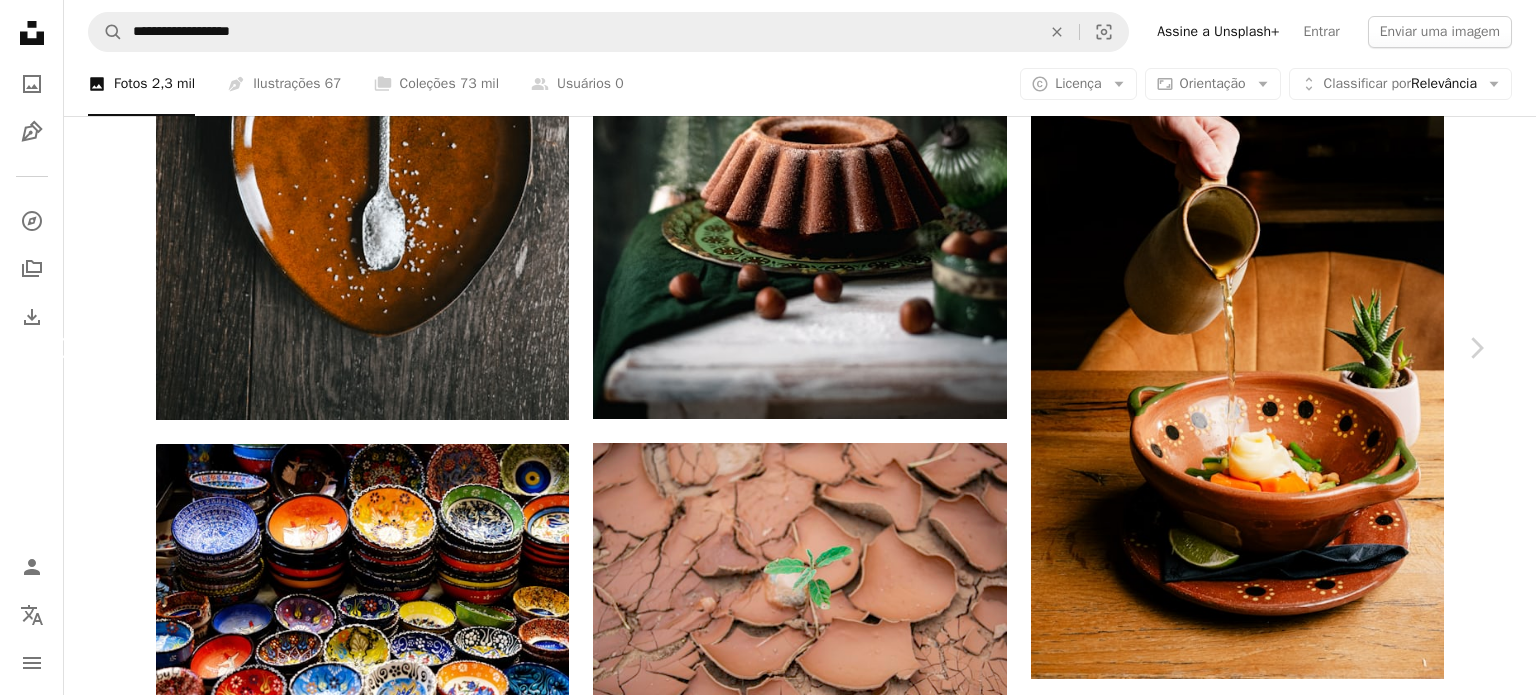 click on "Chevron left" 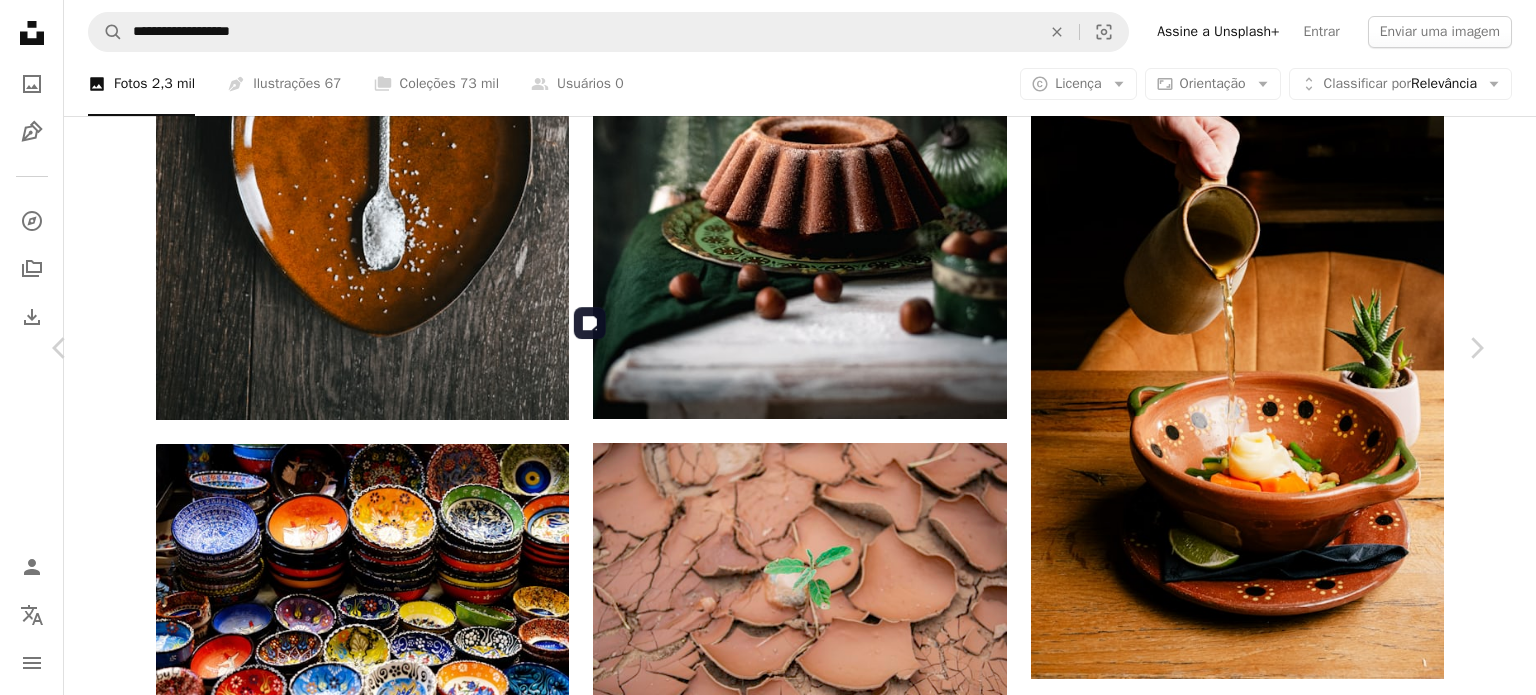 scroll, scrollTop: 1700, scrollLeft: 0, axis: vertical 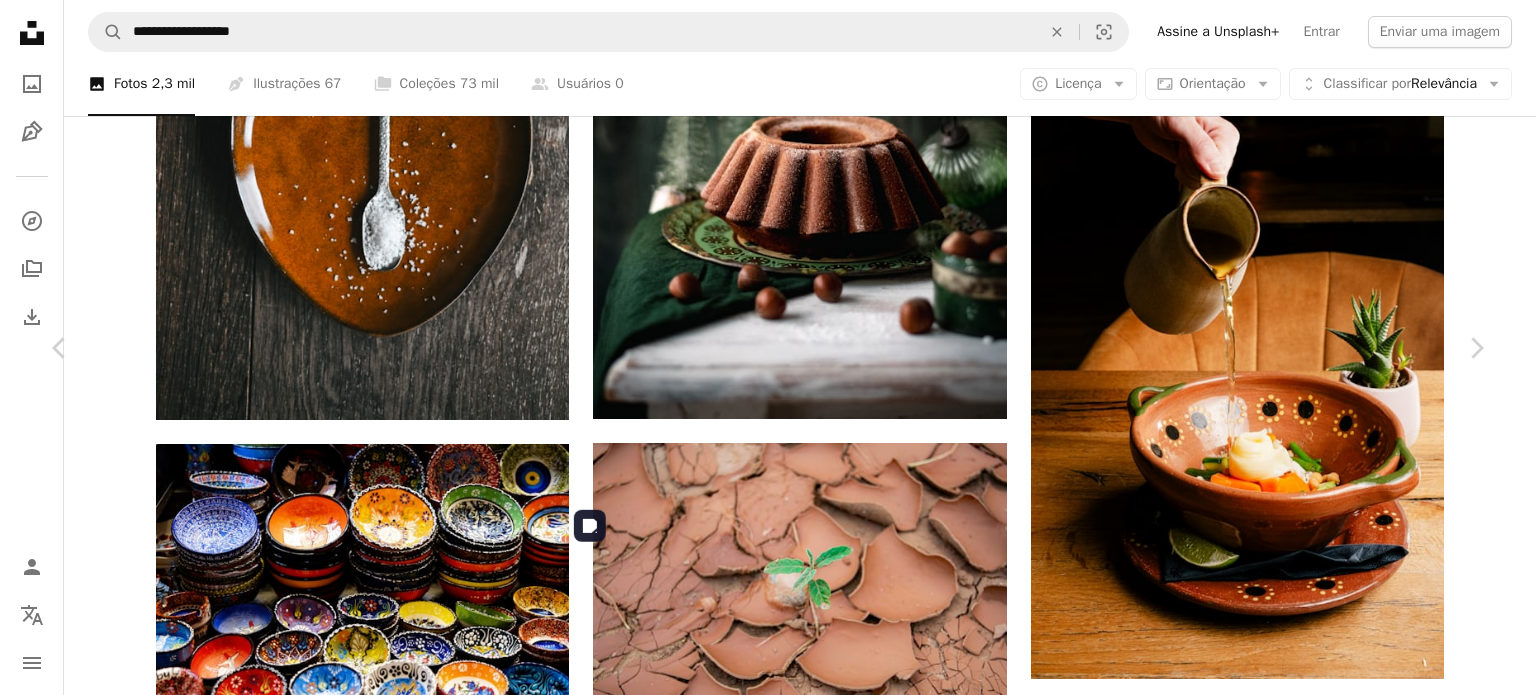 click at bounding box center [760, 8132] 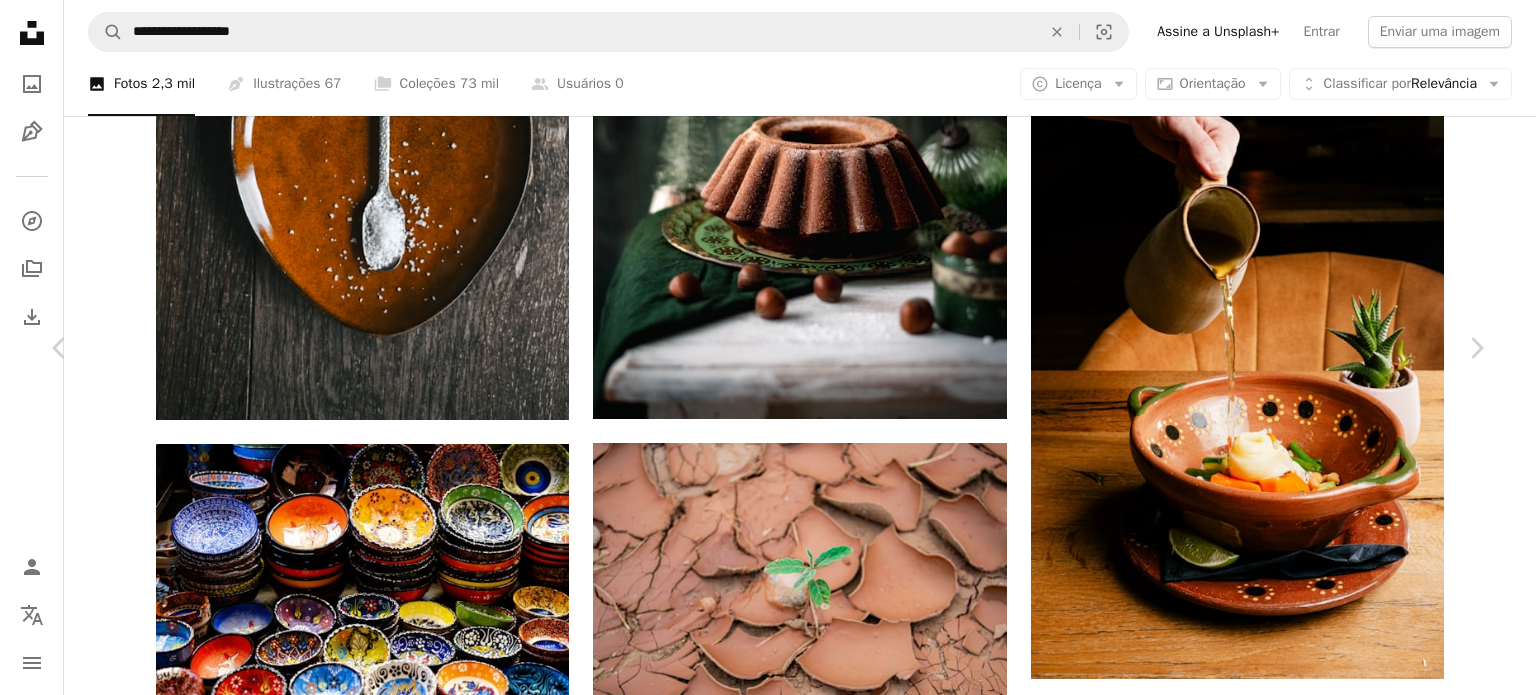 scroll, scrollTop: 900, scrollLeft: 0, axis: vertical 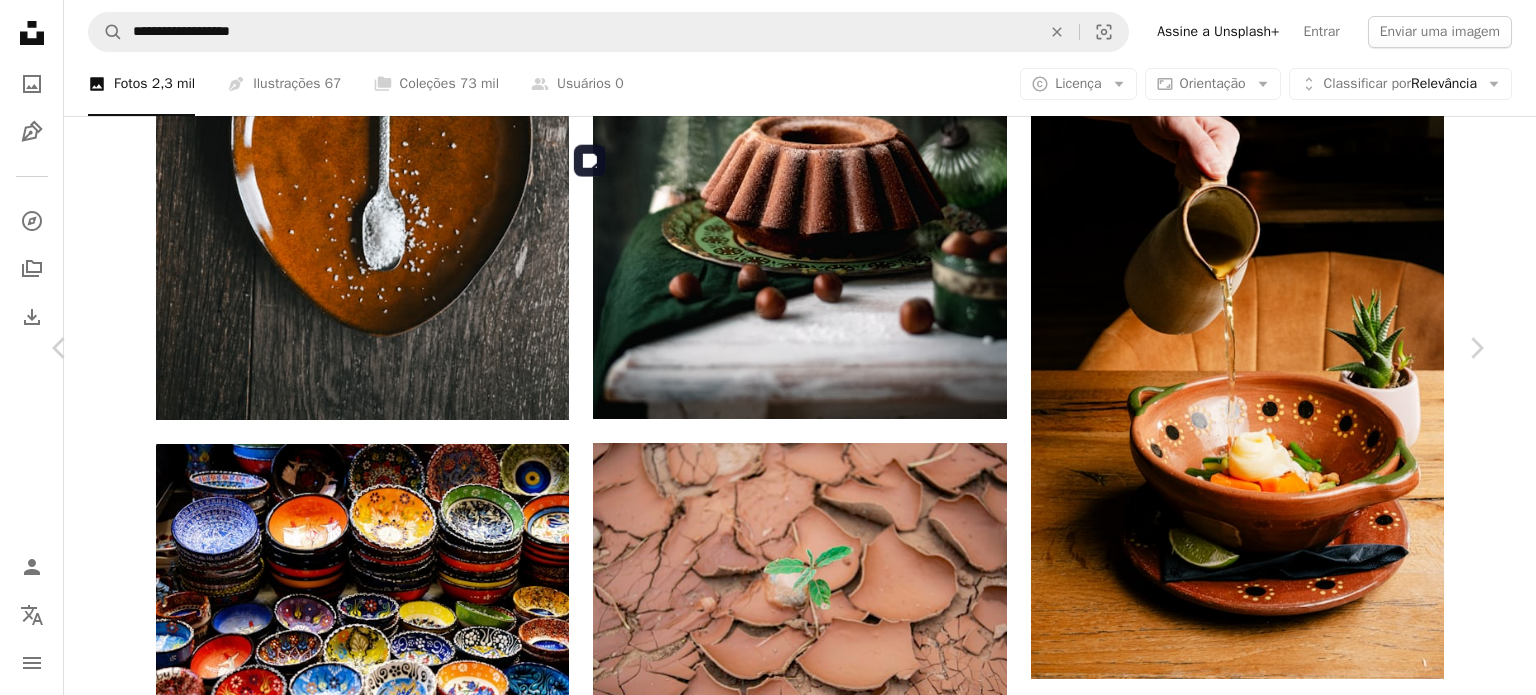 click at bounding box center [760, 8279] 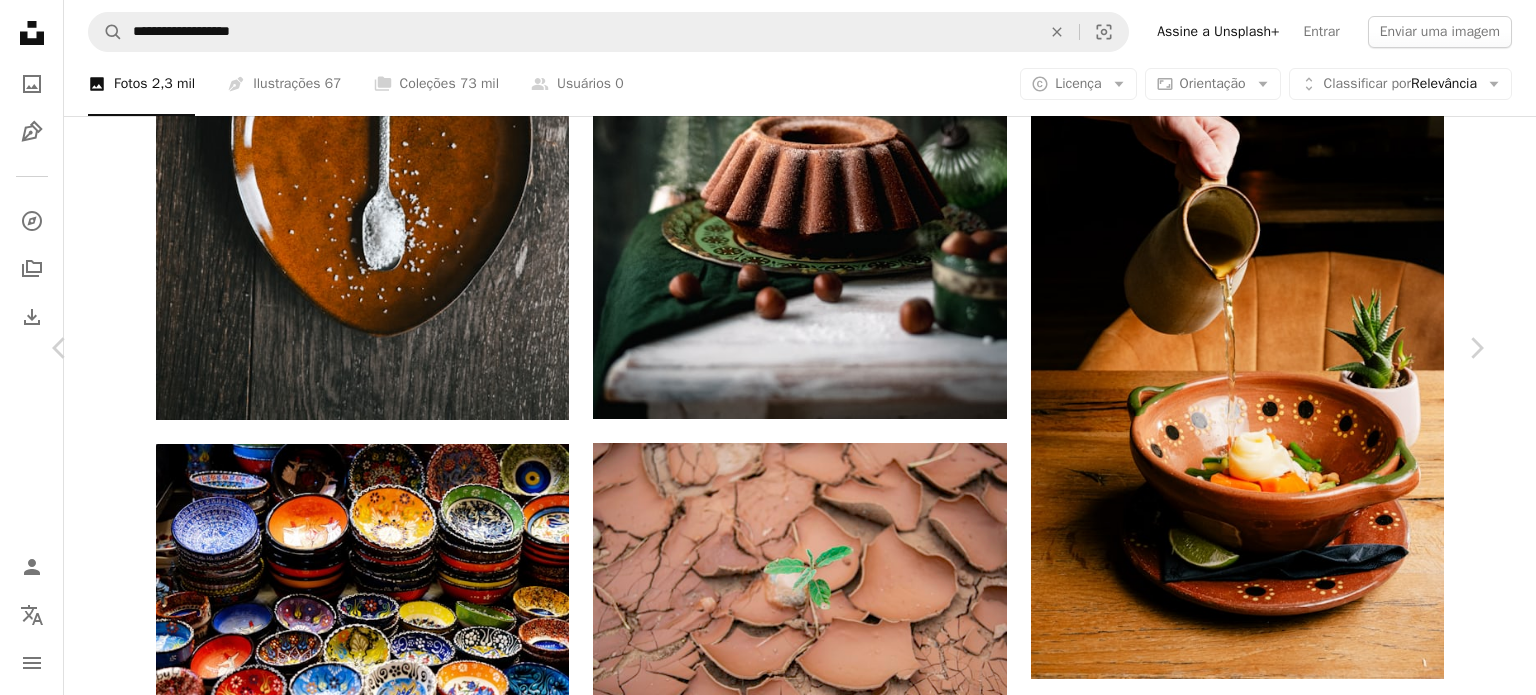 scroll, scrollTop: 2113, scrollLeft: 0, axis: vertical 